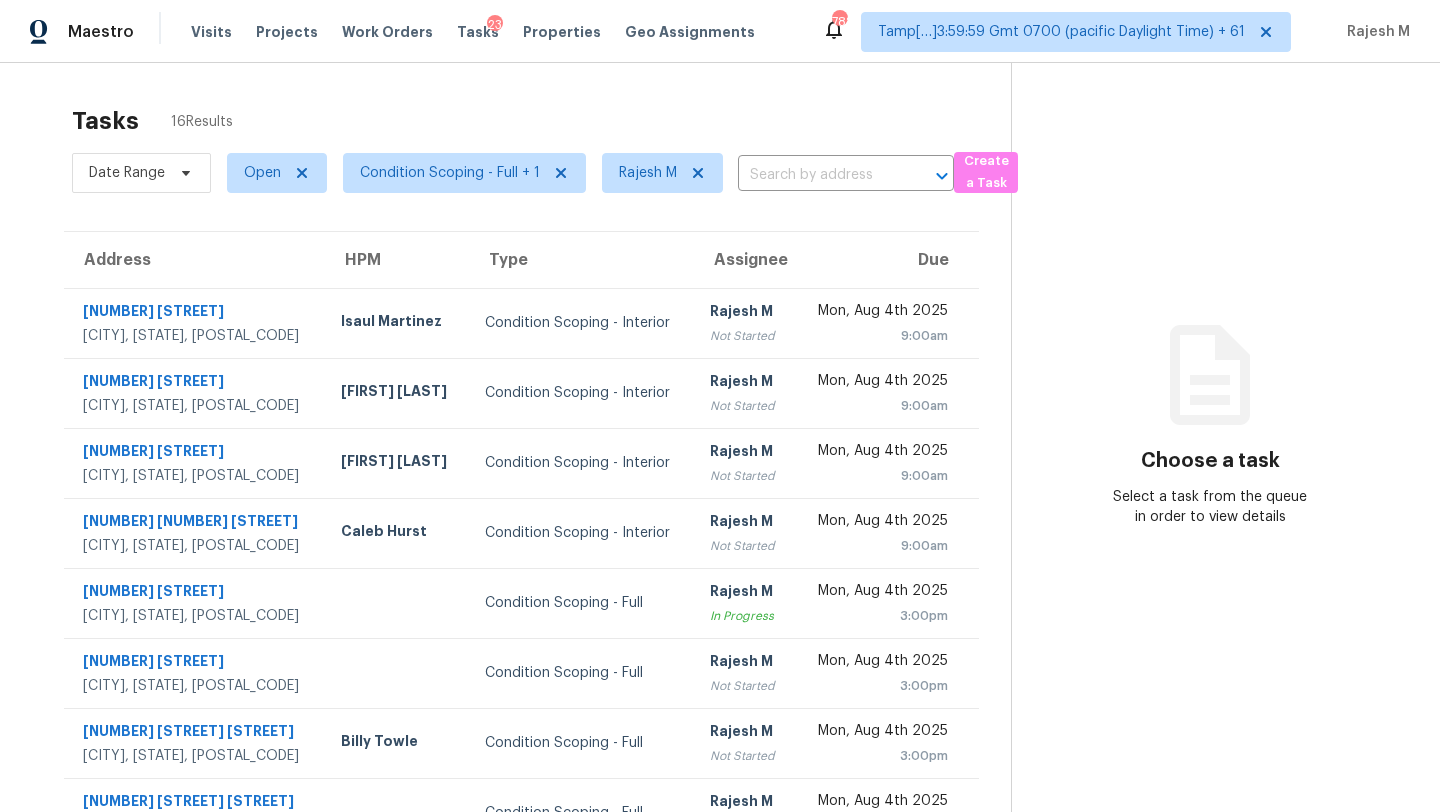 scroll, scrollTop: 0, scrollLeft: 0, axis: both 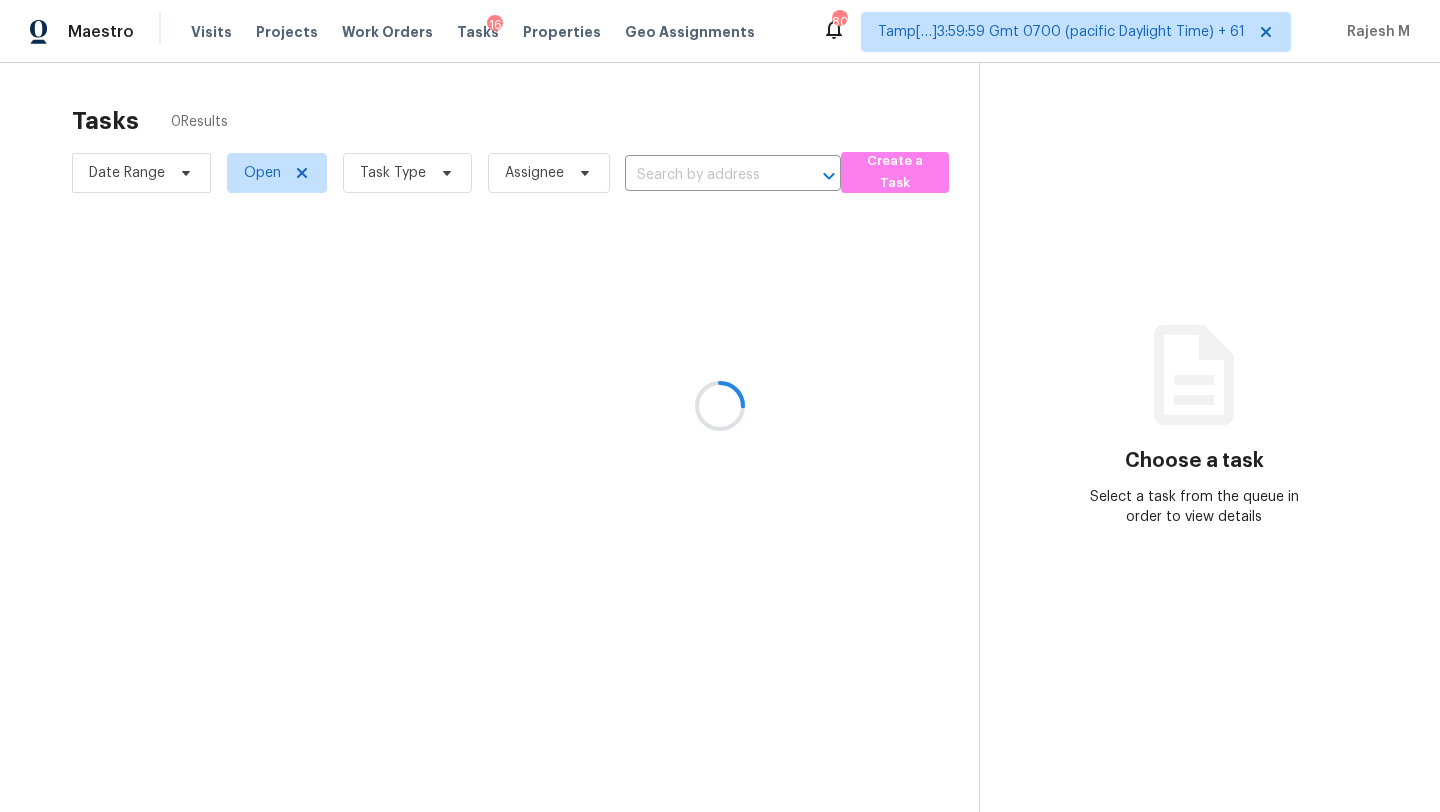 click at bounding box center (720, 406) 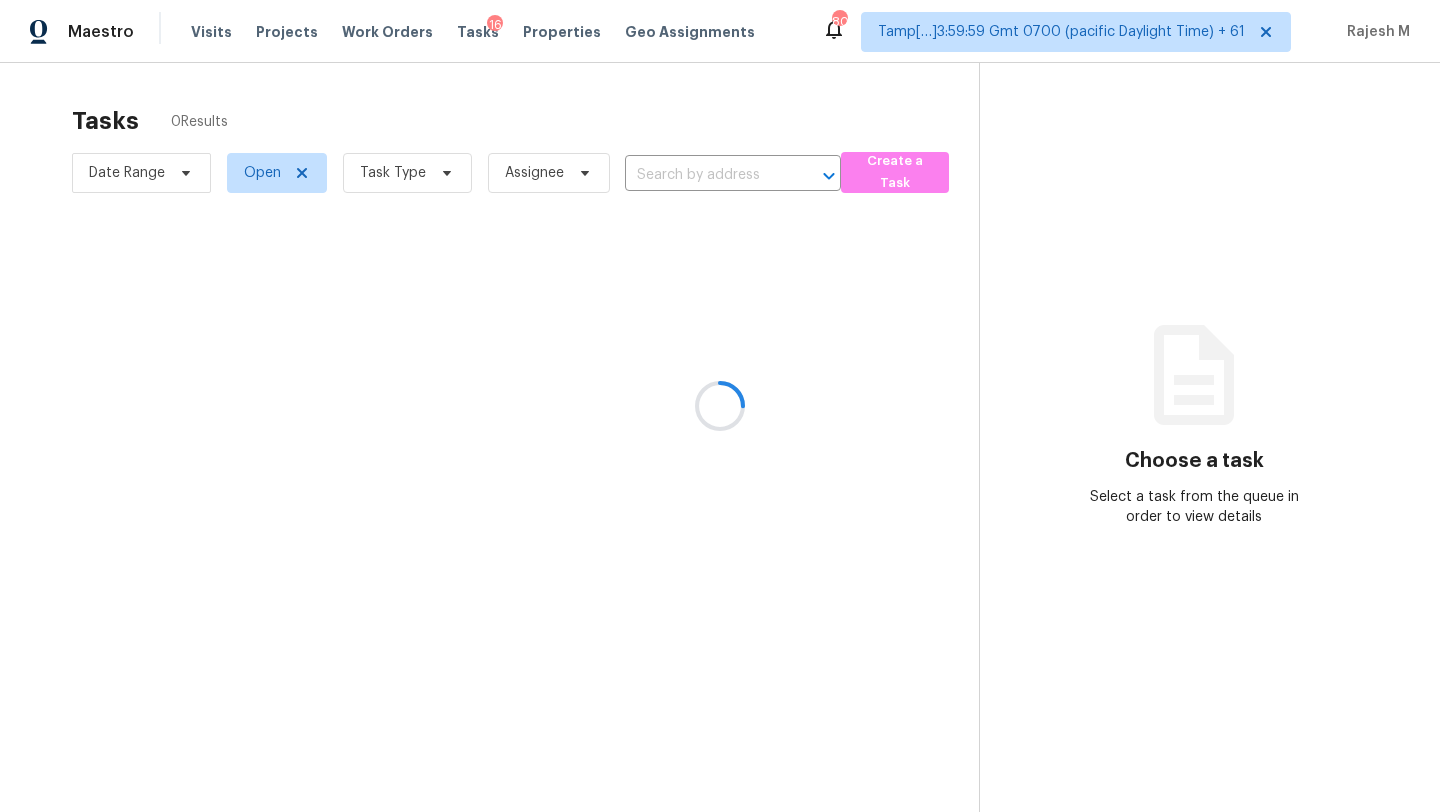 click at bounding box center [720, 406] 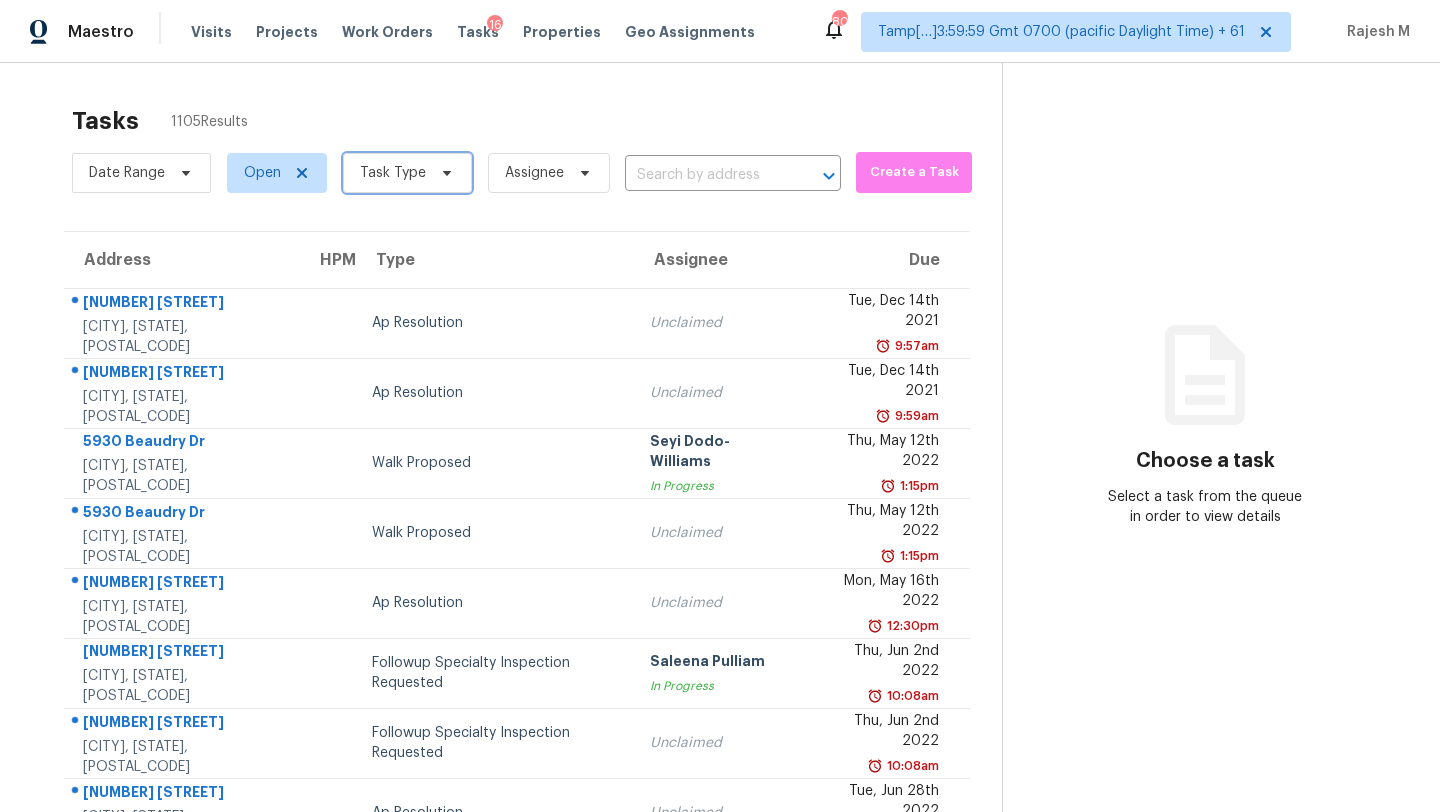 click on "Task Type" at bounding box center (407, 173) 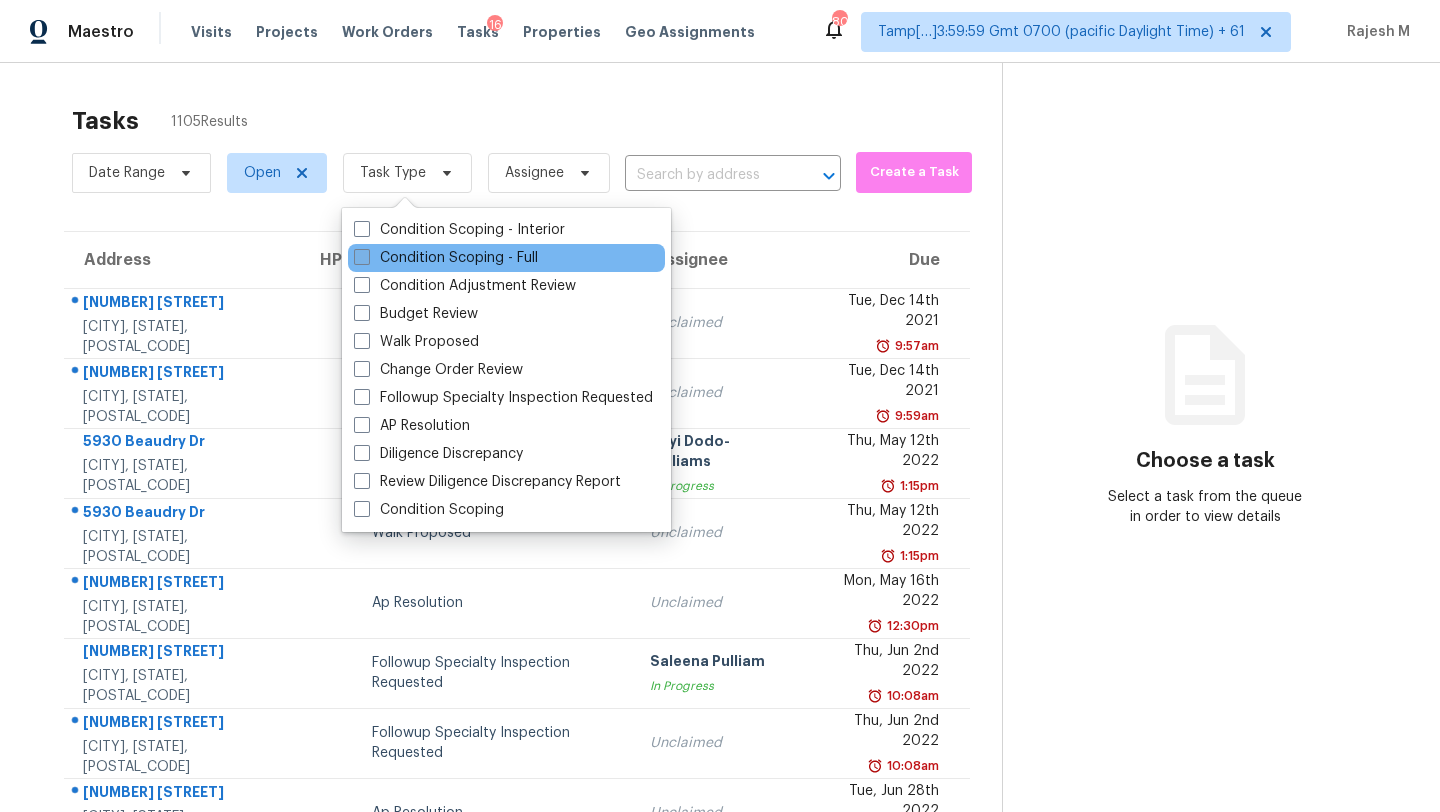 click on "Condition Scoping - Full" at bounding box center [446, 258] 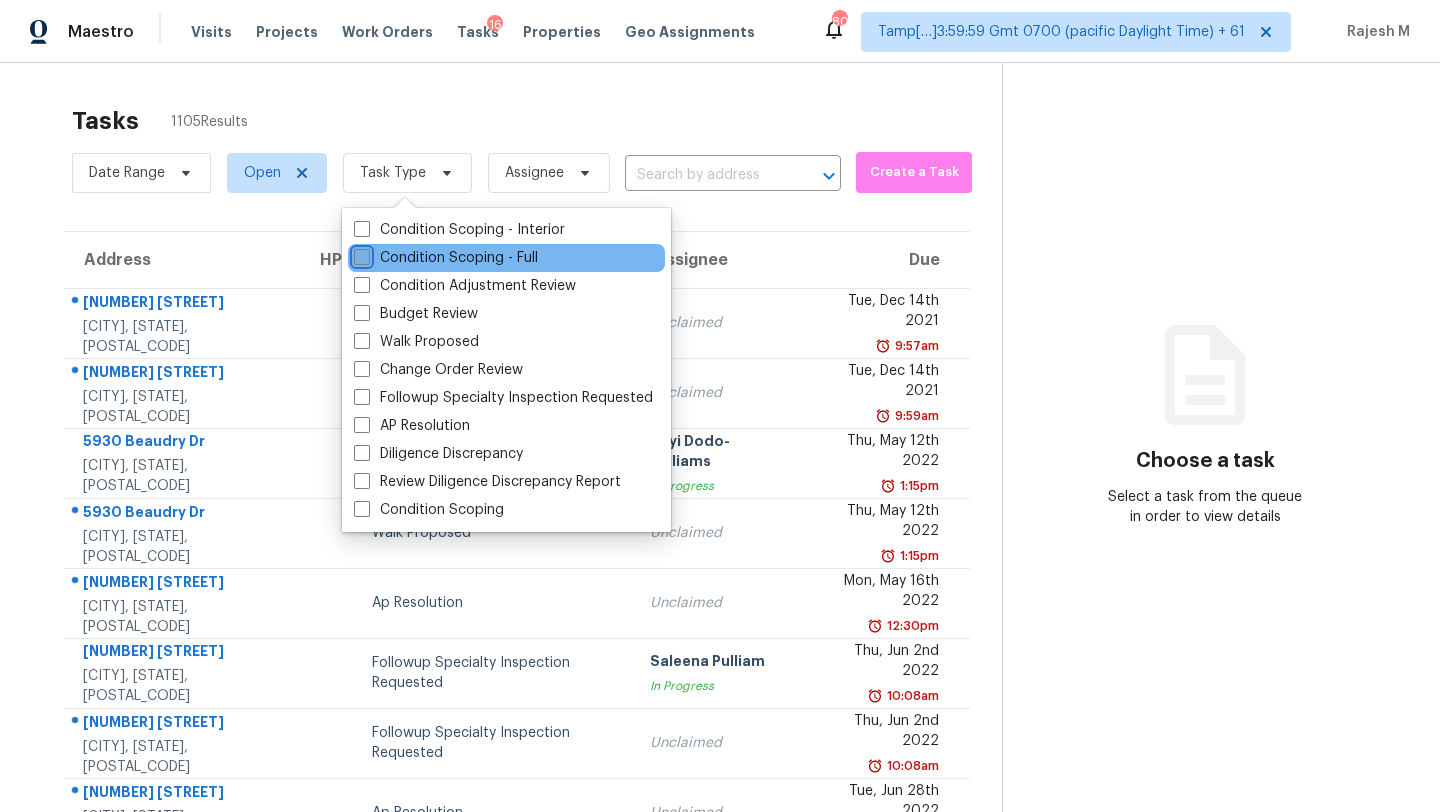 click on "Condition Scoping - Full" at bounding box center [360, 254] 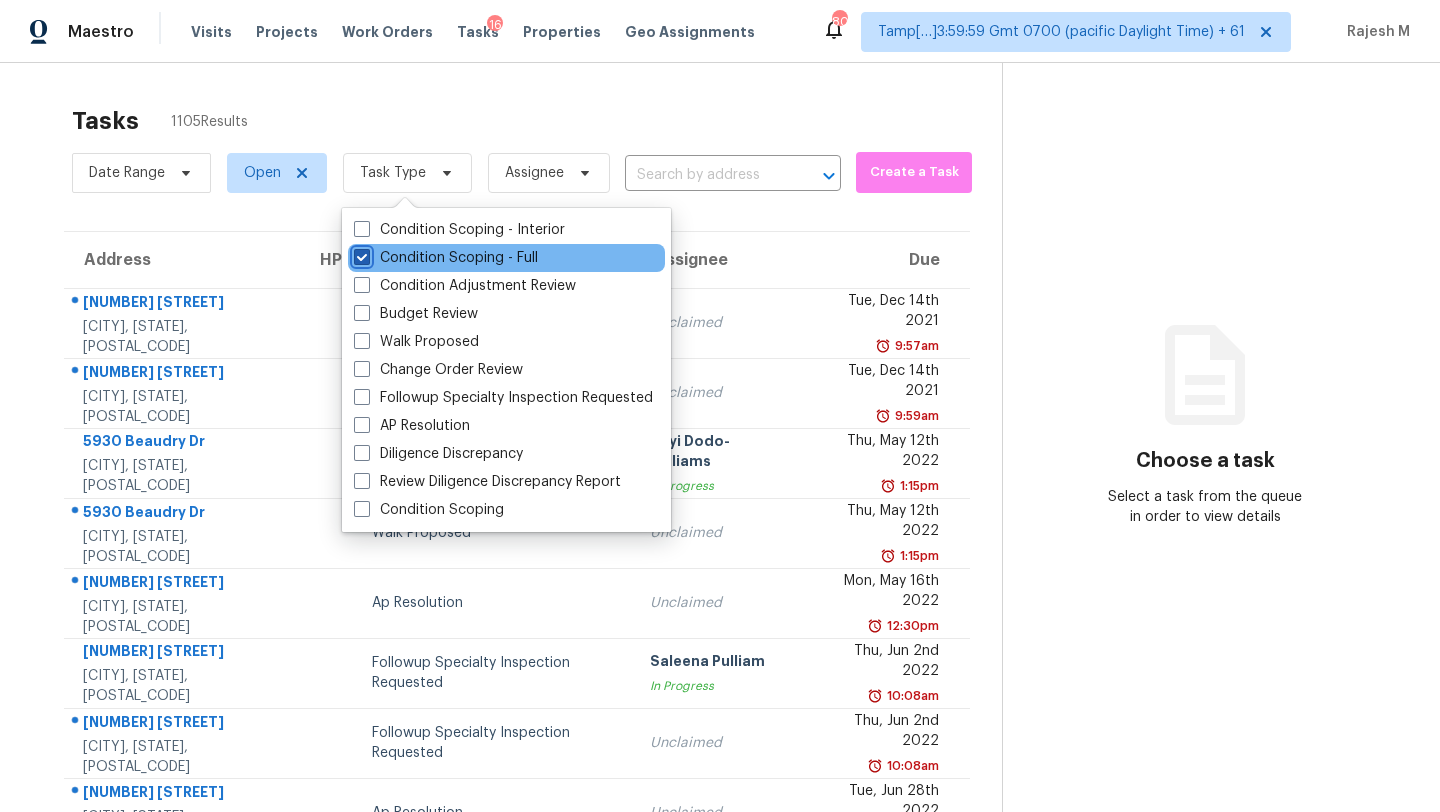 checkbox on "true" 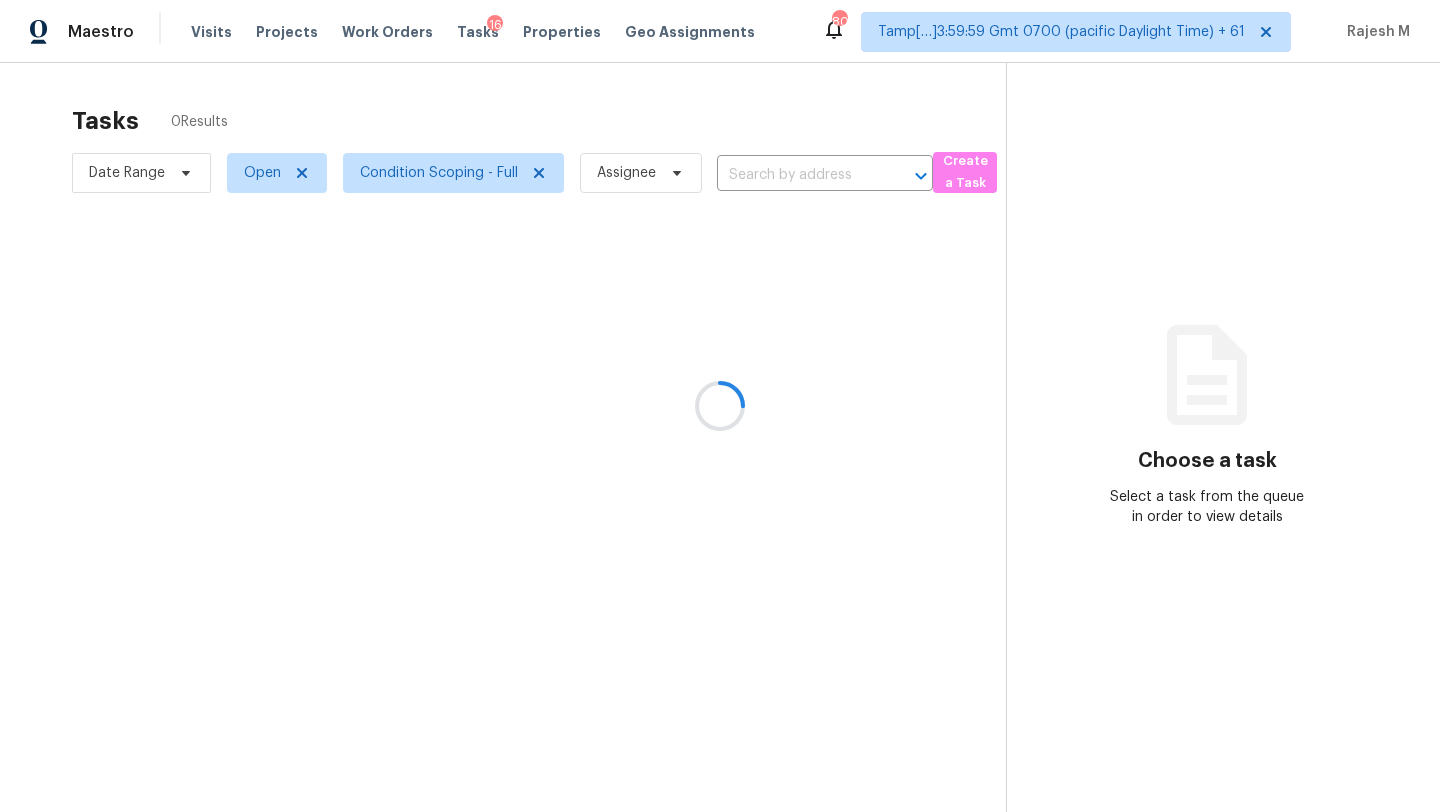 click at bounding box center [720, 406] 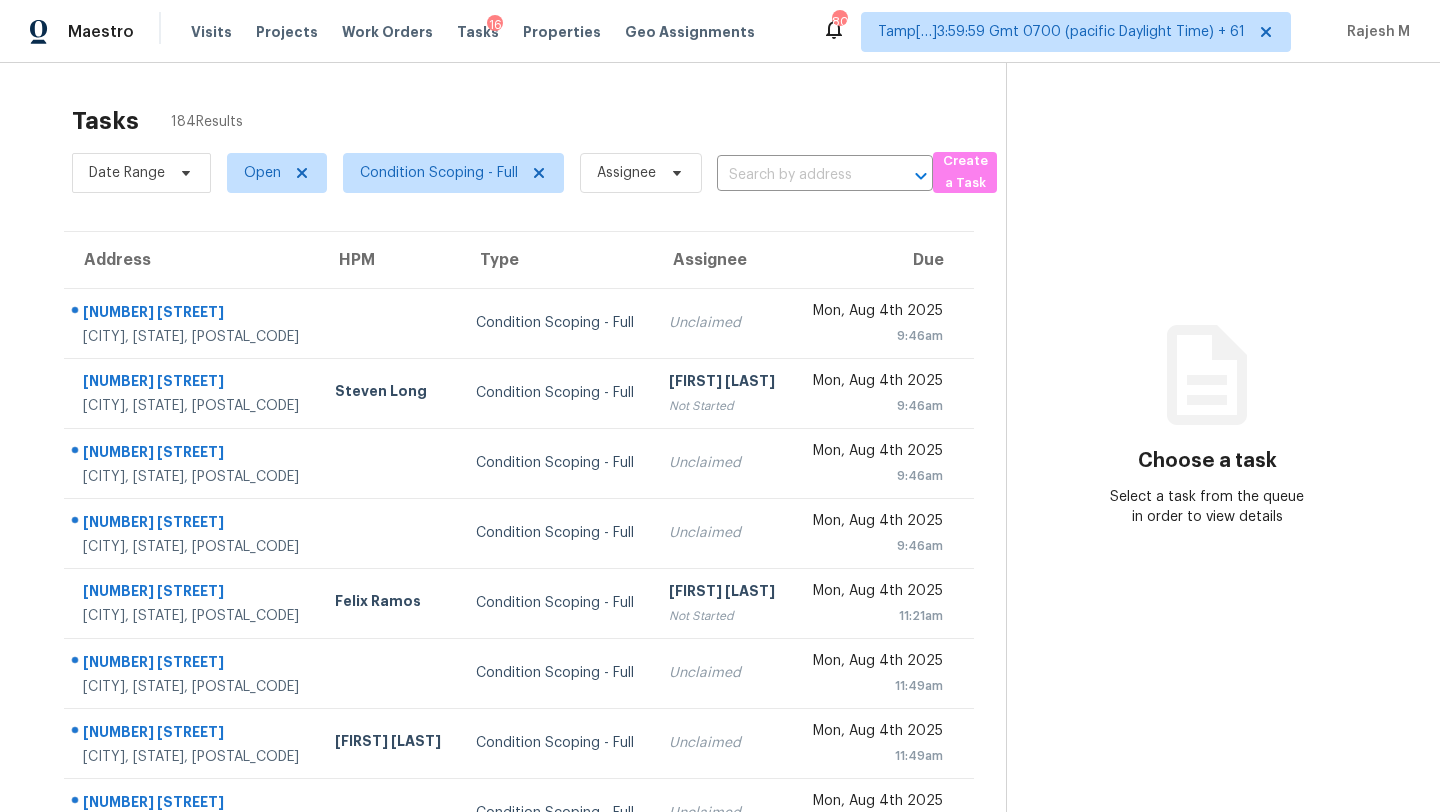 scroll, scrollTop: 229, scrollLeft: 0, axis: vertical 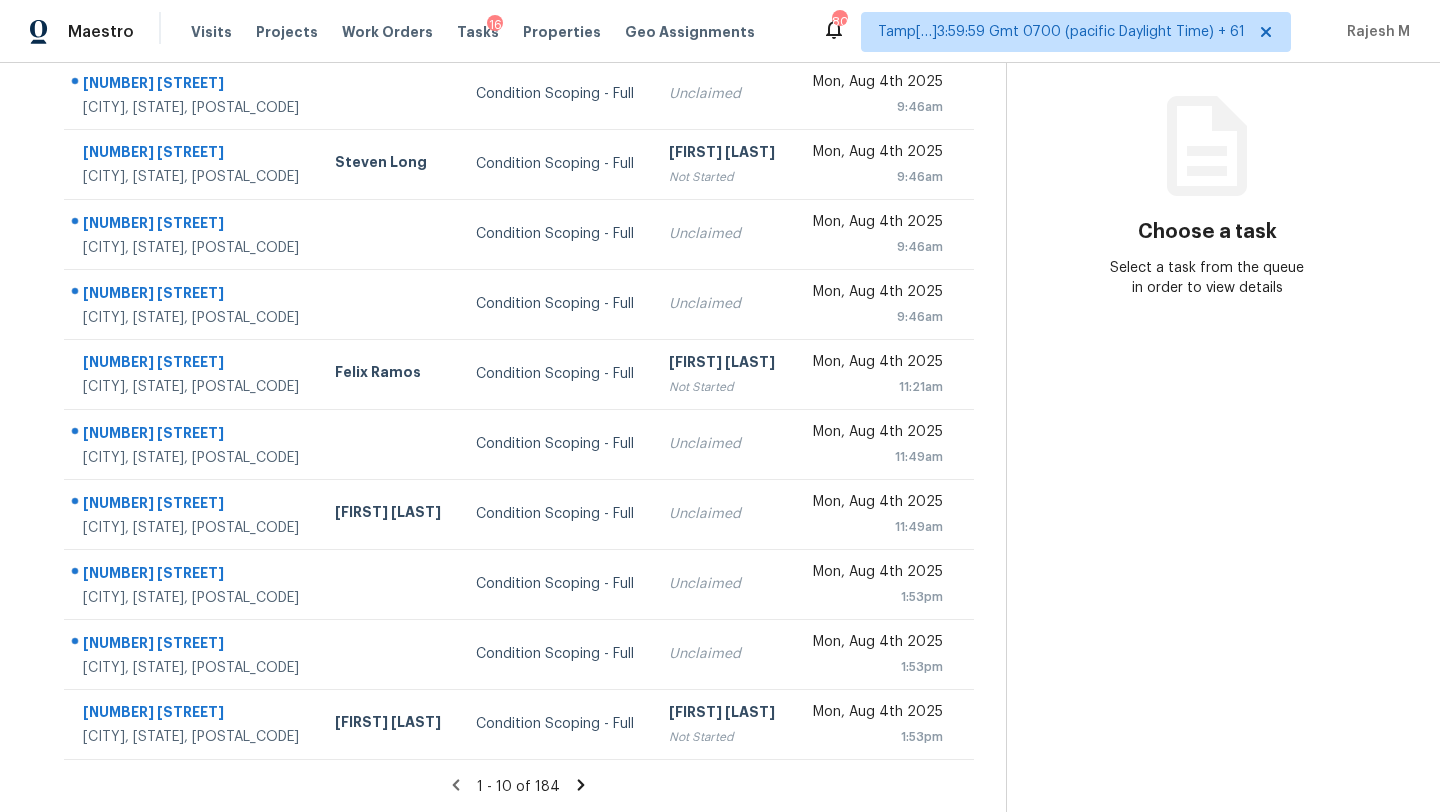 click 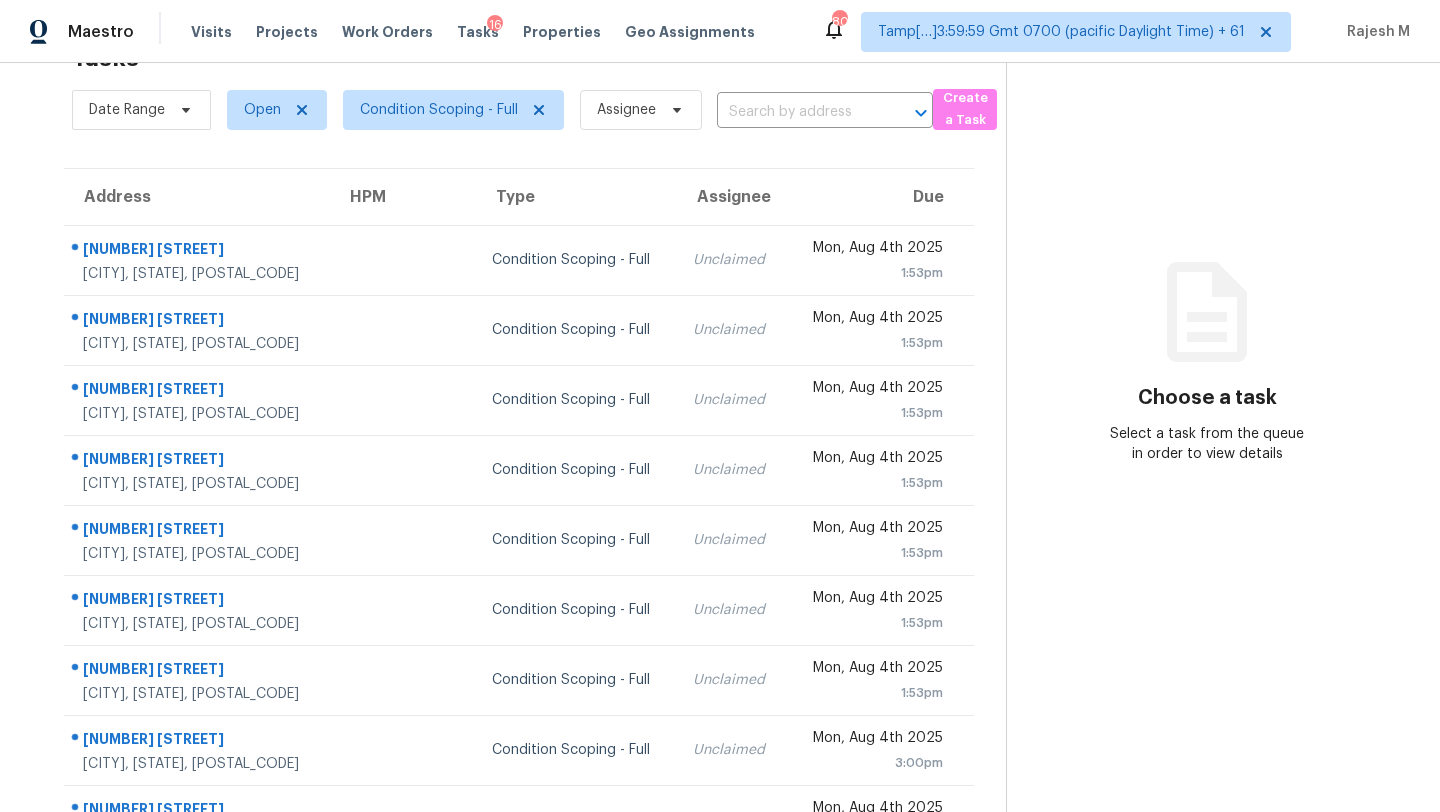 scroll, scrollTop: 229, scrollLeft: 0, axis: vertical 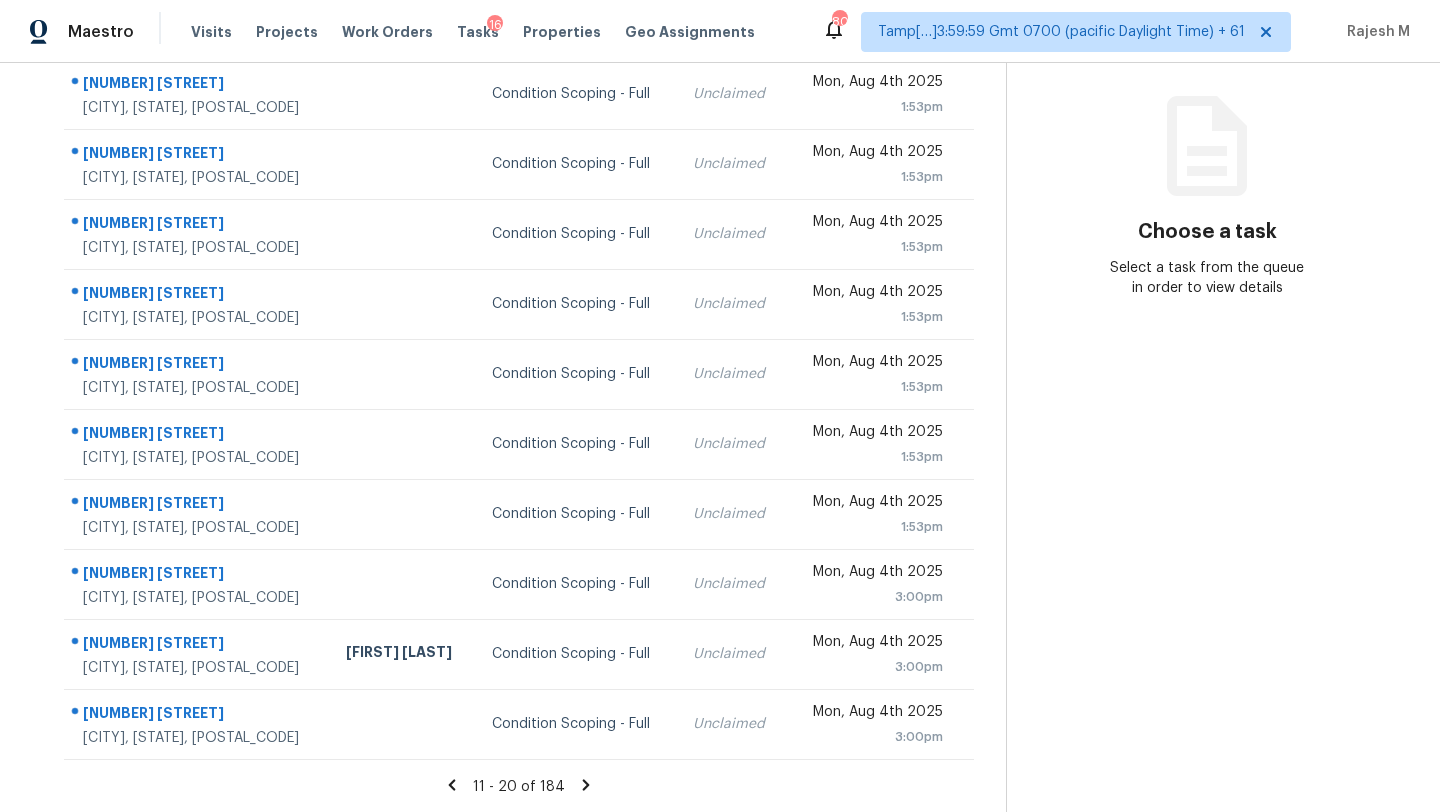 click 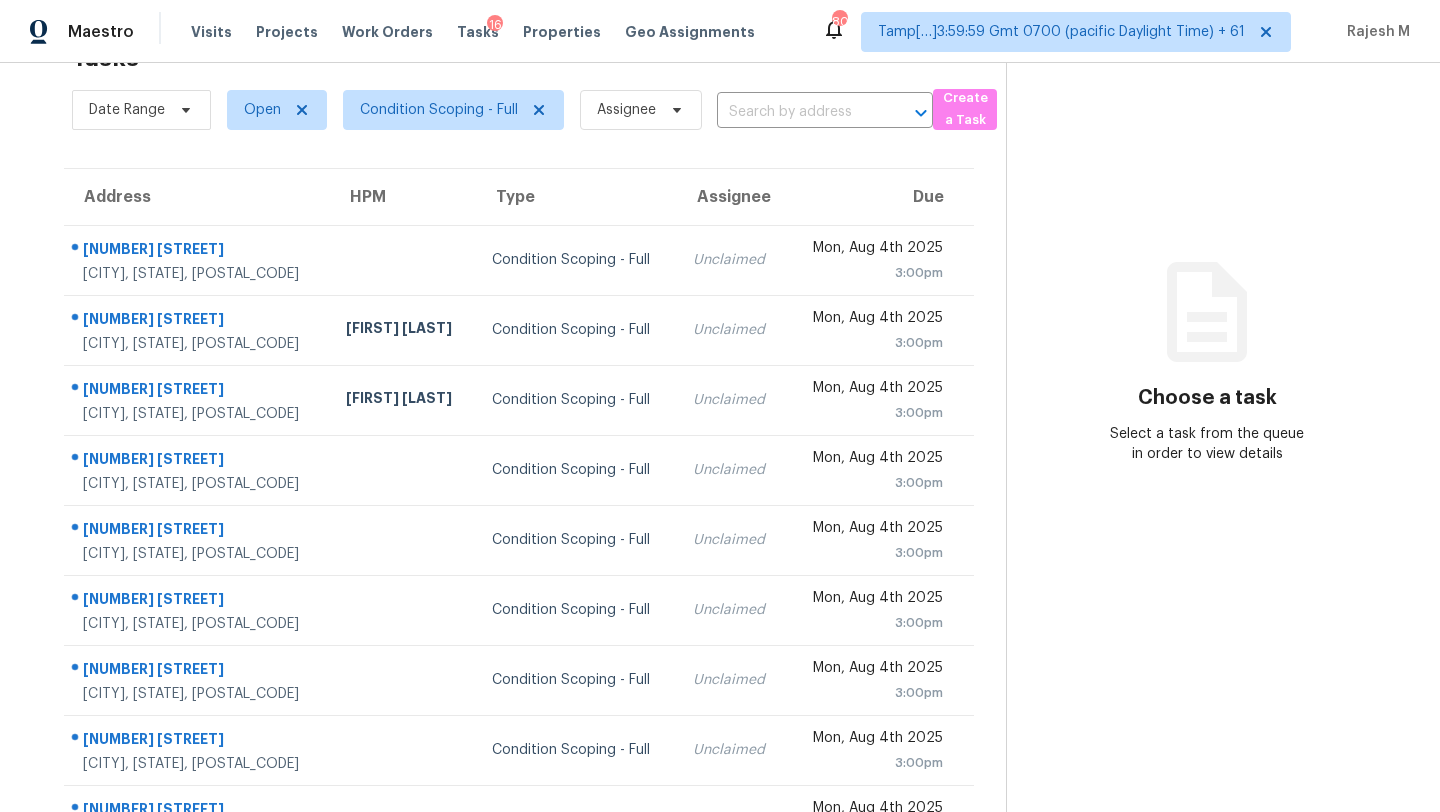 scroll, scrollTop: 229, scrollLeft: 0, axis: vertical 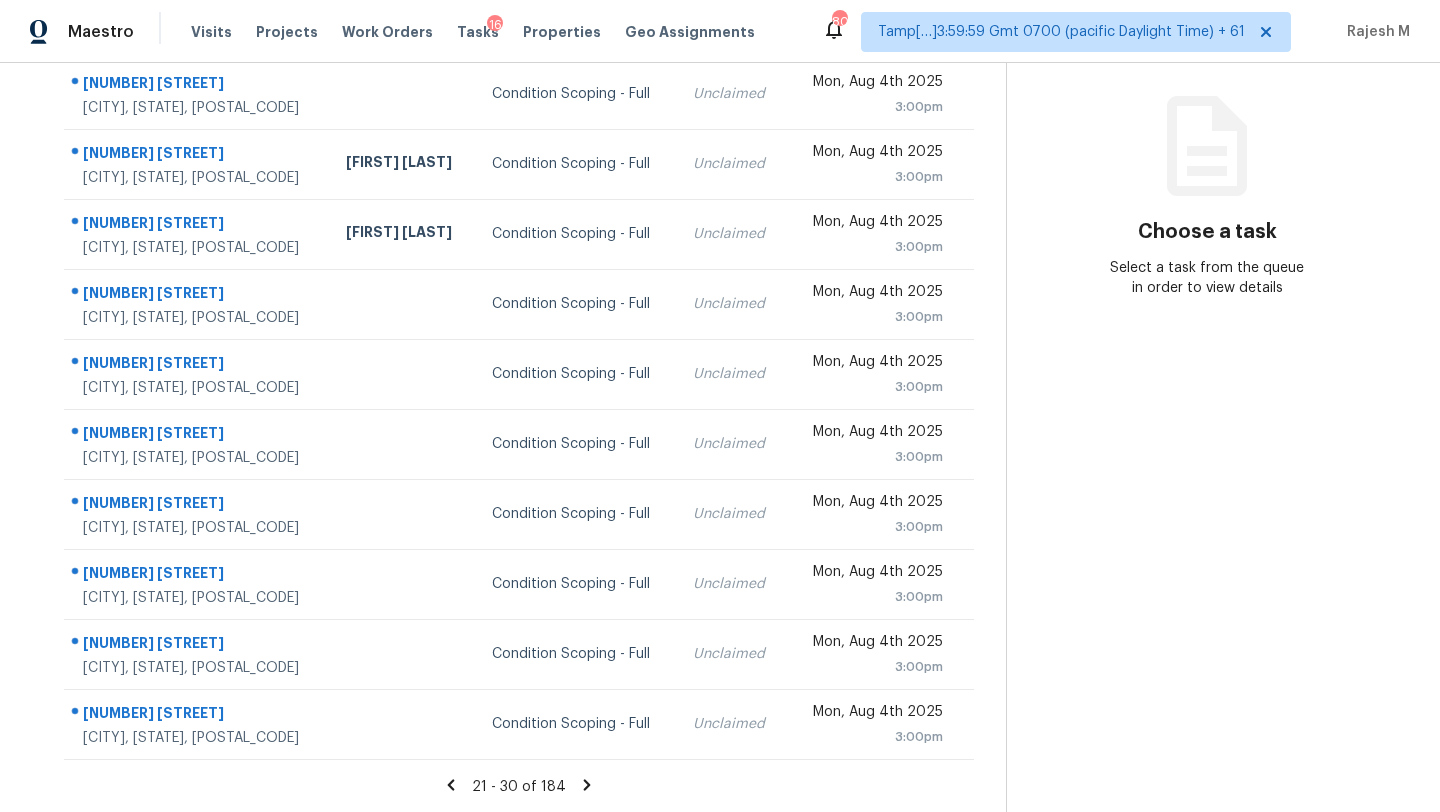 click 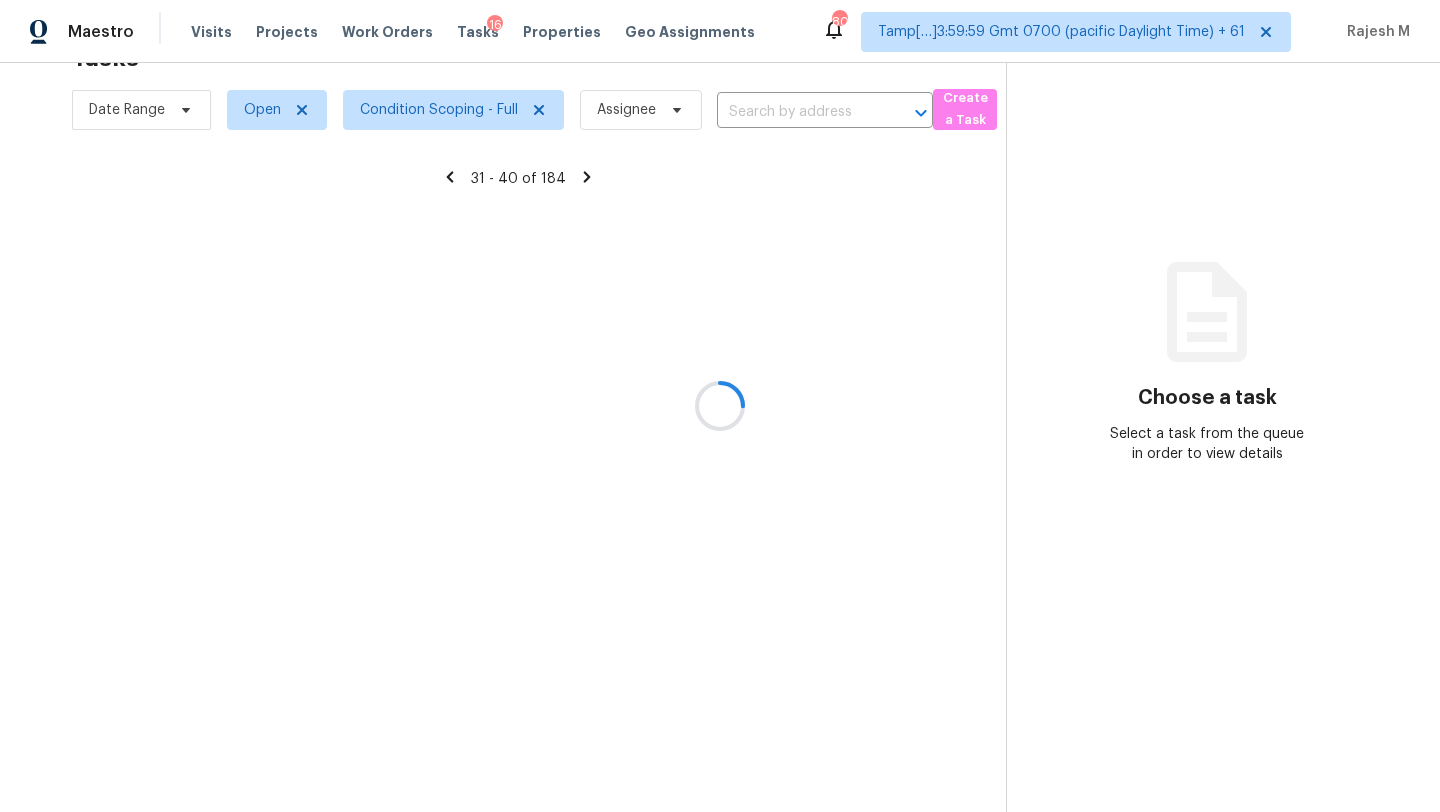 scroll, scrollTop: 229, scrollLeft: 0, axis: vertical 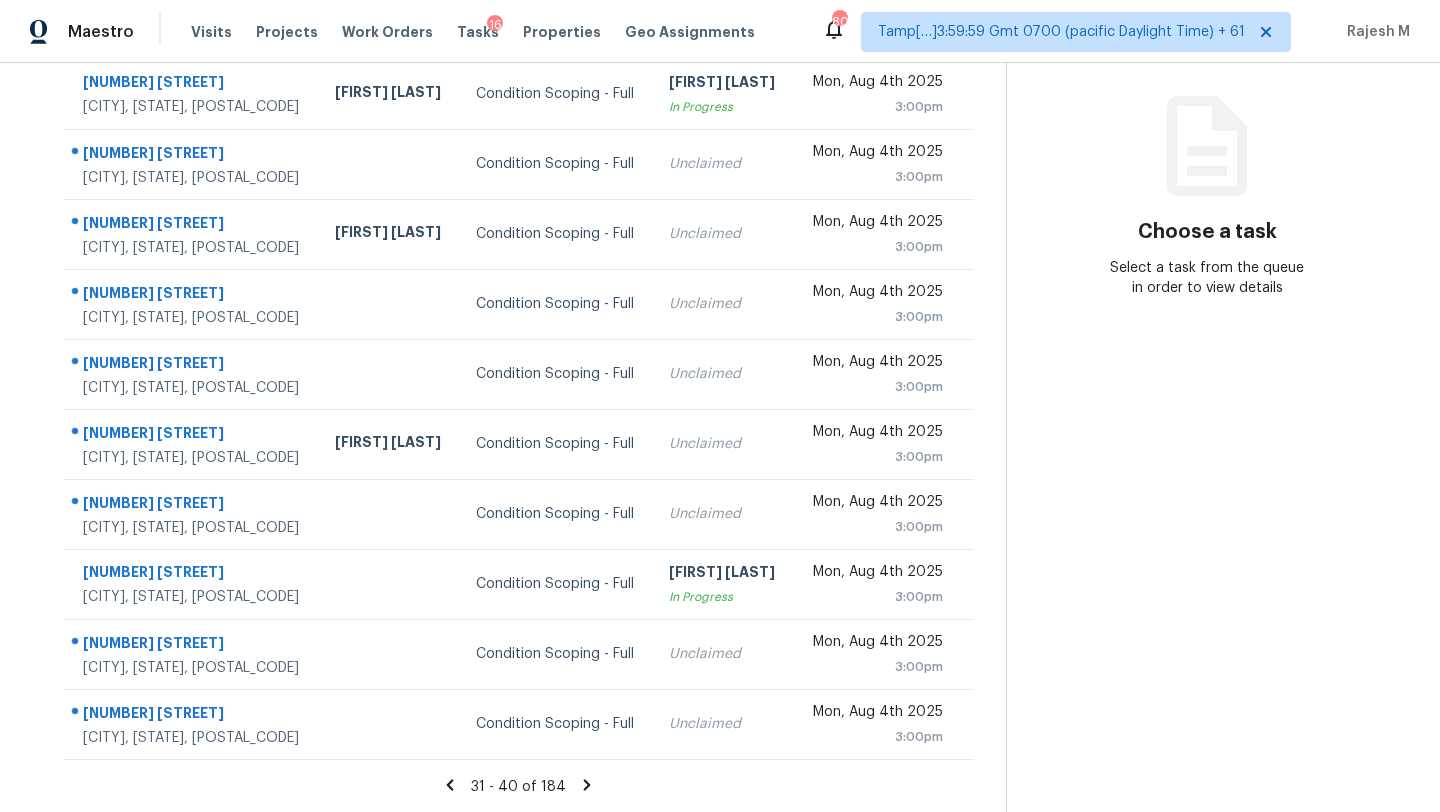 click 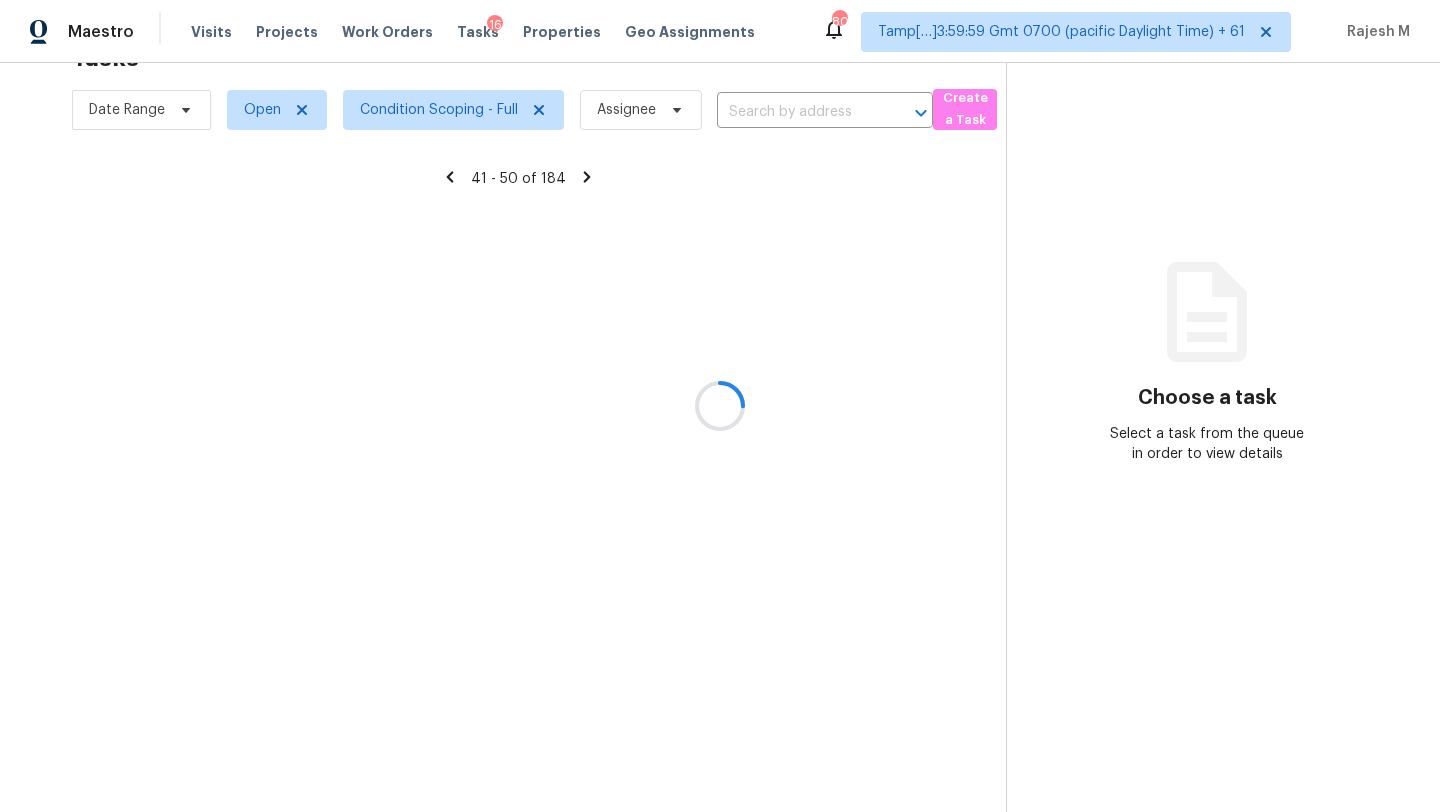 scroll, scrollTop: 229, scrollLeft: 0, axis: vertical 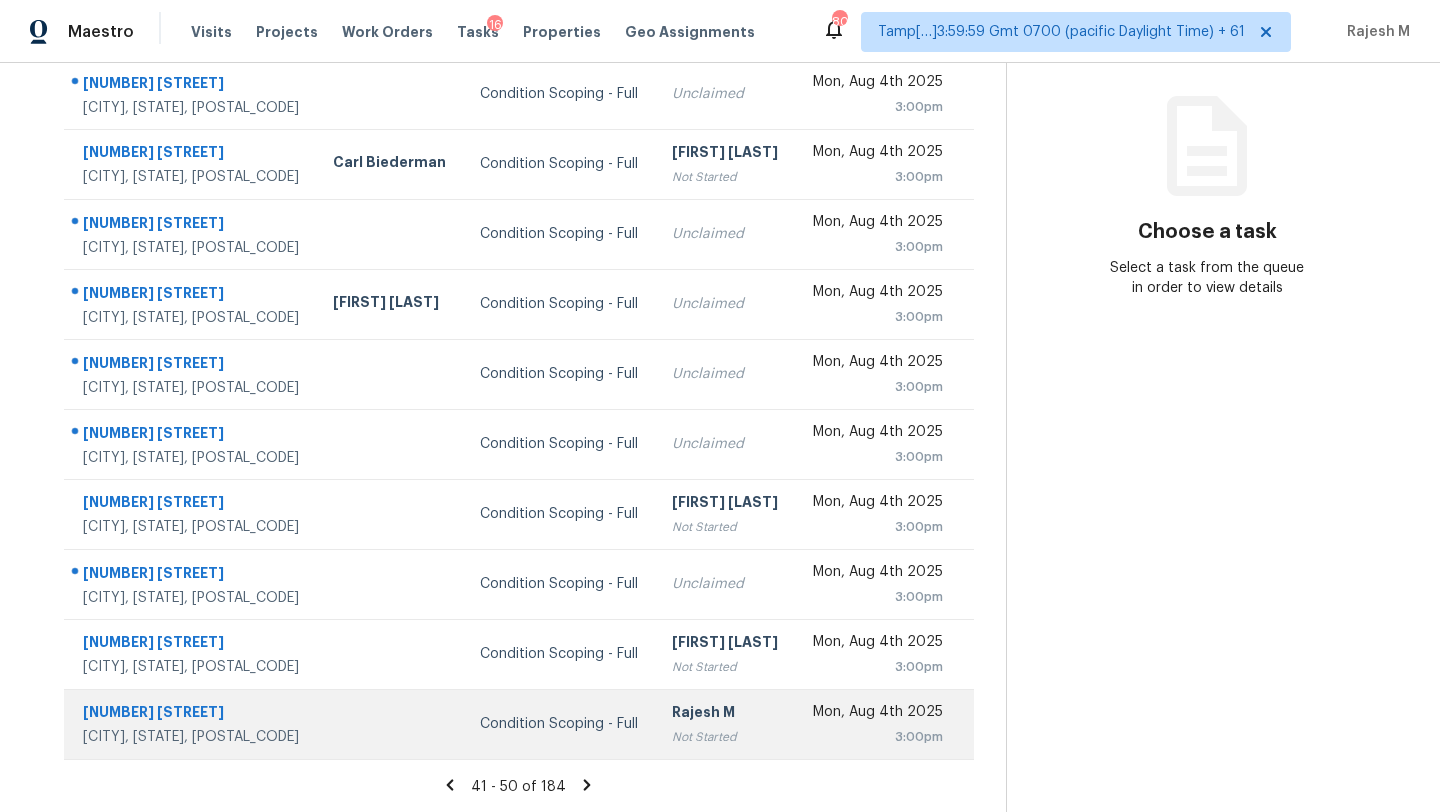 click on "Not Started" at bounding box center [725, 737] 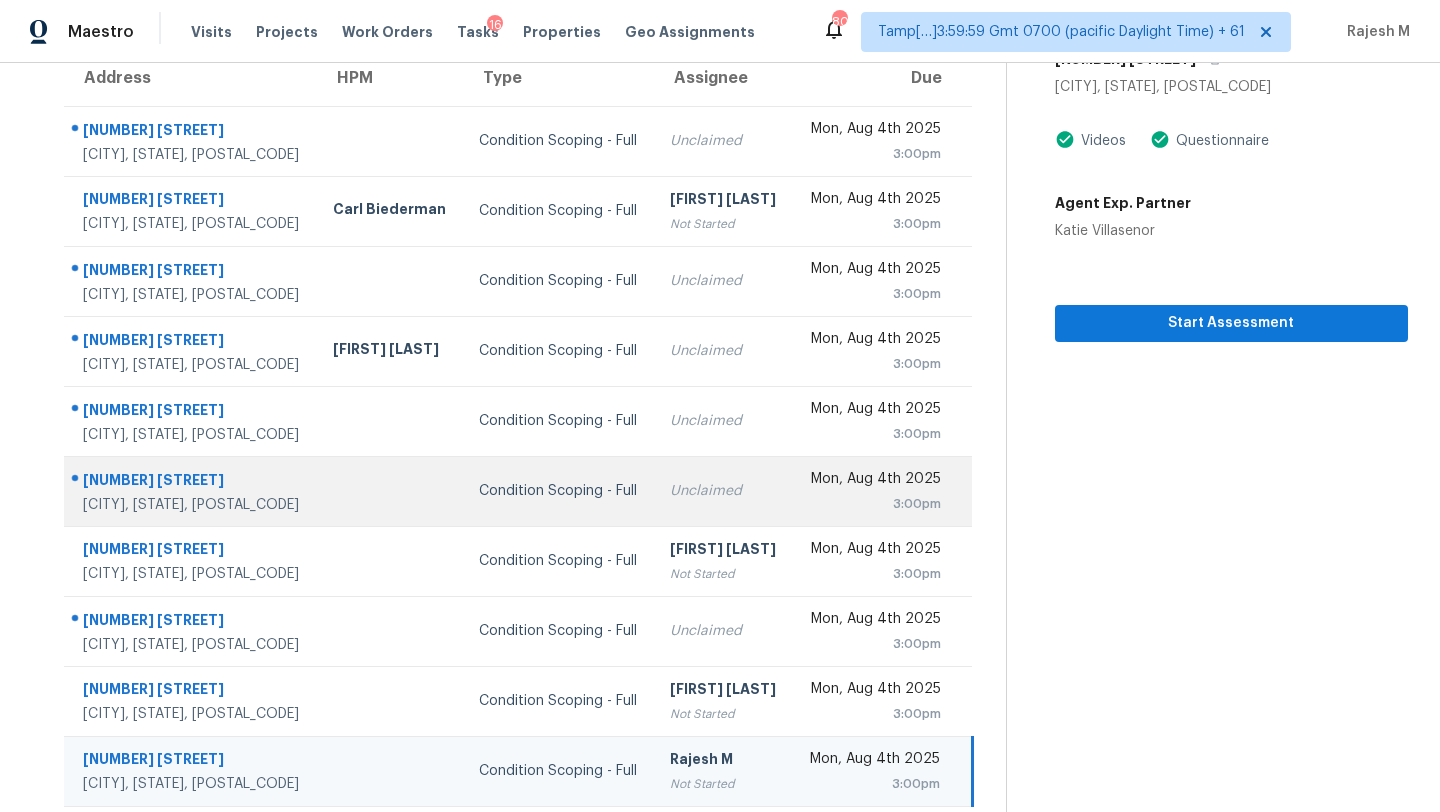 scroll, scrollTop: 161, scrollLeft: 0, axis: vertical 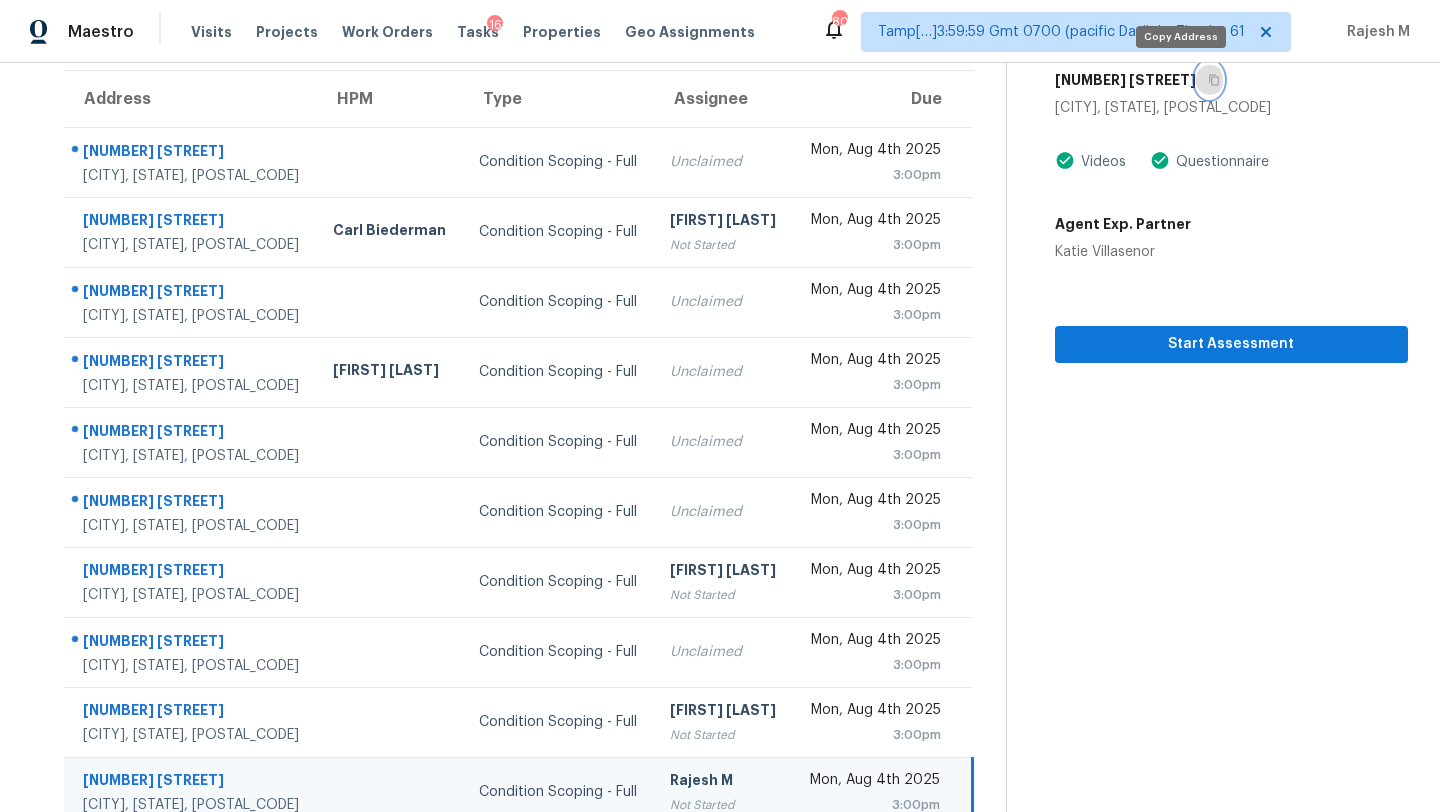 click 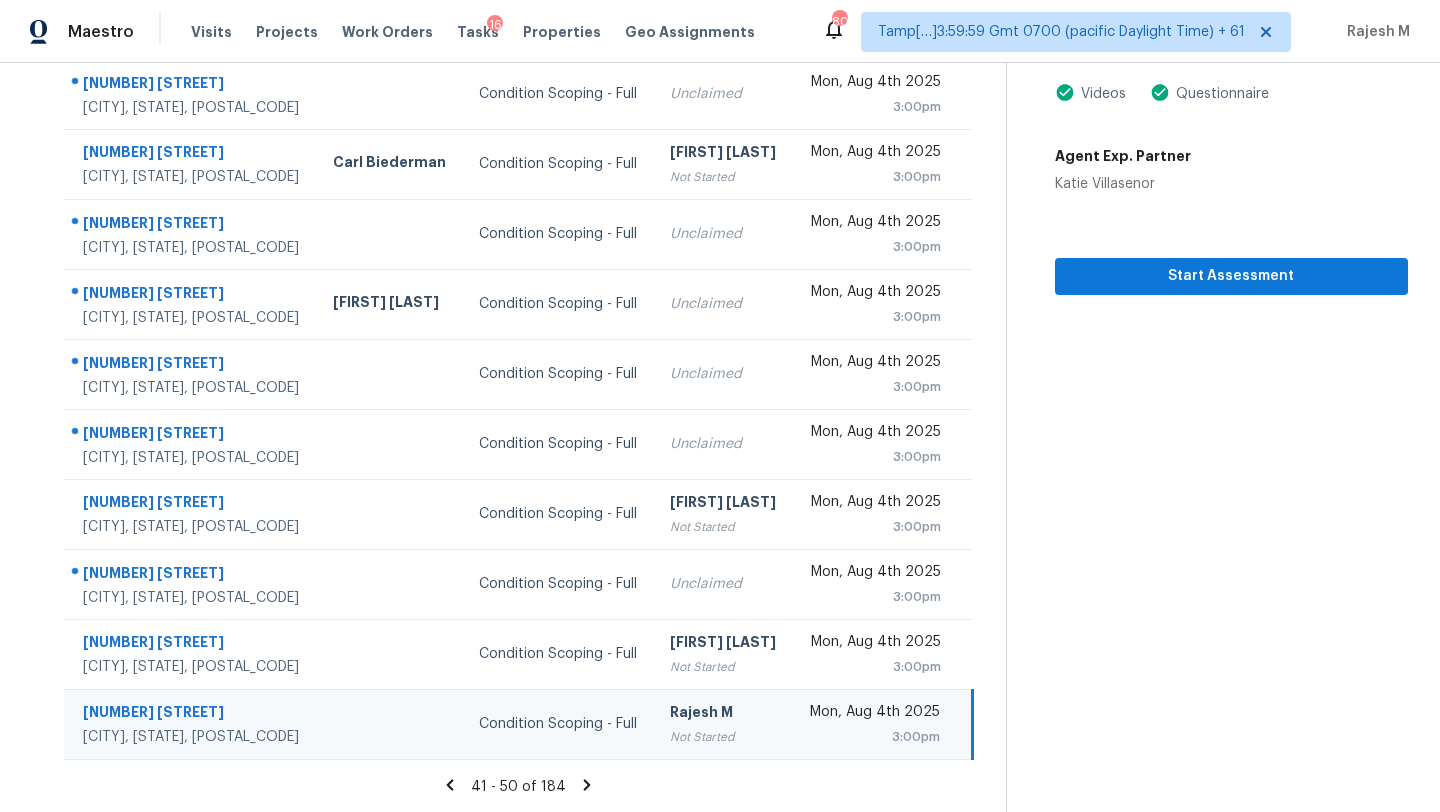 scroll, scrollTop: 146, scrollLeft: 0, axis: vertical 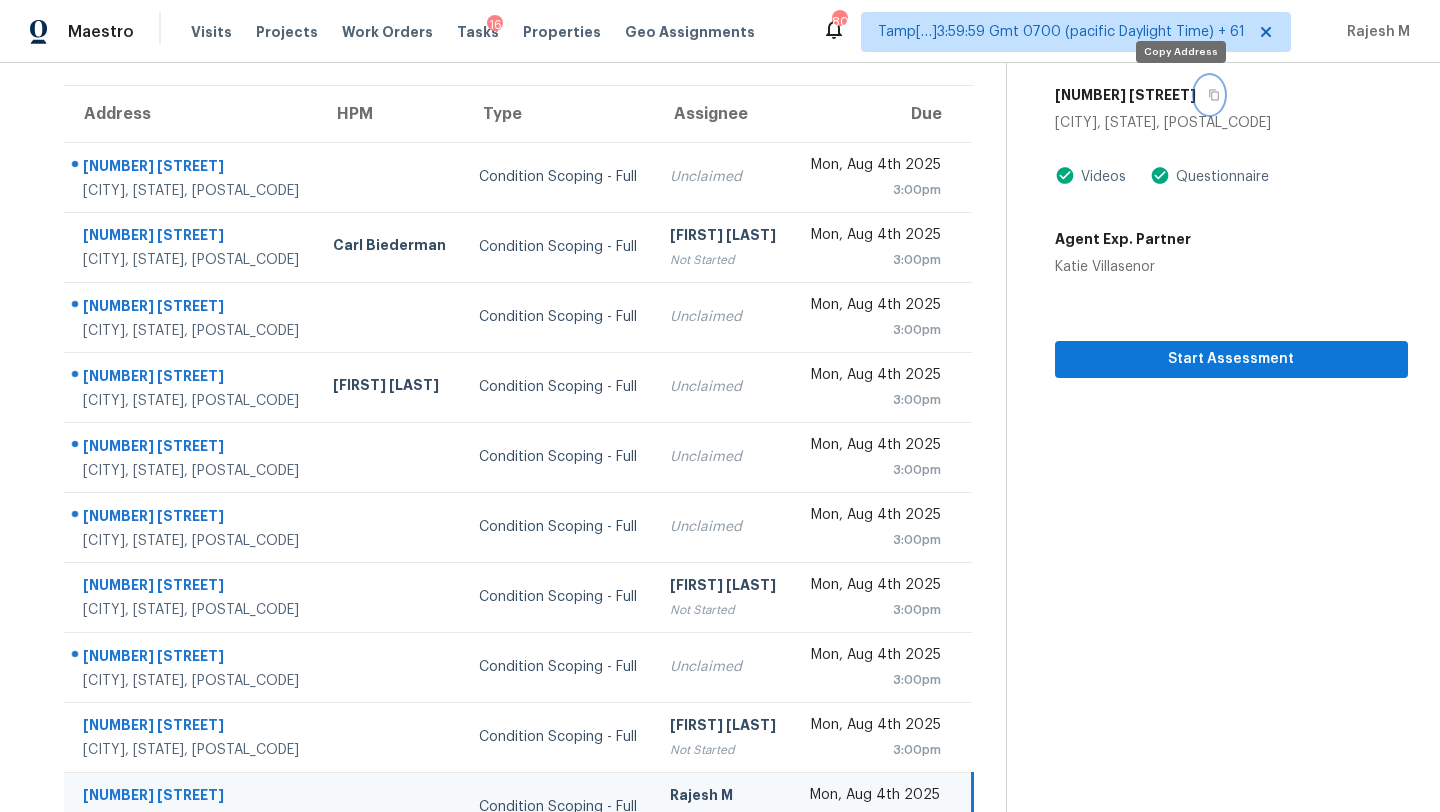 click at bounding box center [1209, 95] 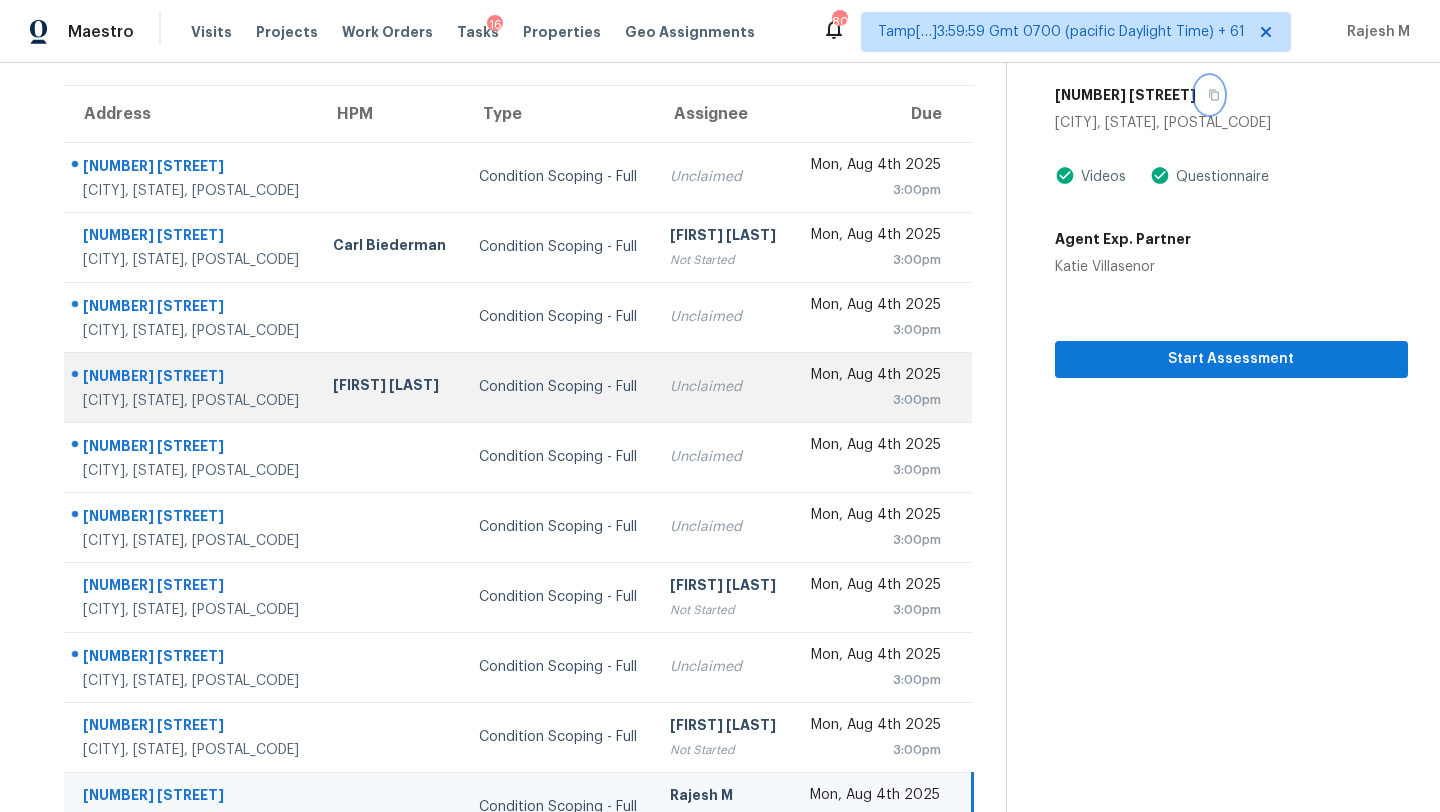 scroll, scrollTop: 229, scrollLeft: 0, axis: vertical 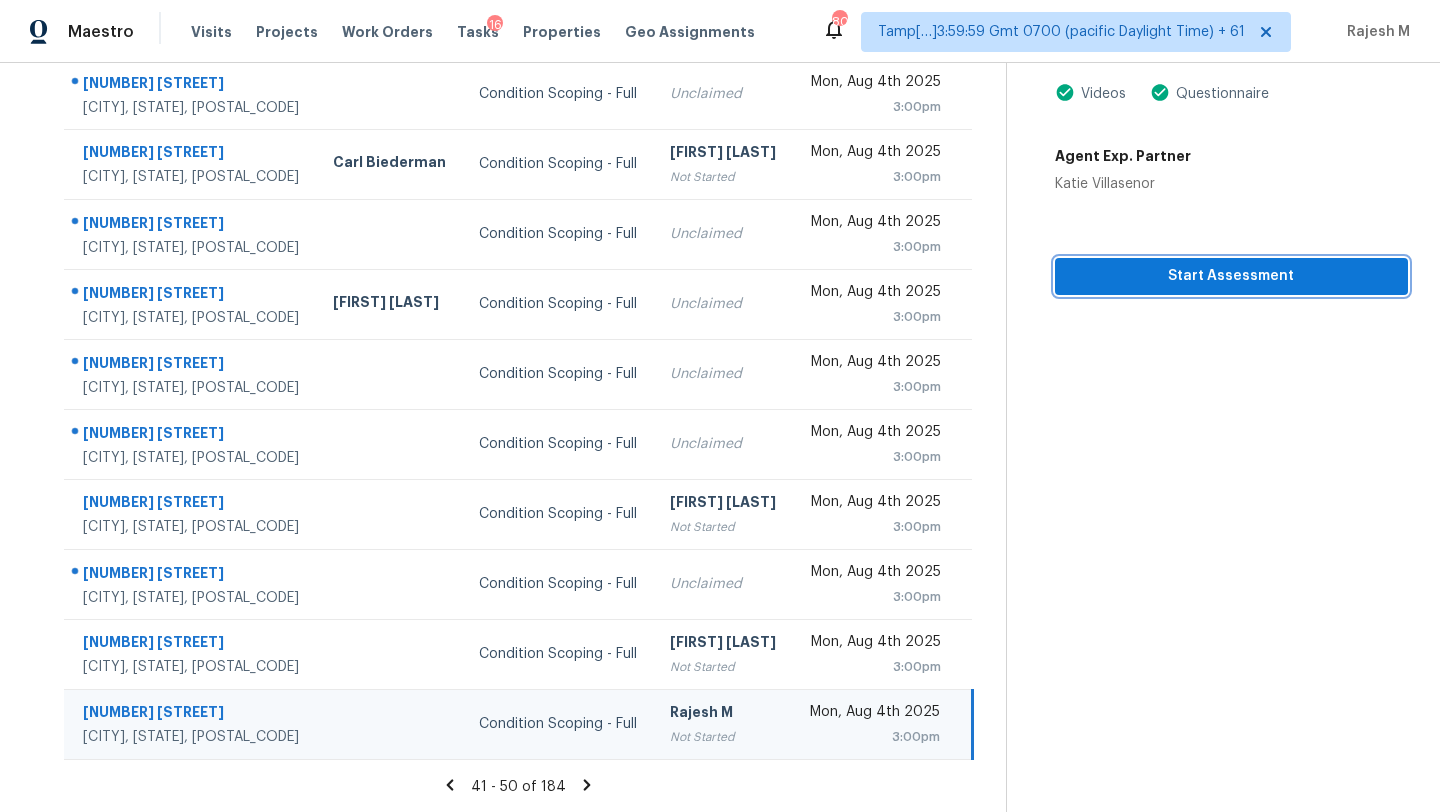 click on "Start Assessment" at bounding box center (1231, 276) 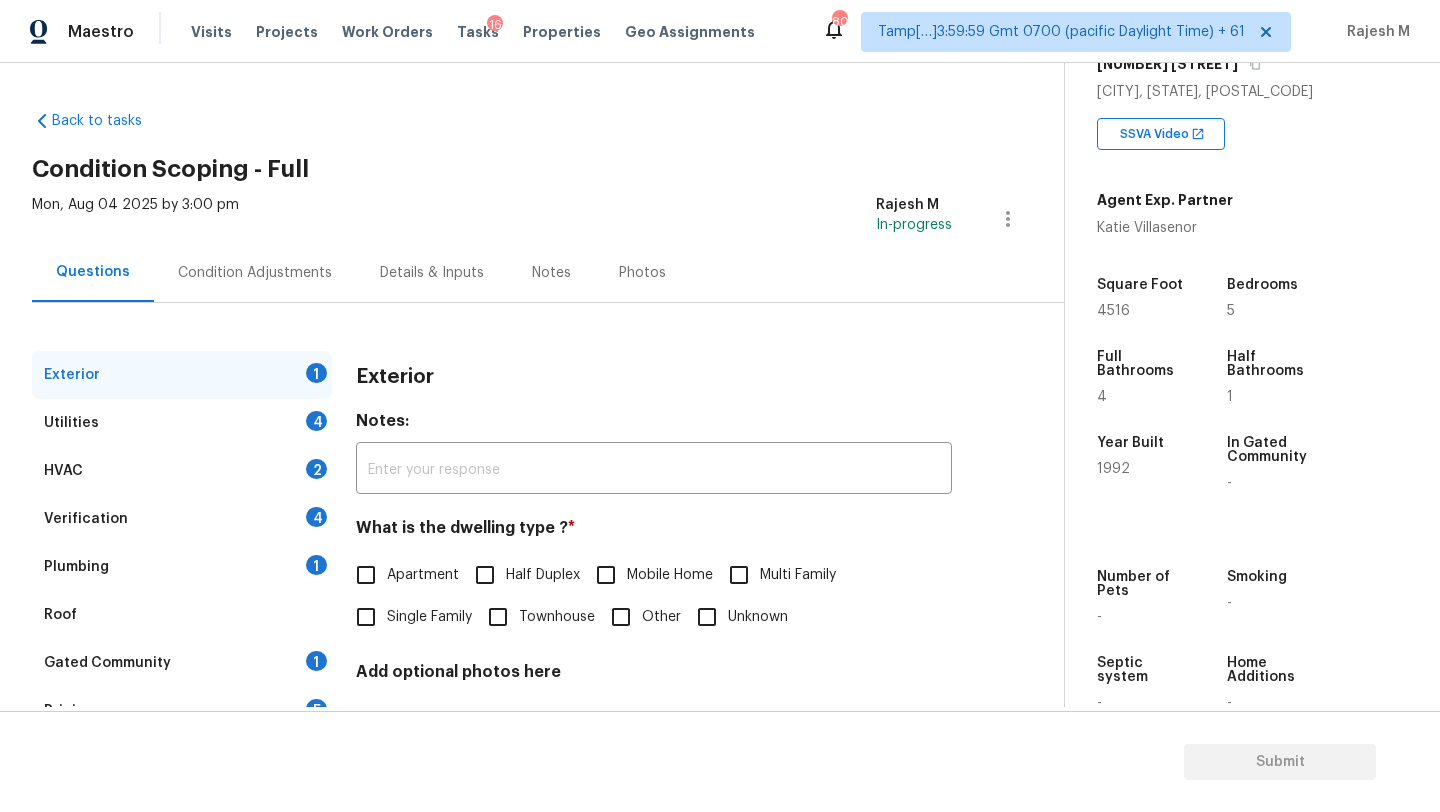 scroll, scrollTop: 381, scrollLeft: 0, axis: vertical 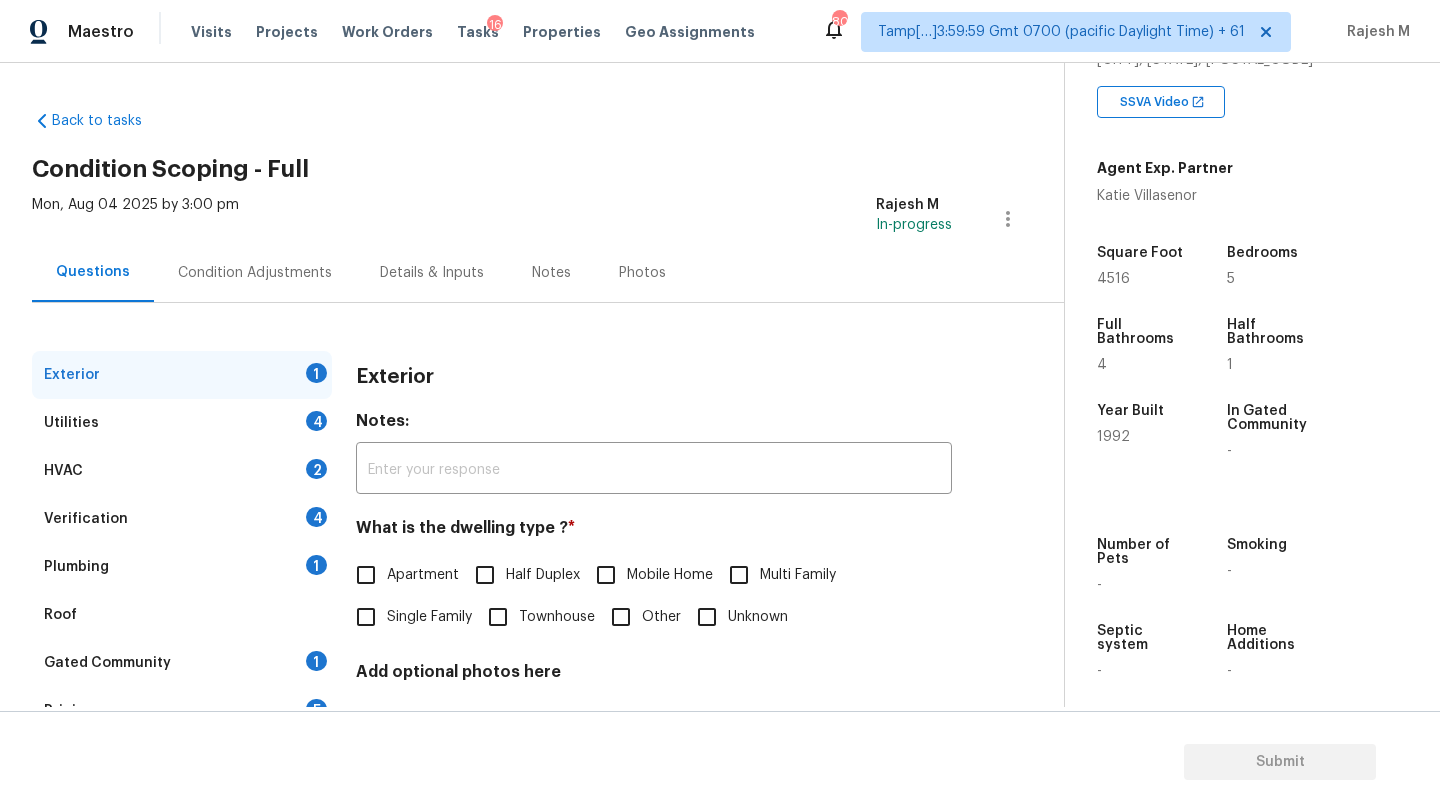 click on "Gated Community 1" at bounding box center [182, 663] 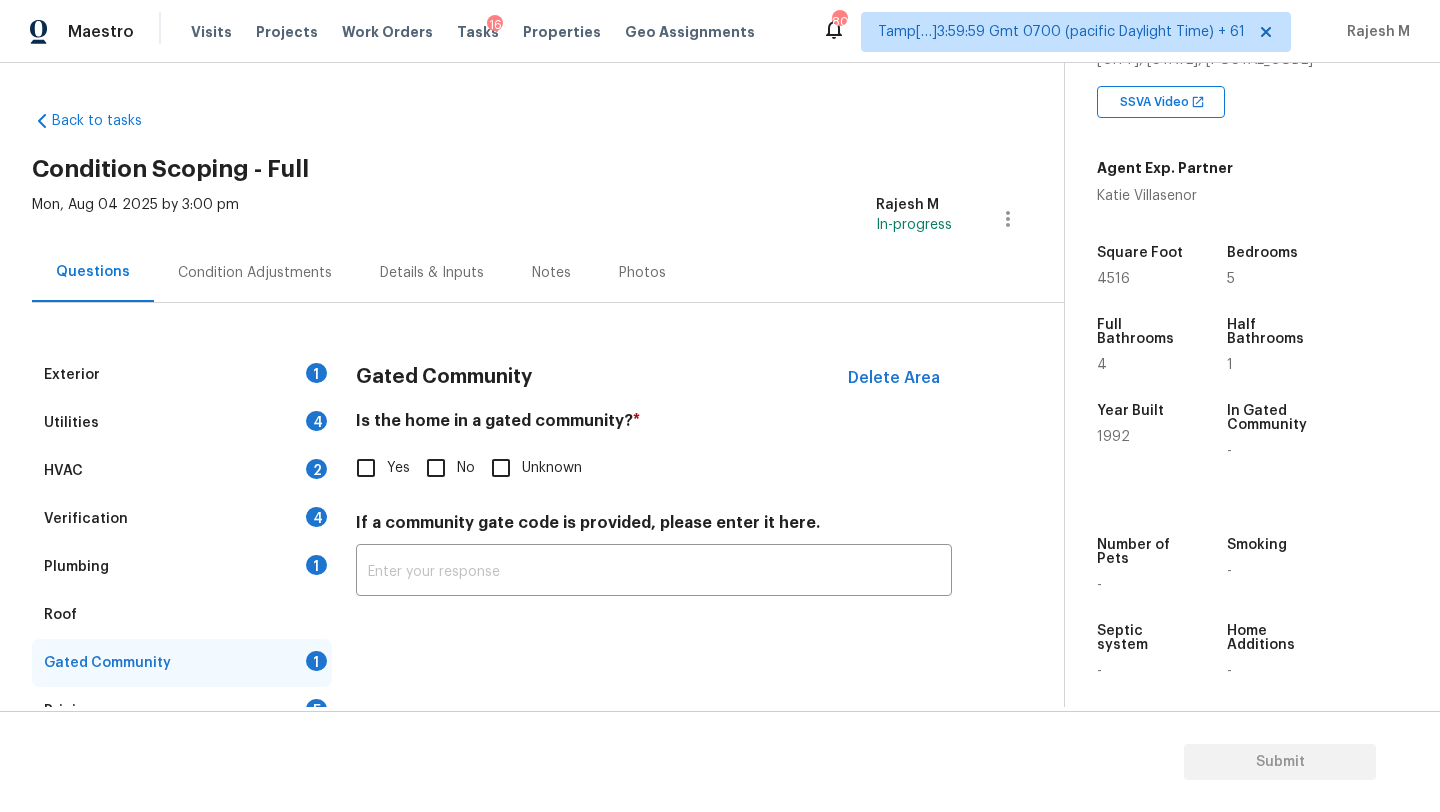 click on "No" at bounding box center [466, 468] 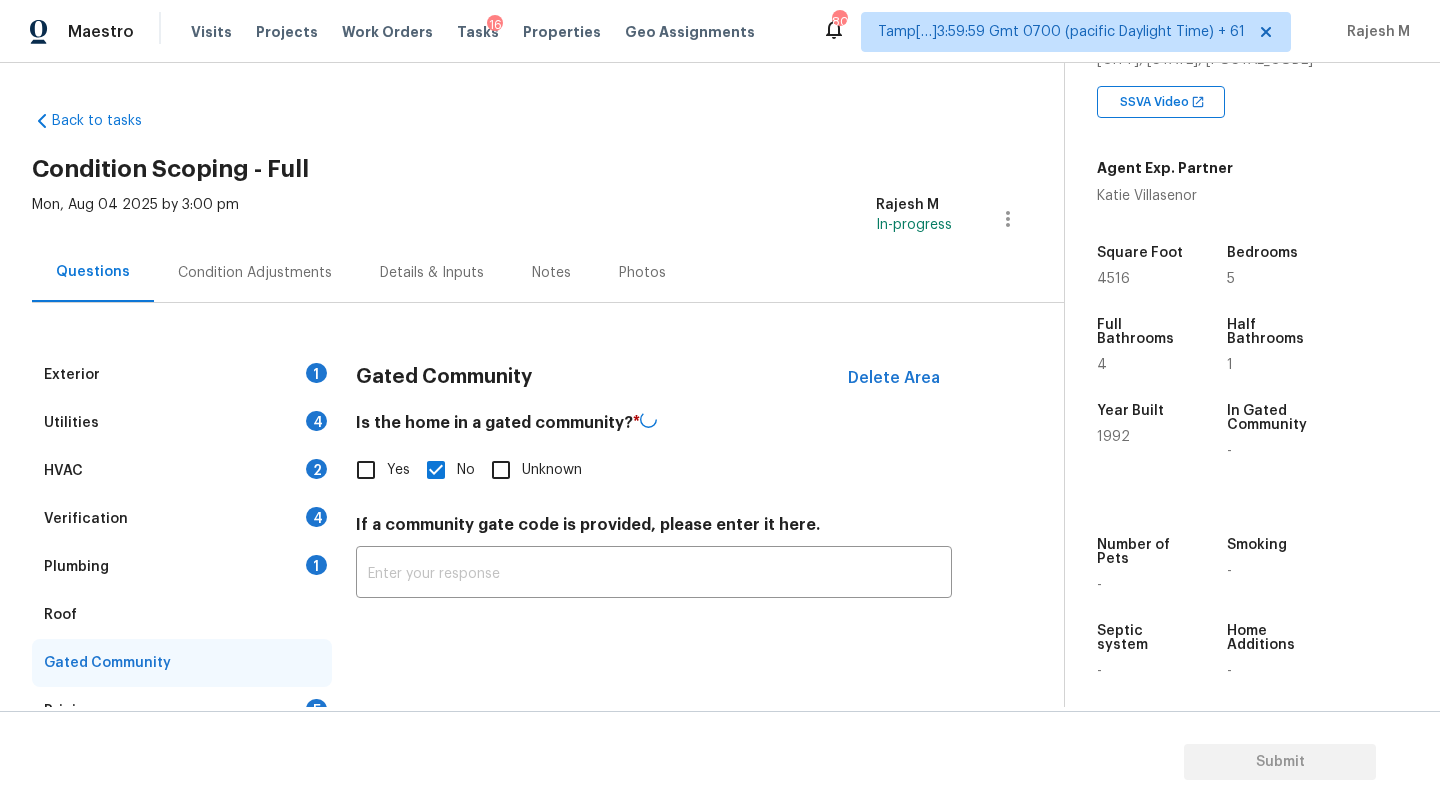 drag, startPoint x: 75, startPoint y: 617, endPoint x: 215, endPoint y: 615, distance: 140.01428 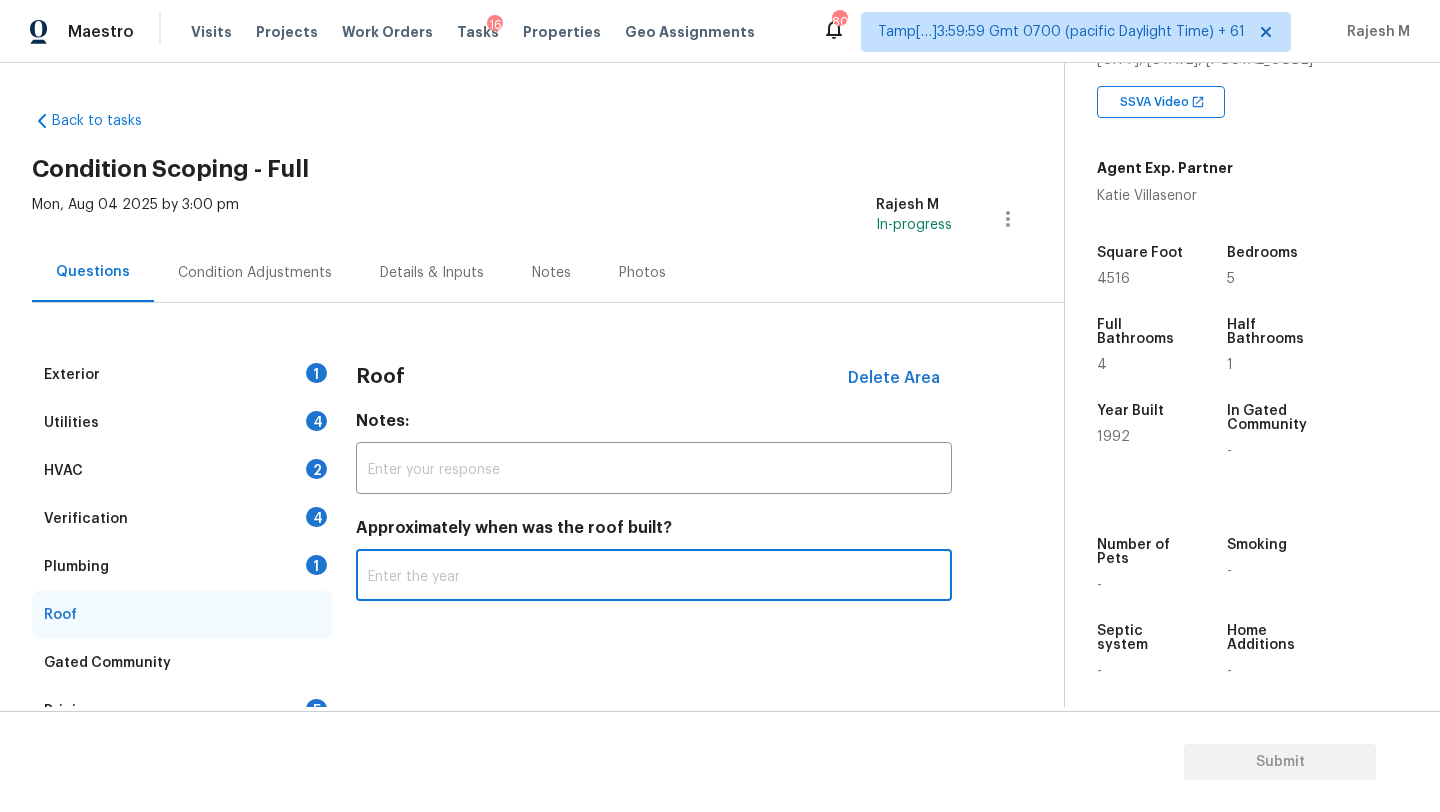 click at bounding box center (654, 577) 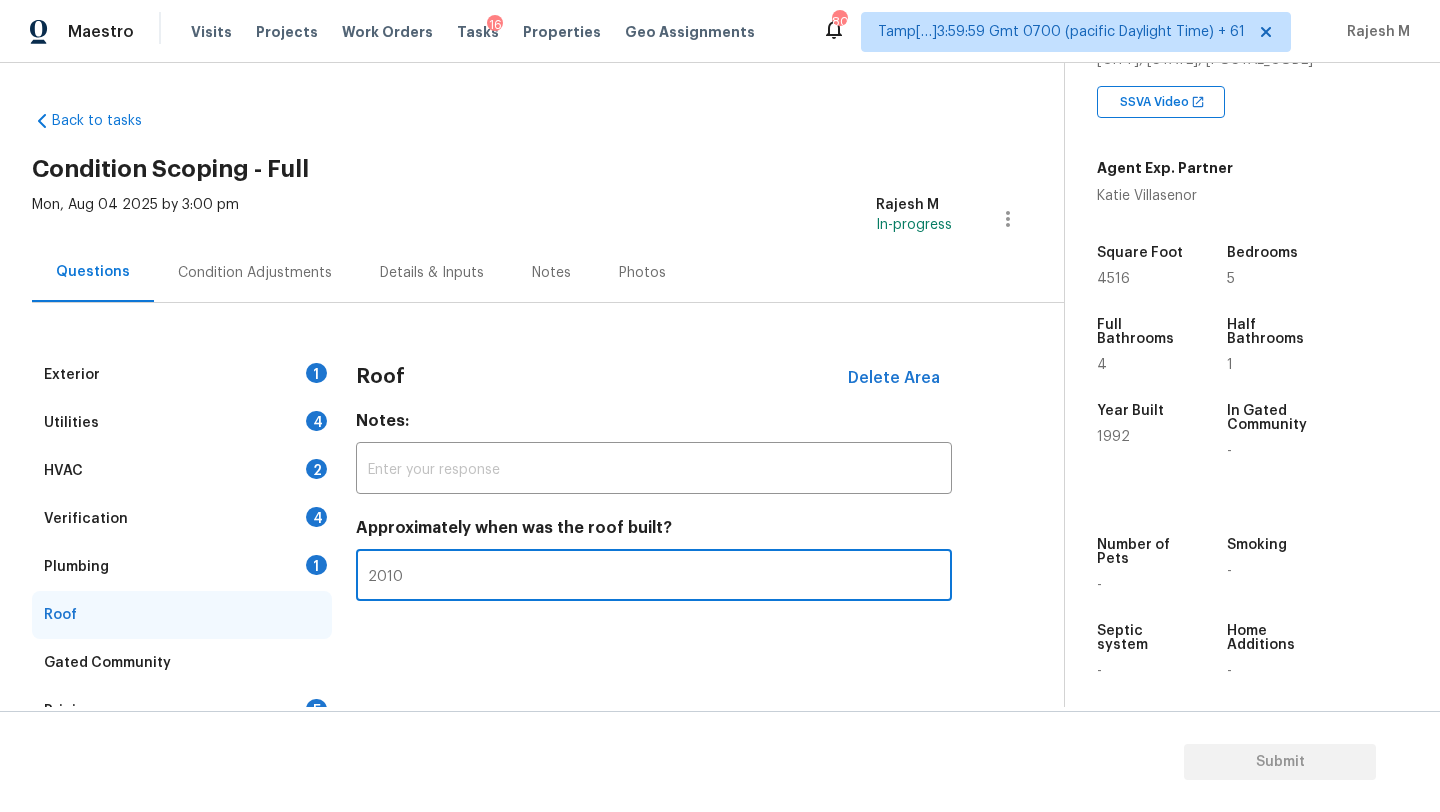type on "2010" 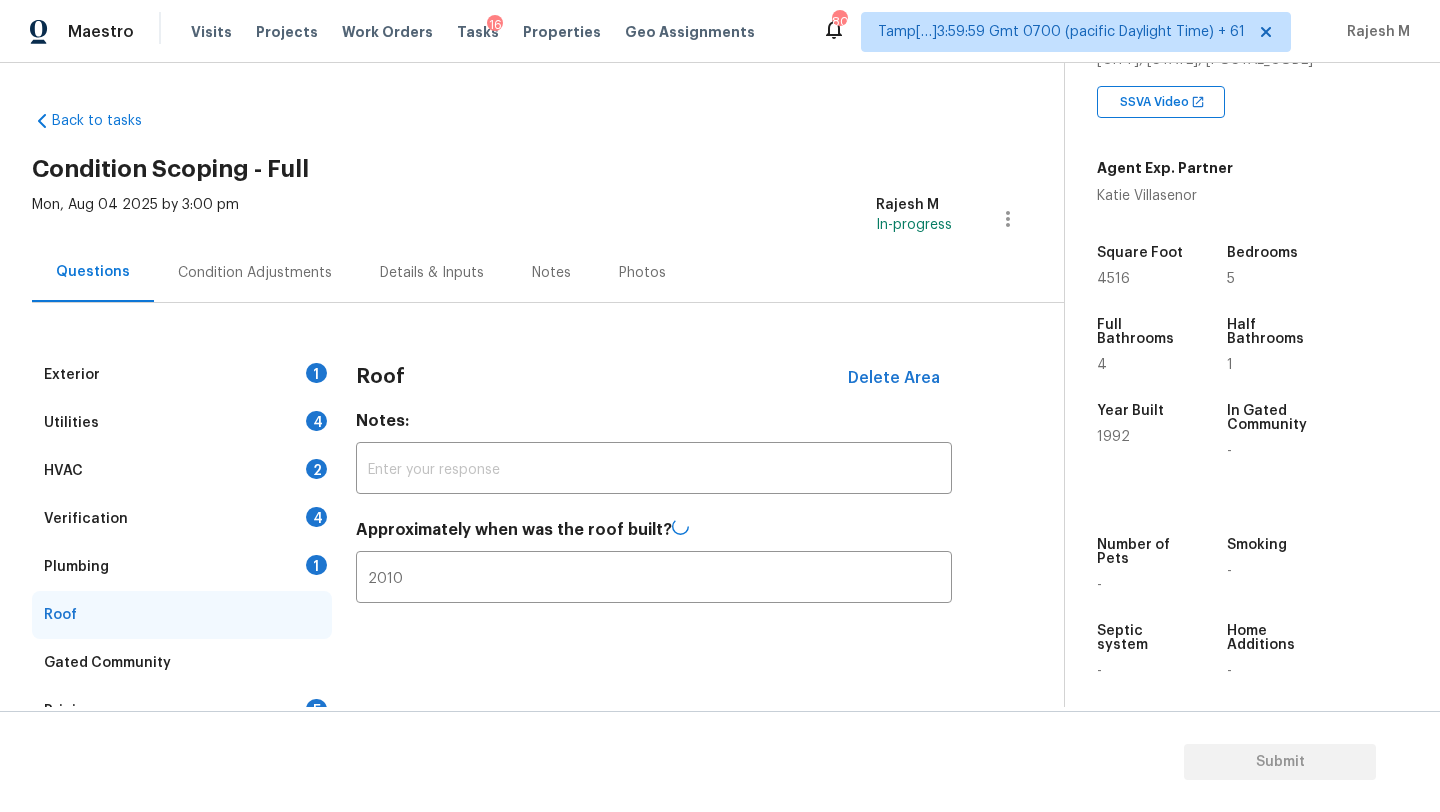 click on "Plumbing 1" at bounding box center (182, 567) 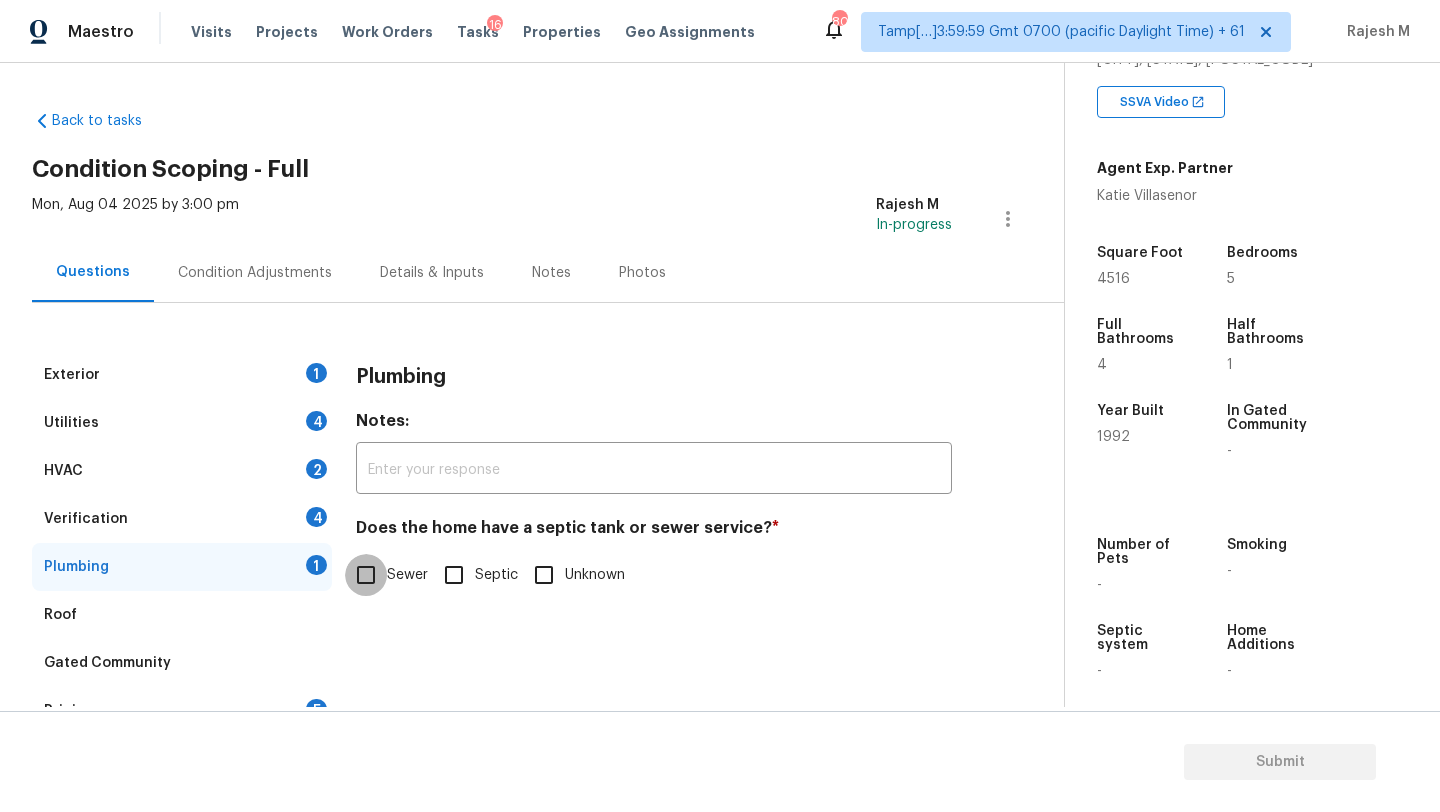 click on "Sewer" at bounding box center [366, 575] 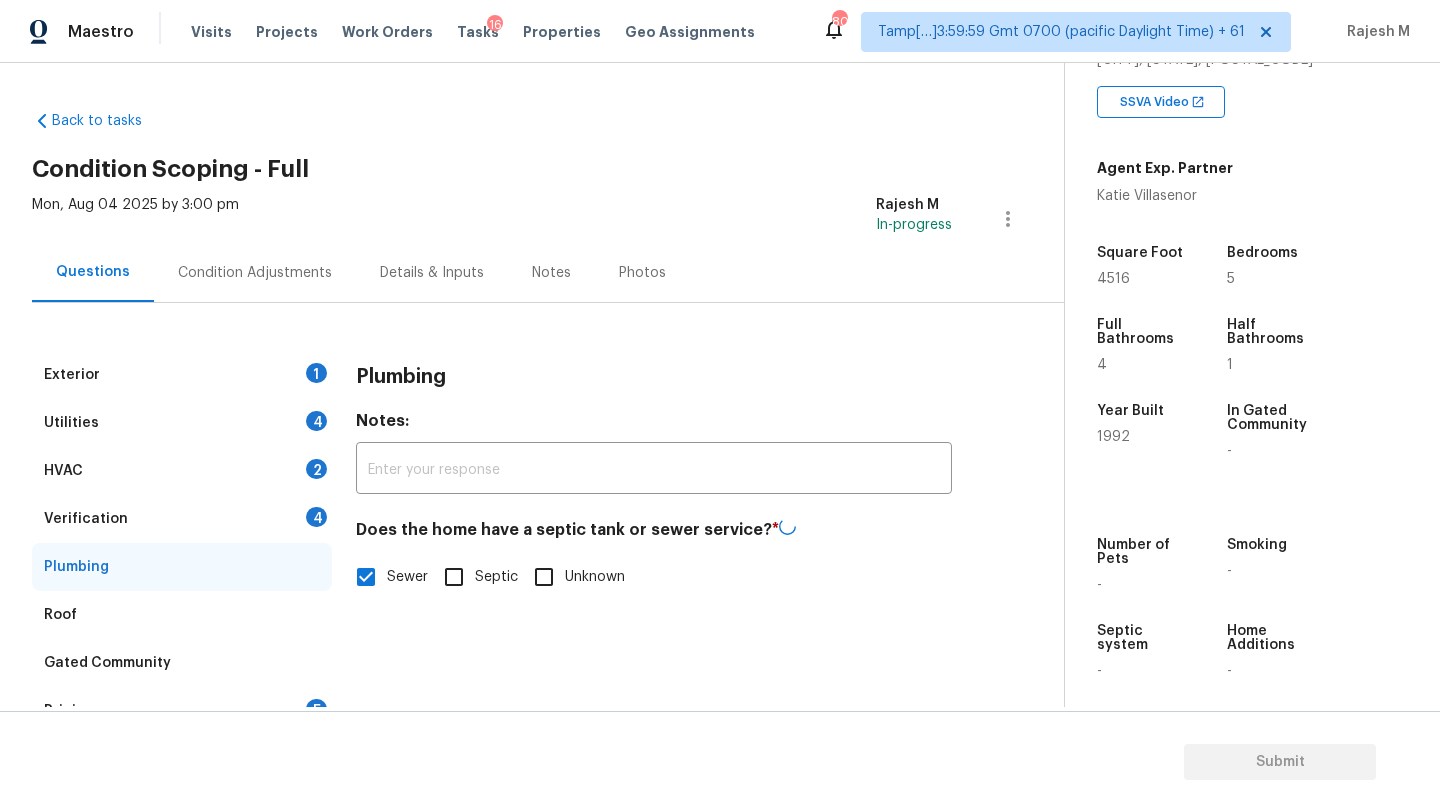 click on "Verification 4" at bounding box center [182, 519] 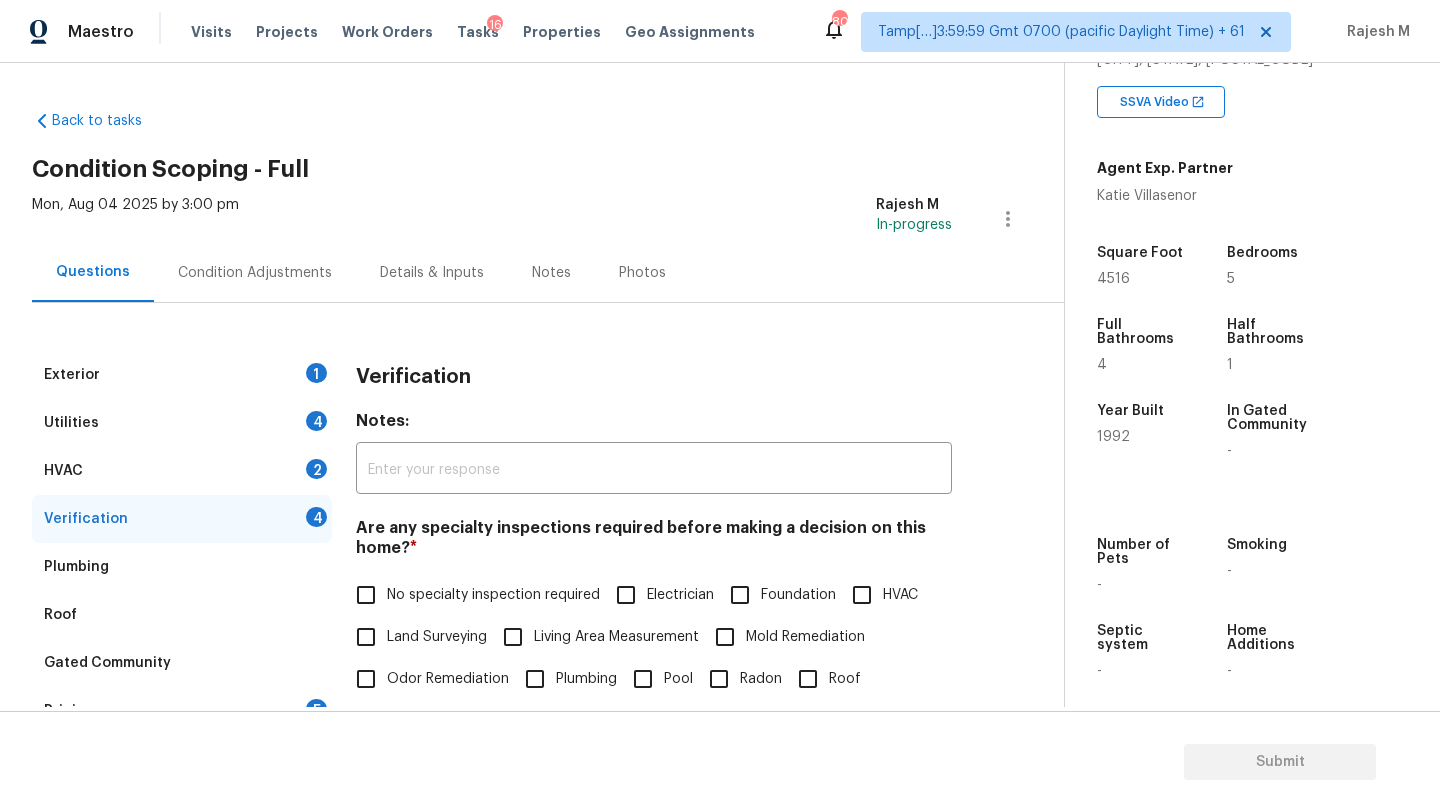 click on "No specialty inspection required" at bounding box center [472, 595] 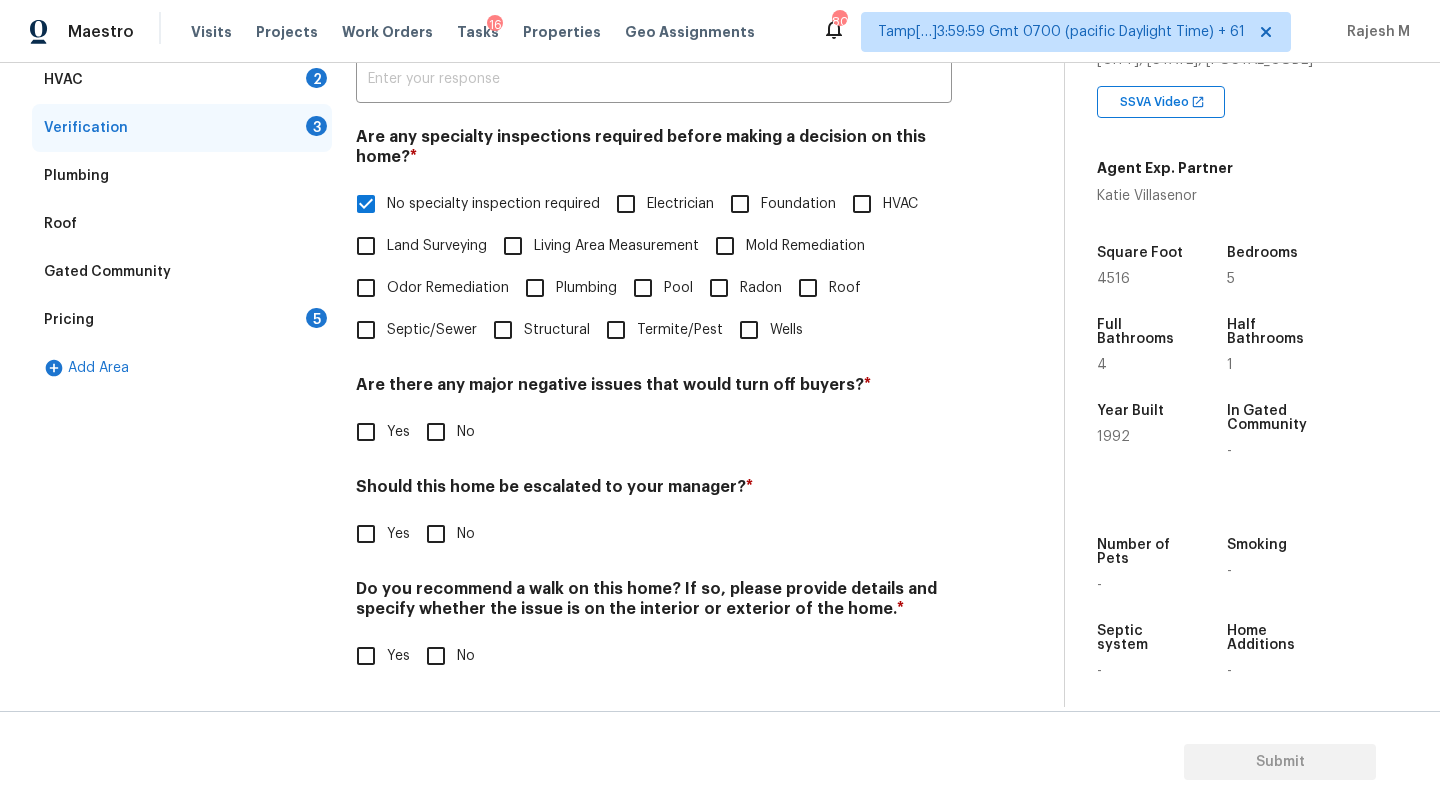 scroll, scrollTop: 391, scrollLeft: 0, axis: vertical 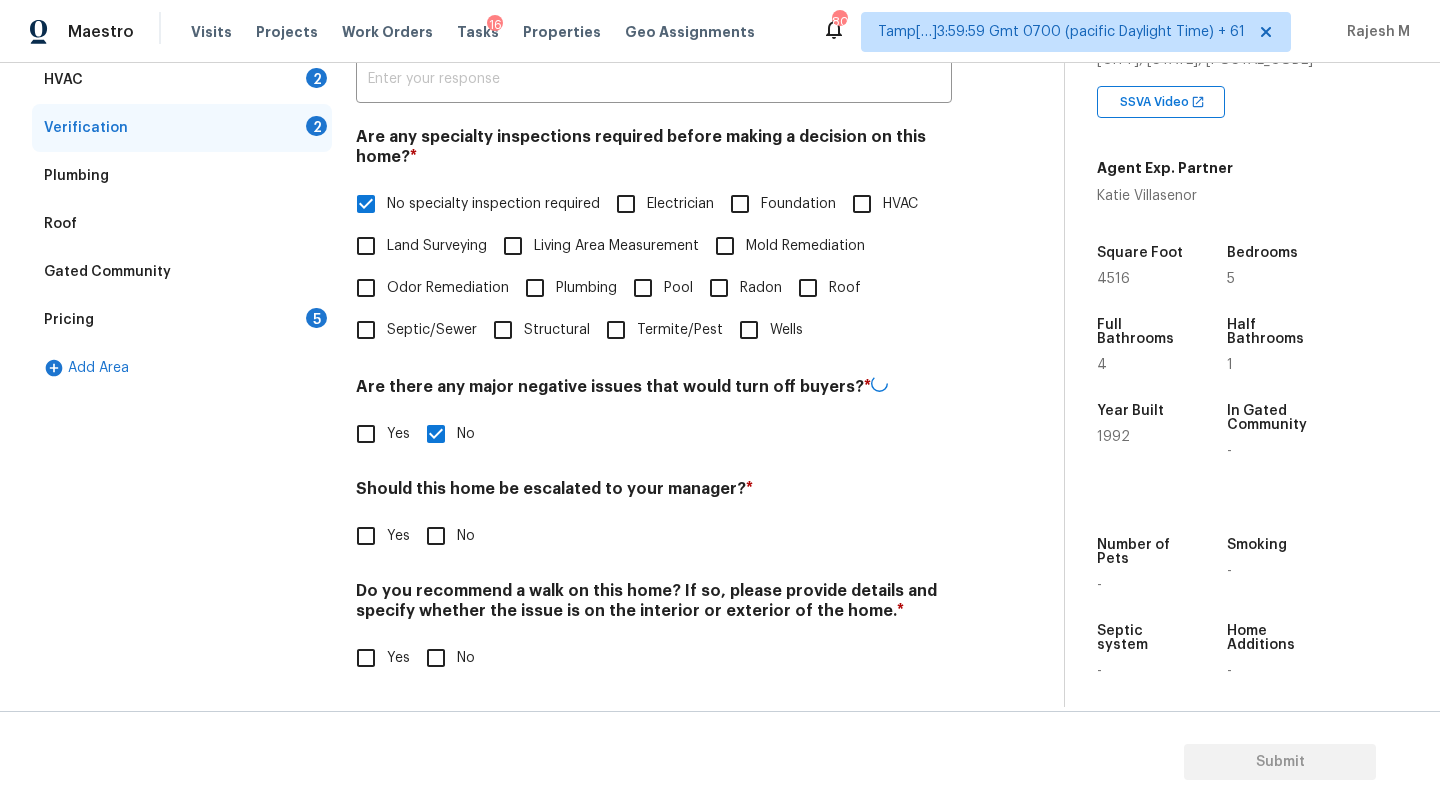click on "Submit" at bounding box center (720, 762) 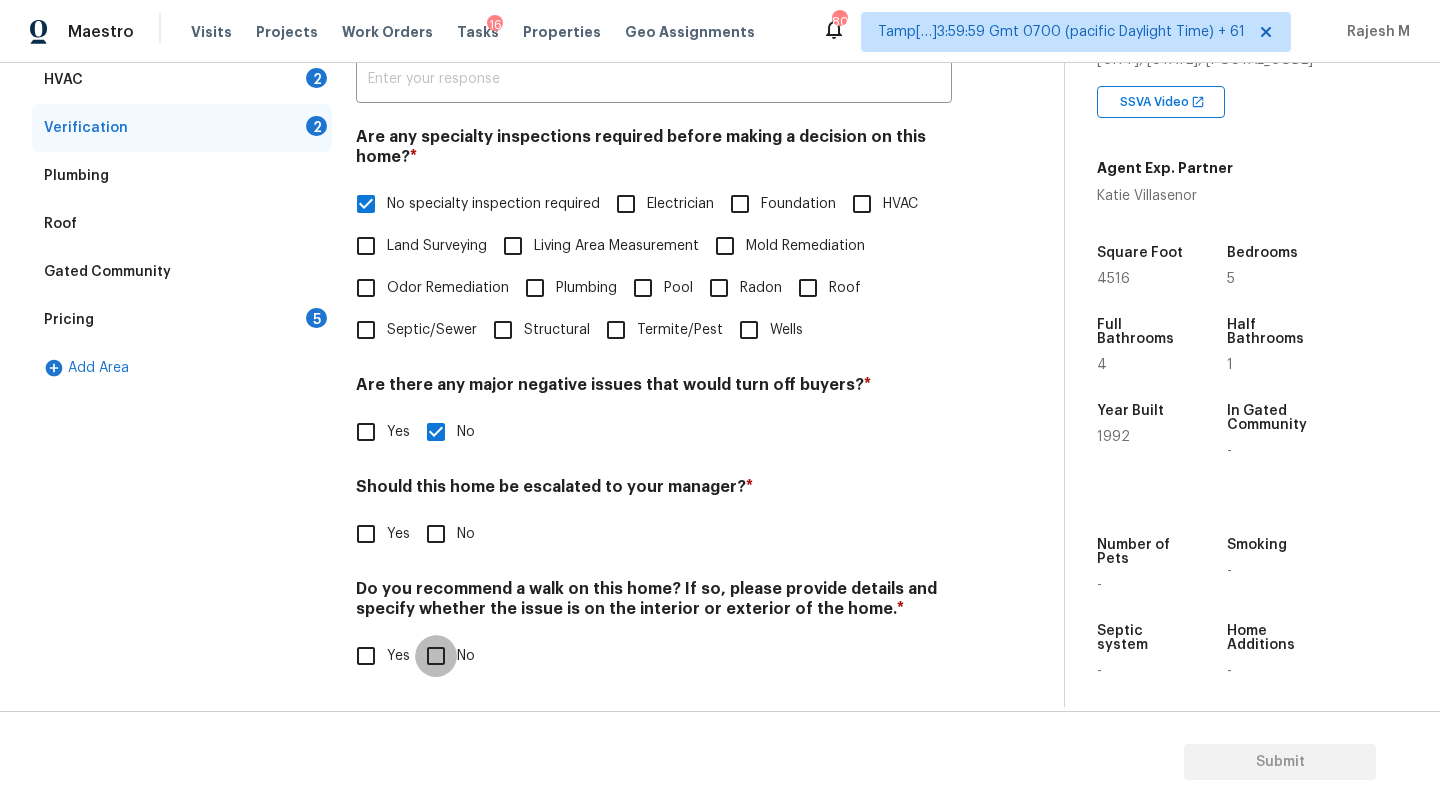 click on "No" at bounding box center [436, 656] 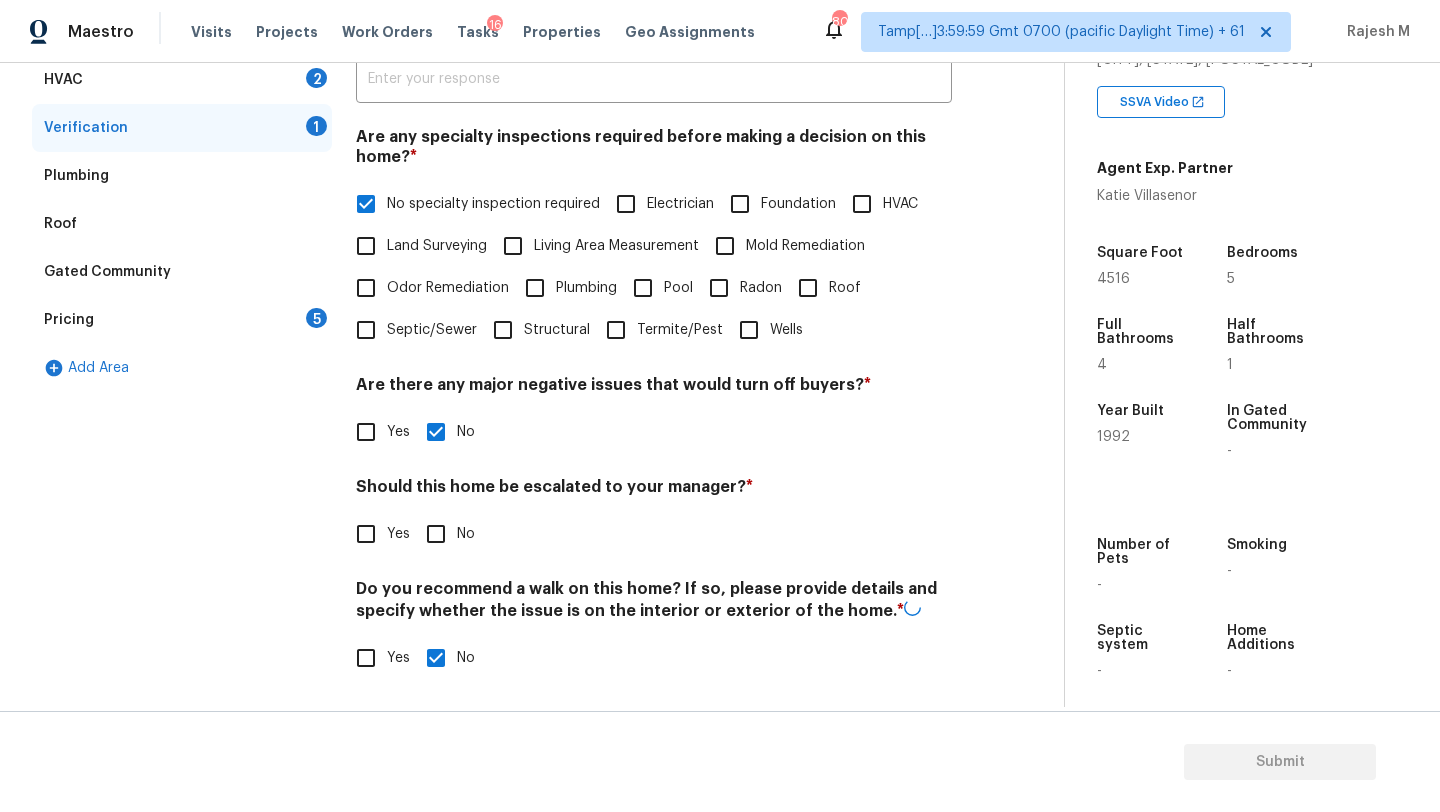 click on "Yes" at bounding box center (366, 534) 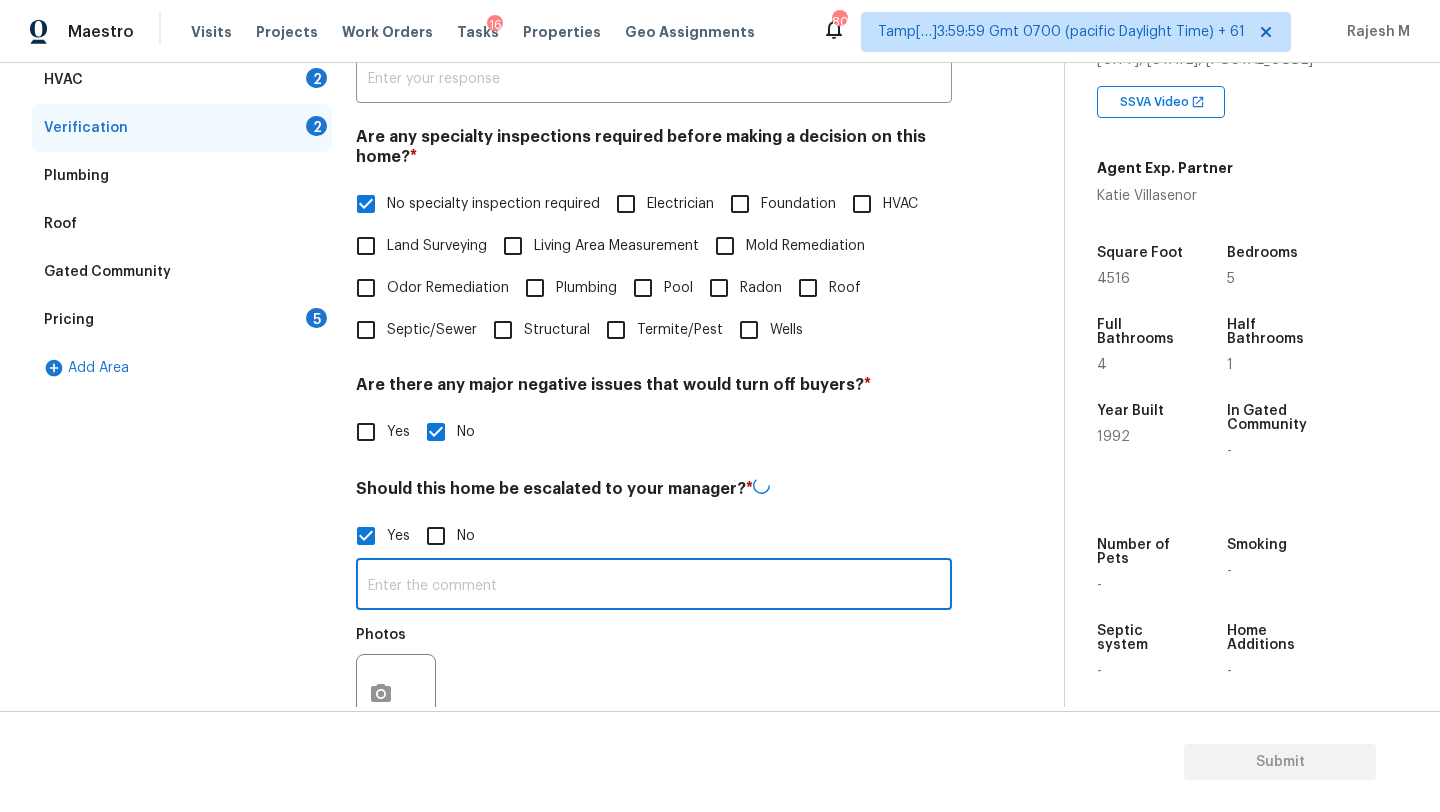 click at bounding box center (654, 586) 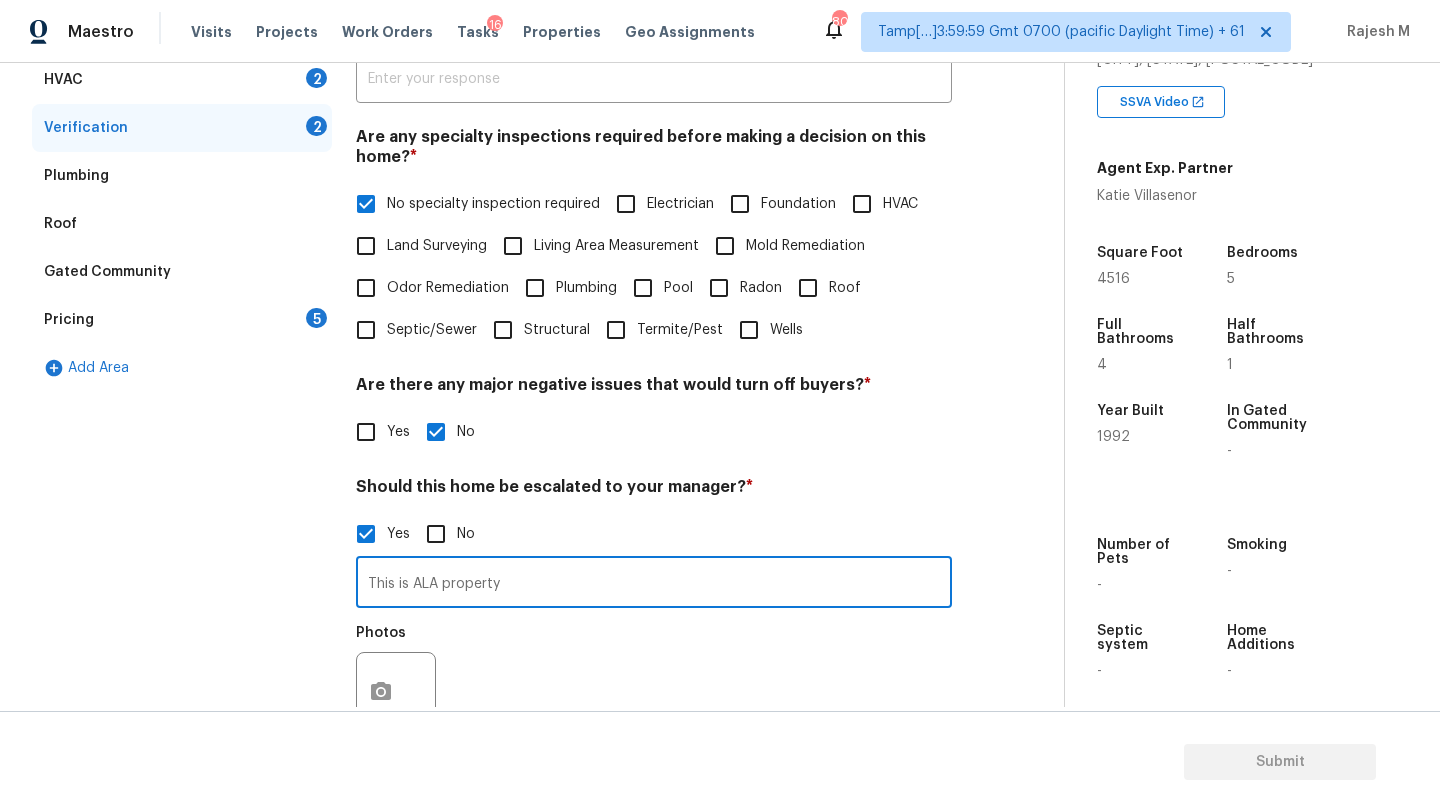 type on "This is ALA property" 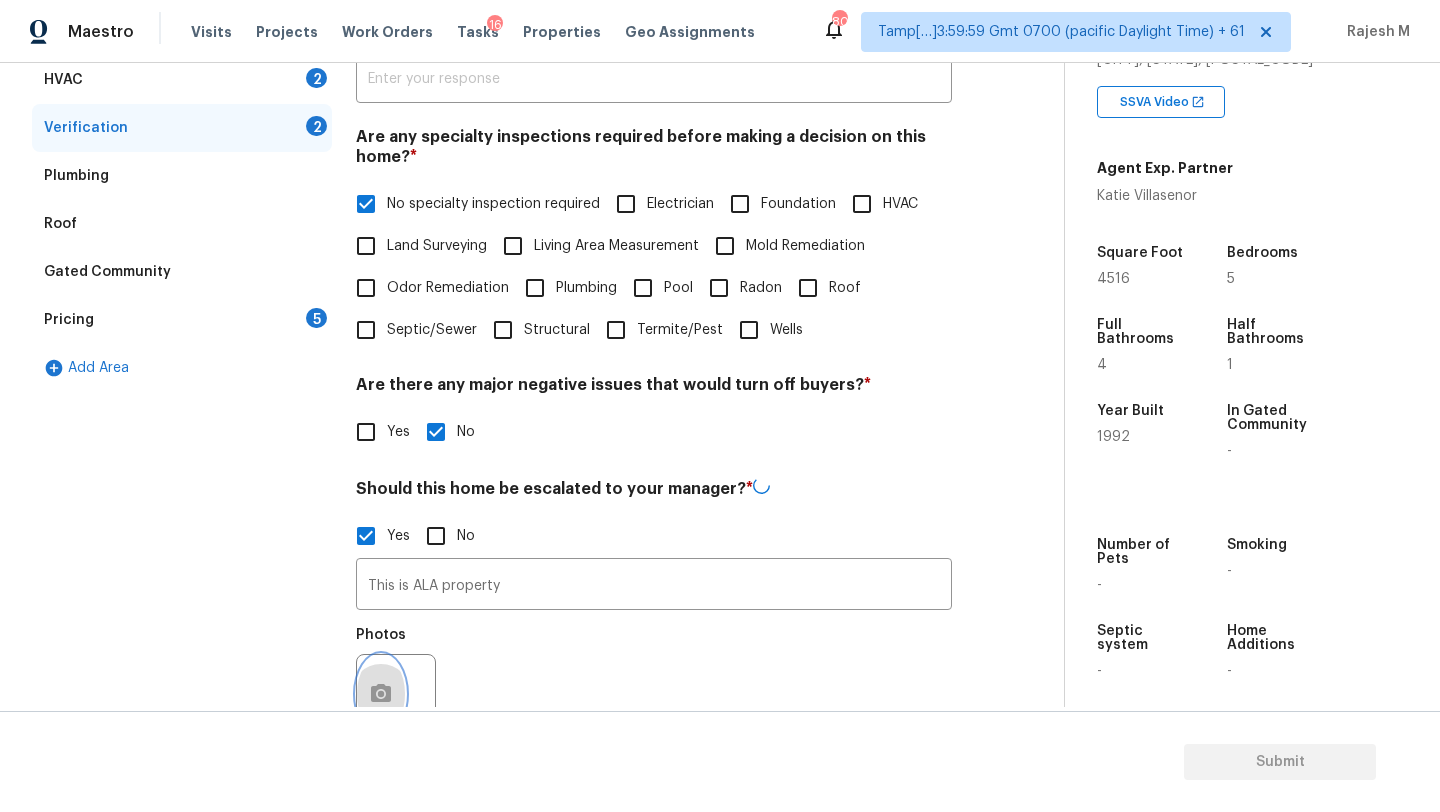 click at bounding box center (381, 694) 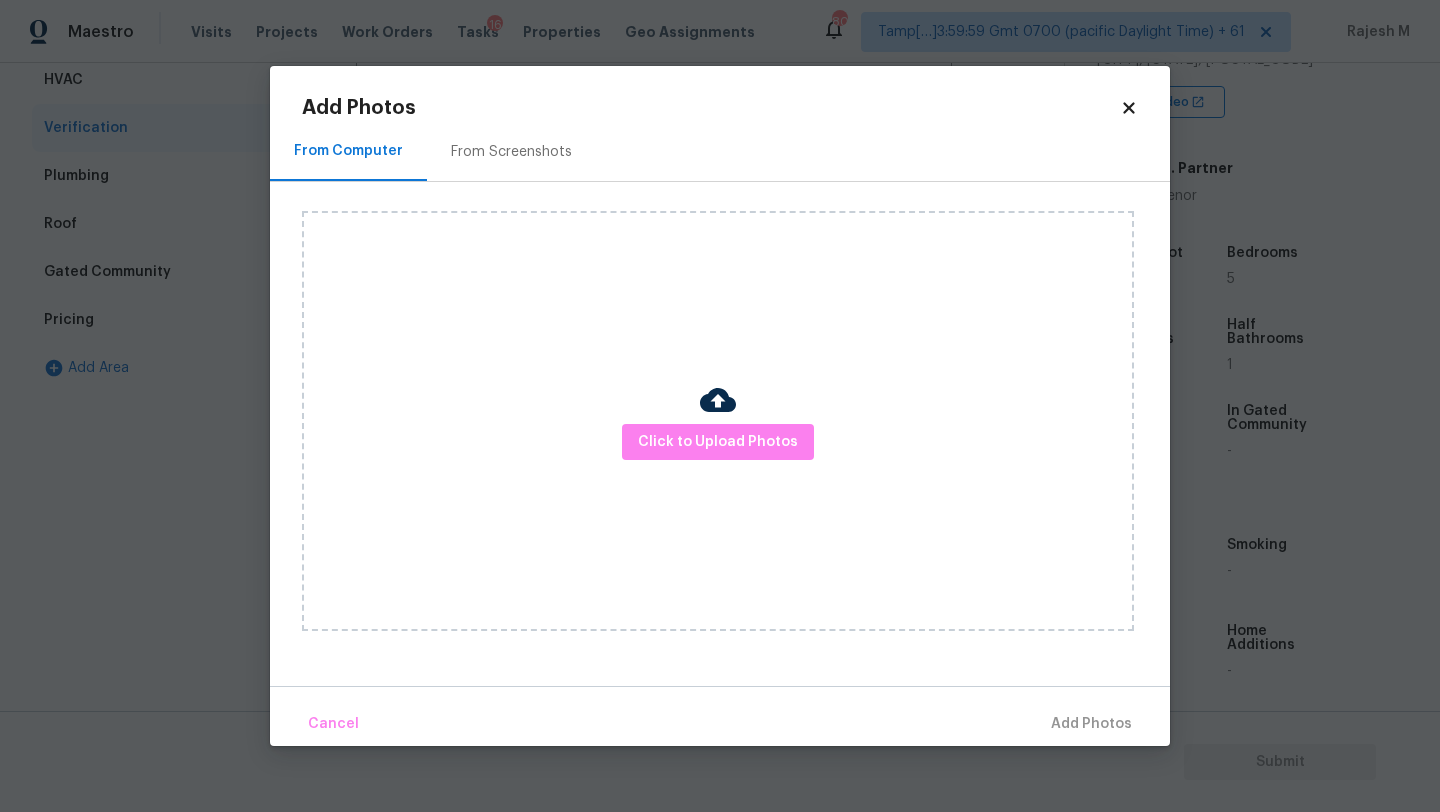 click on "From Screenshots" at bounding box center [511, 151] 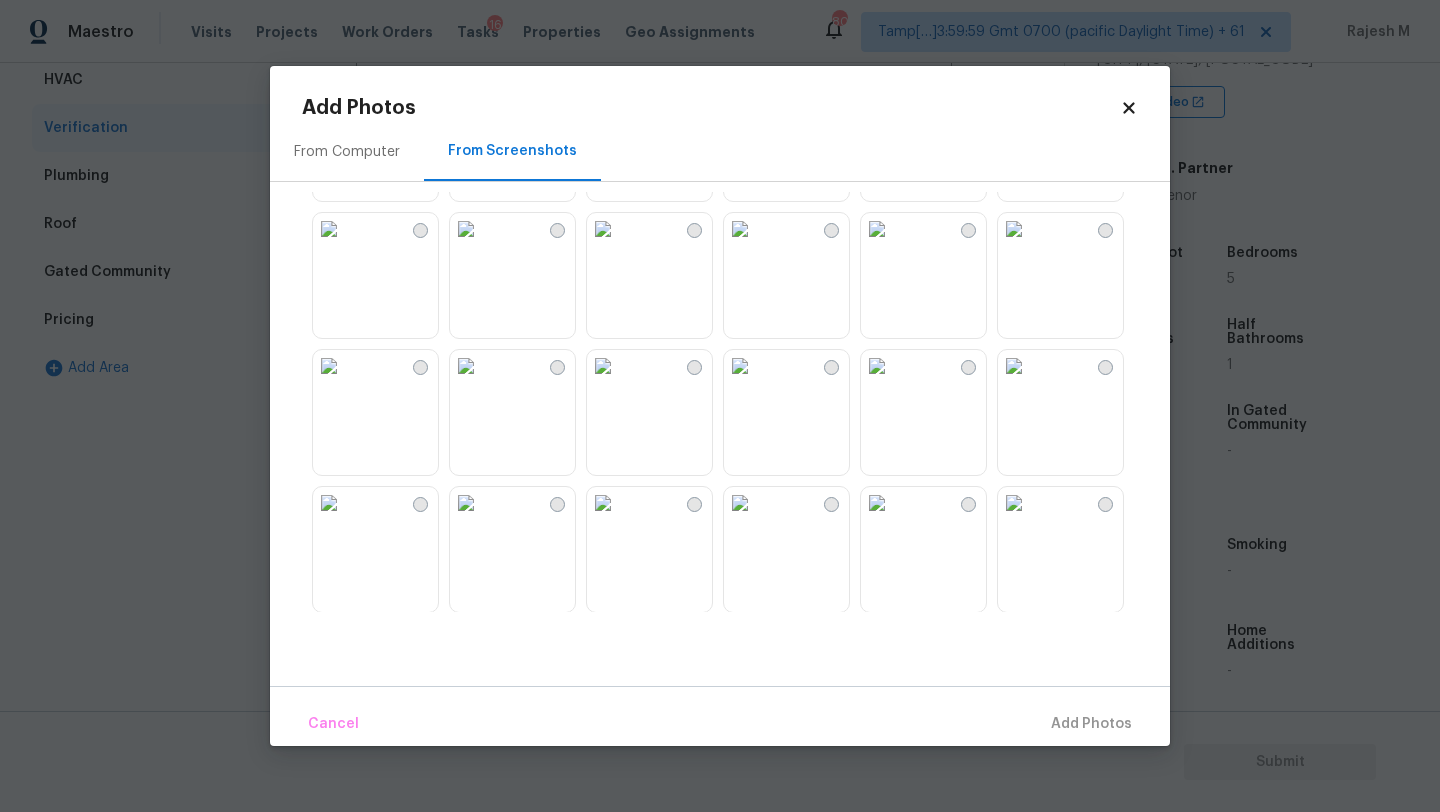 scroll, scrollTop: 149, scrollLeft: 0, axis: vertical 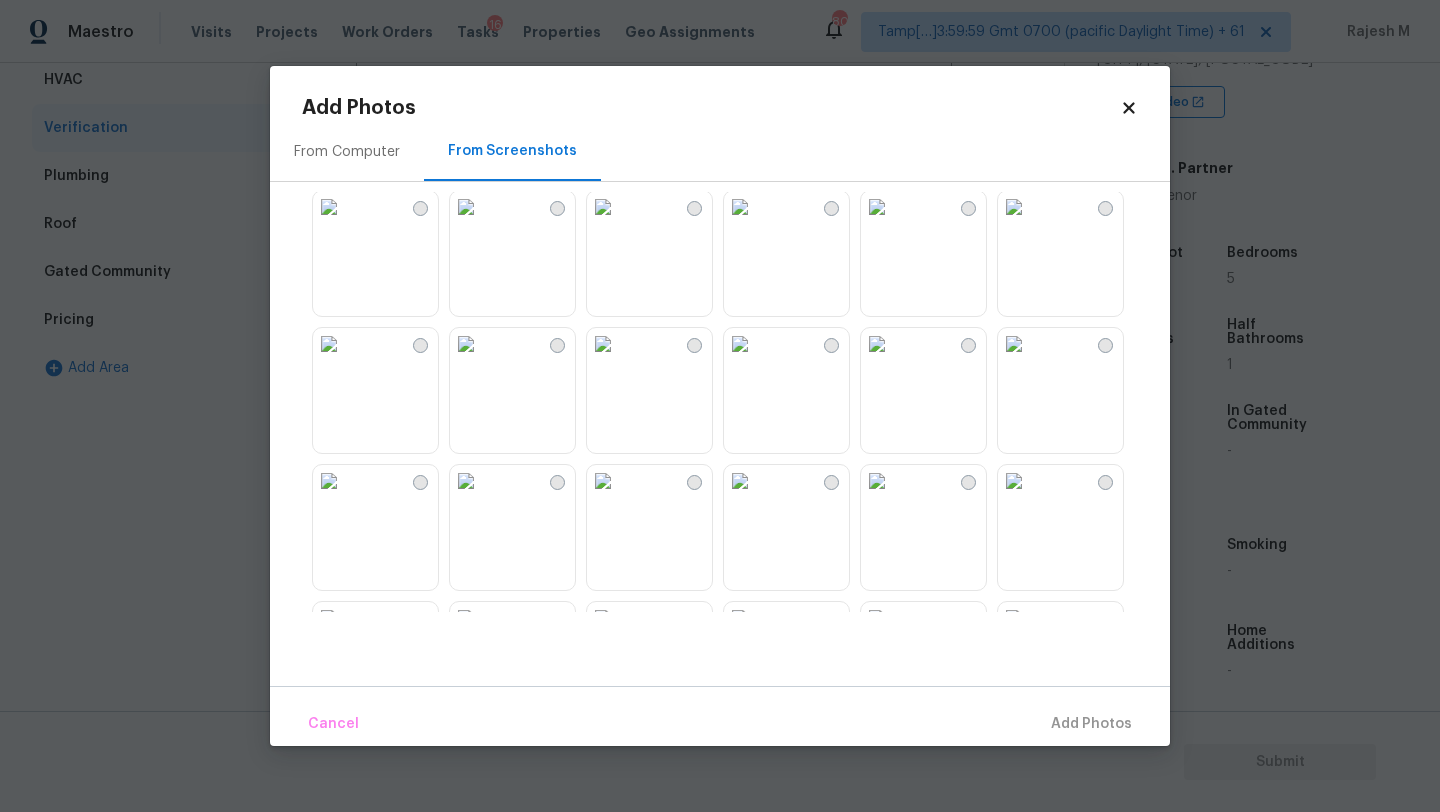 click at bounding box center (740, 207) 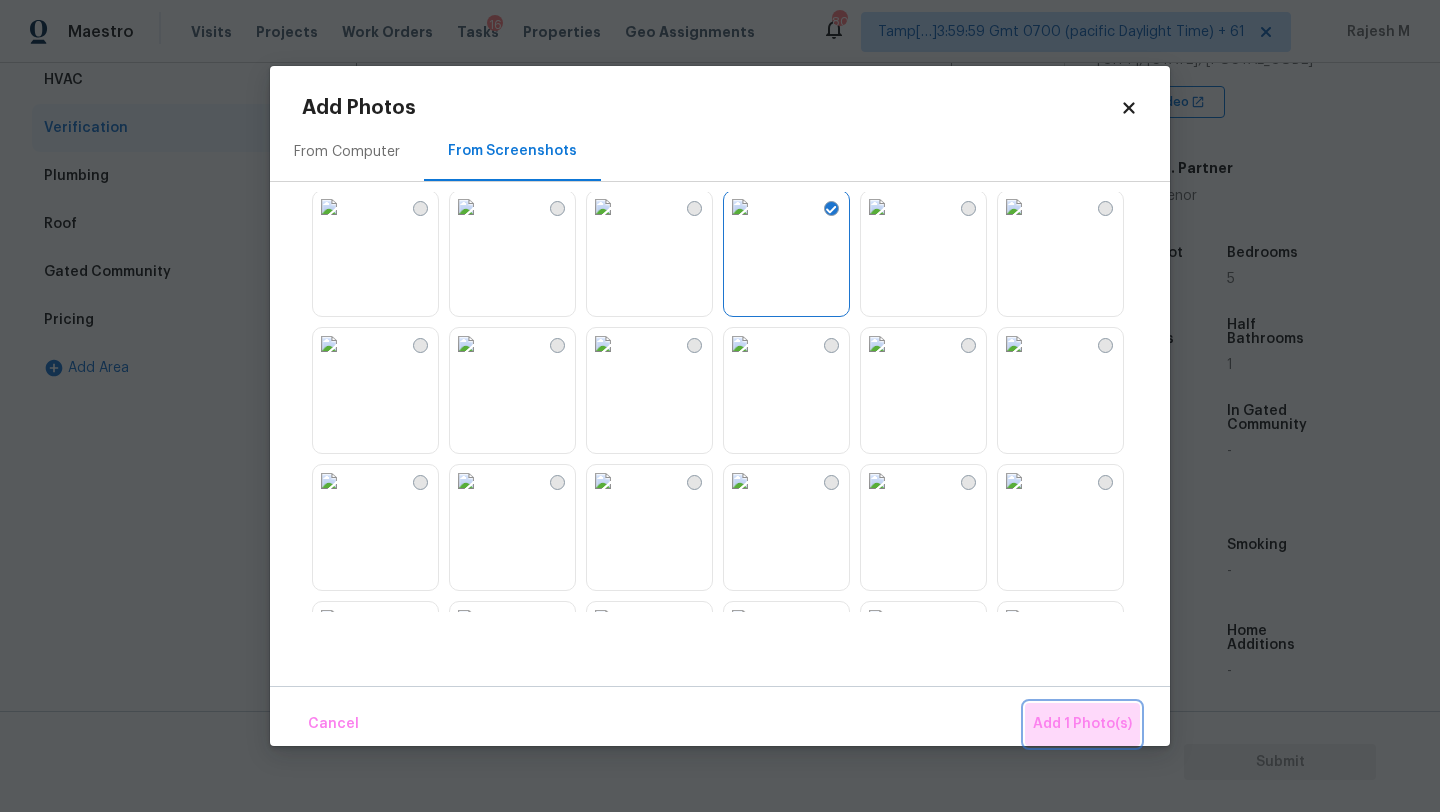 click on "Add 1 Photo(s)" at bounding box center [1082, 724] 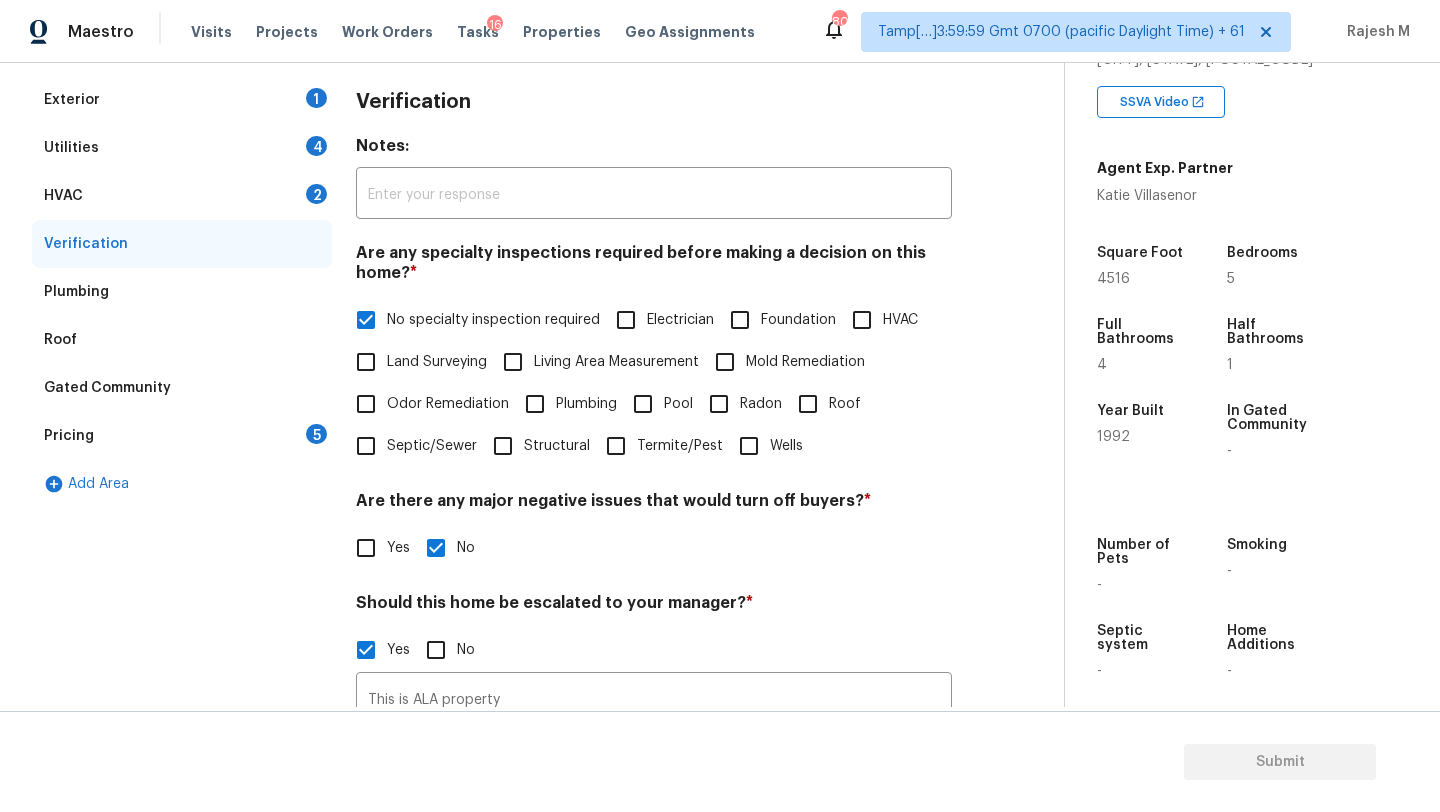 scroll, scrollTop: 0, scrollLeft: 0, axis: both 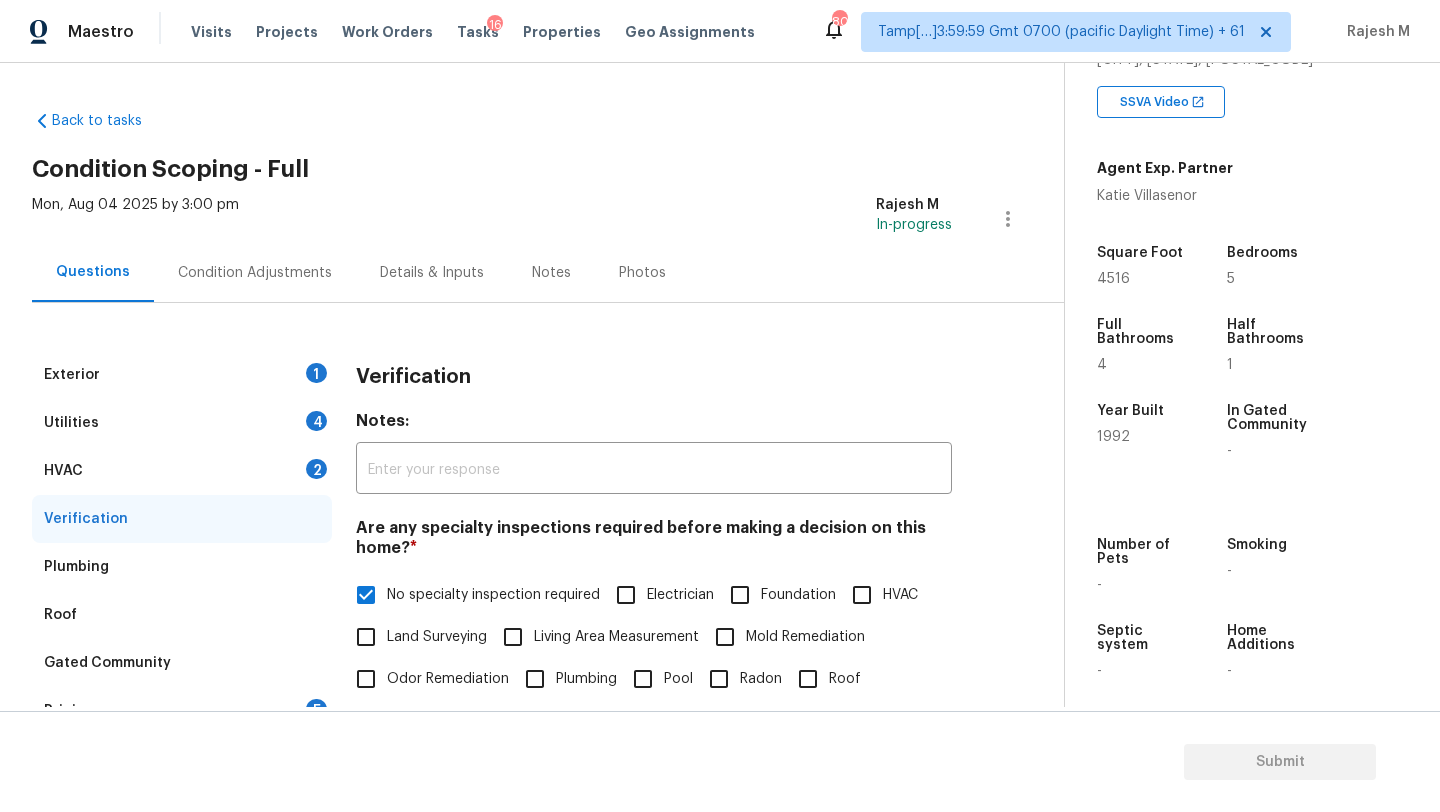 click on "HVAC 2" at bounding box center (182, 471) 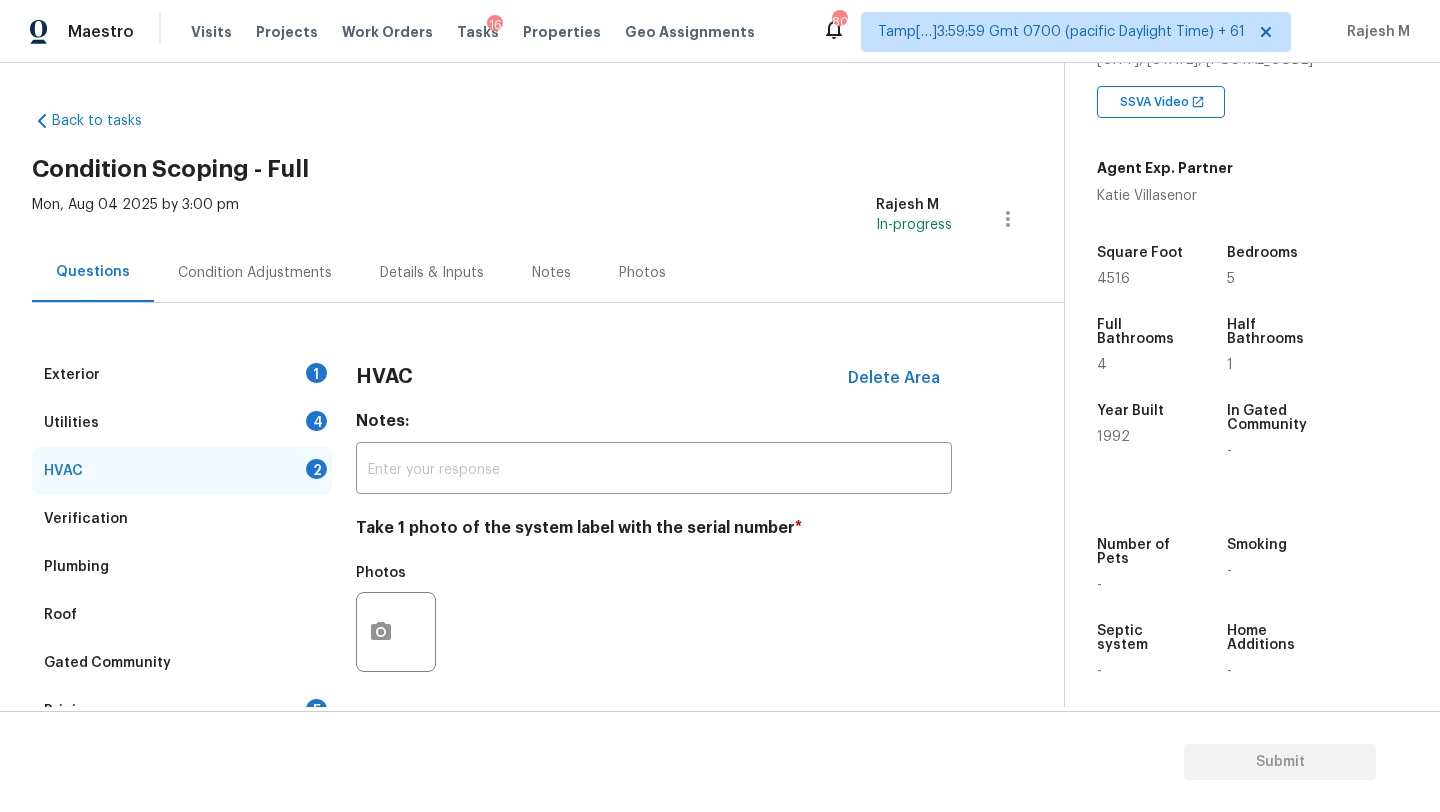 scroll, scrollTop: 189, scrollLeft: 0, axis: vertical 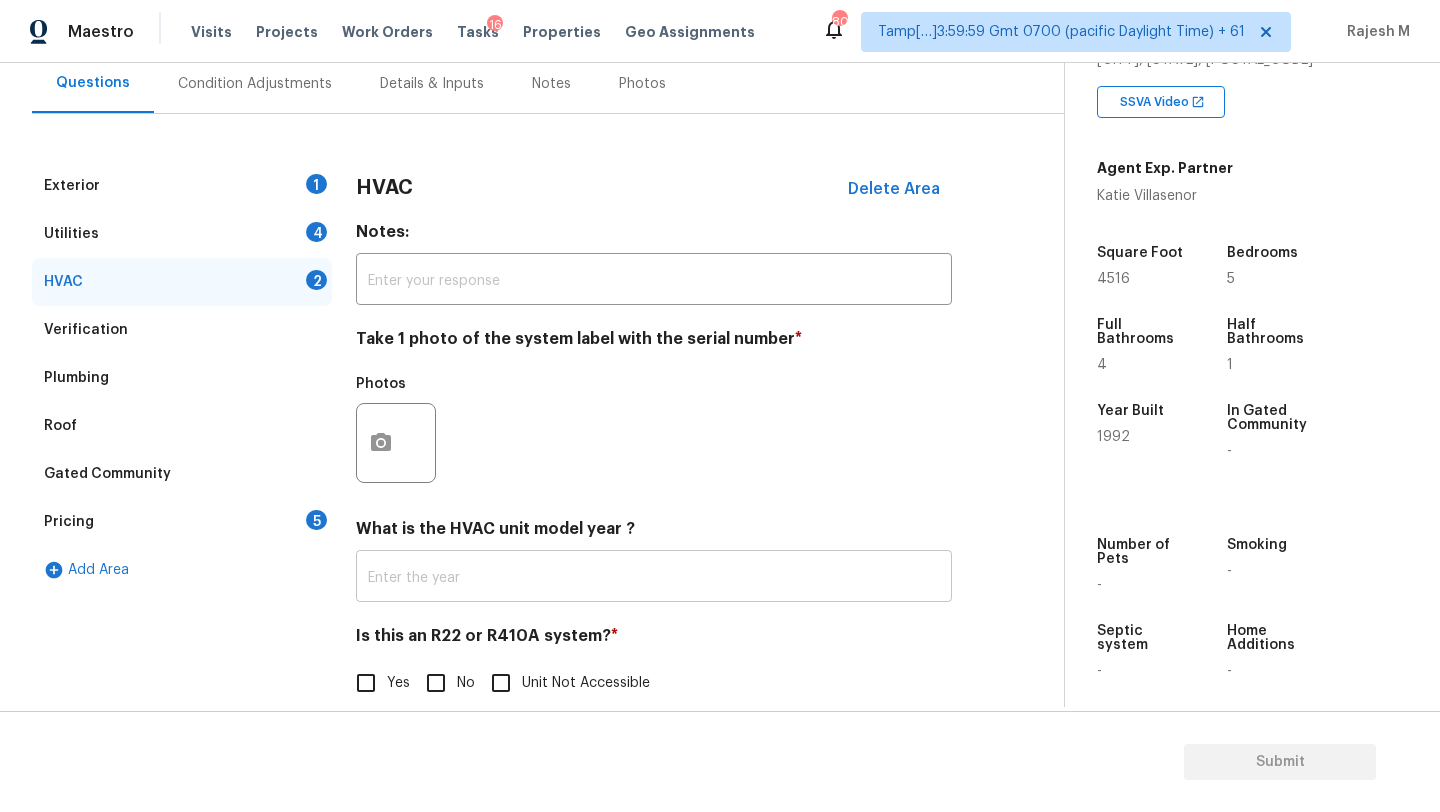 click at bounding box center [654, 578] 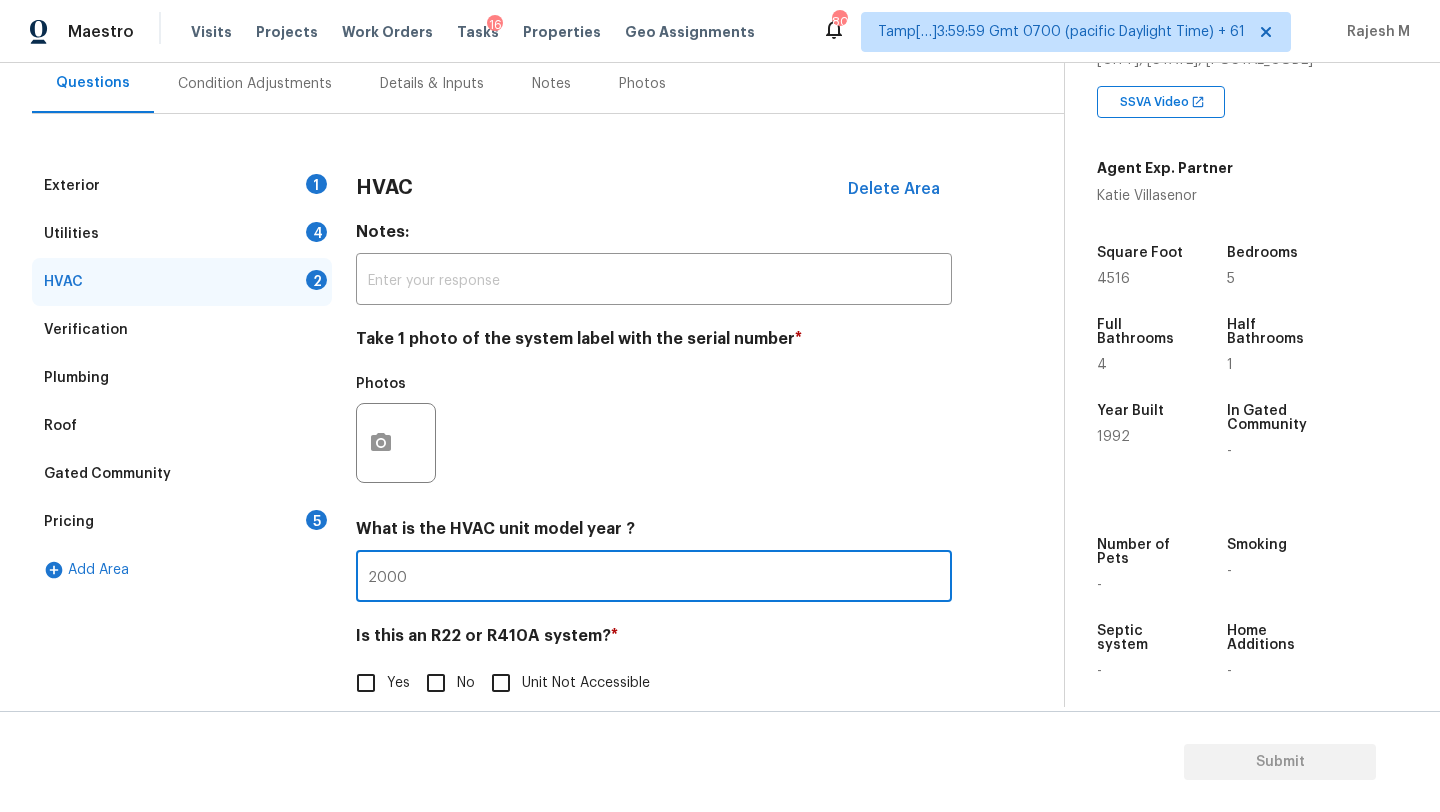 type on "2000" 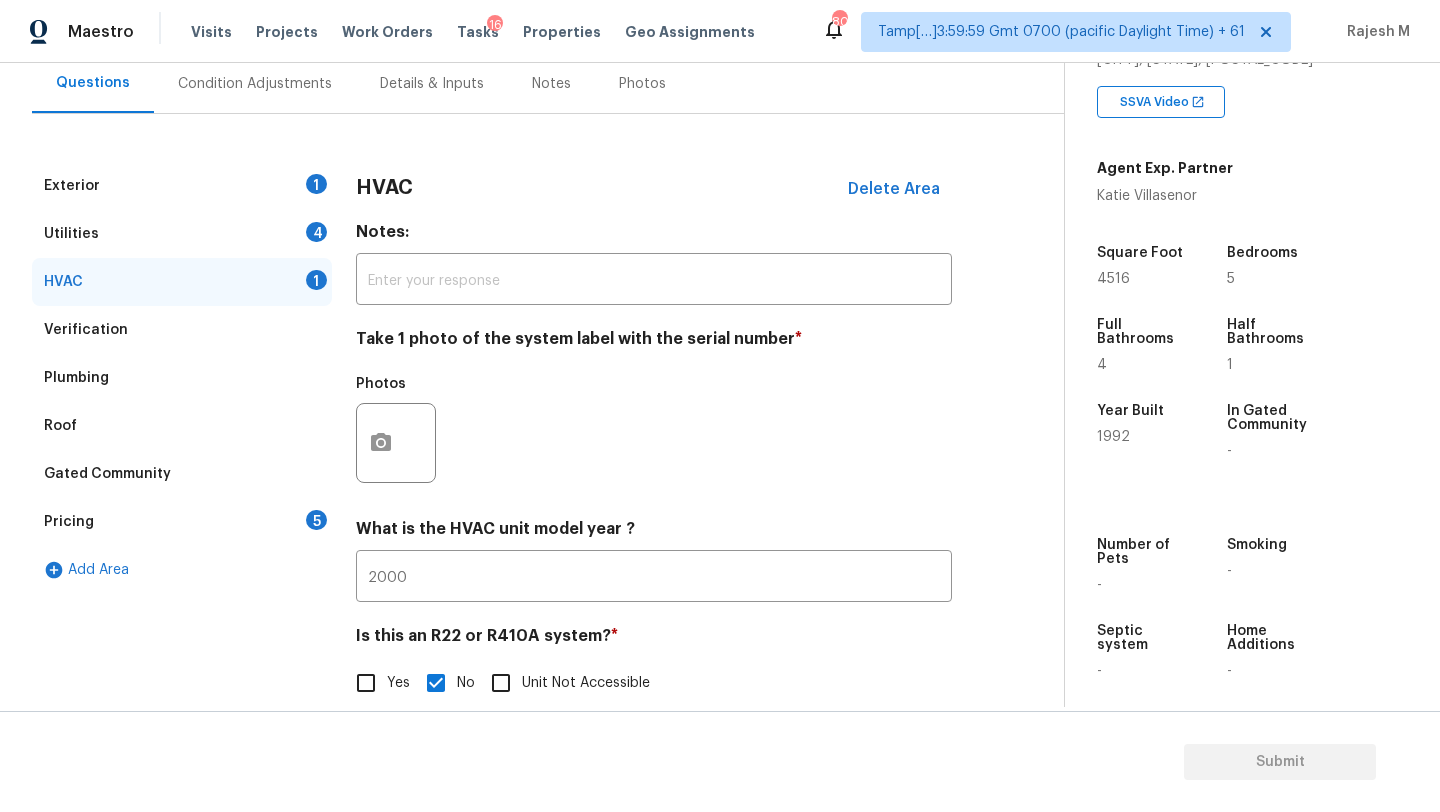 click on "Exterior 1" at bounding box center (182, 186) 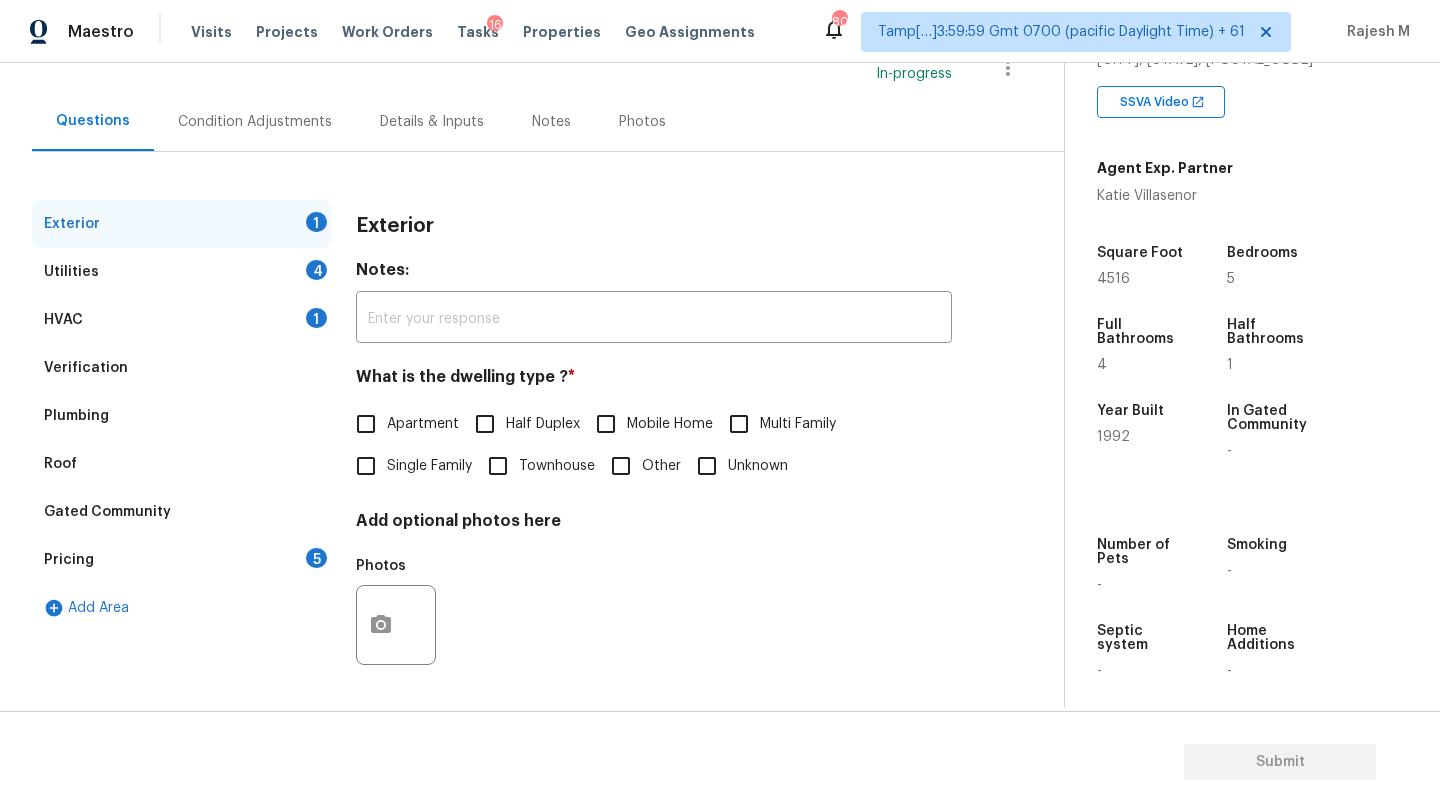 click on "Single Family" at bounding box center (366, 466) 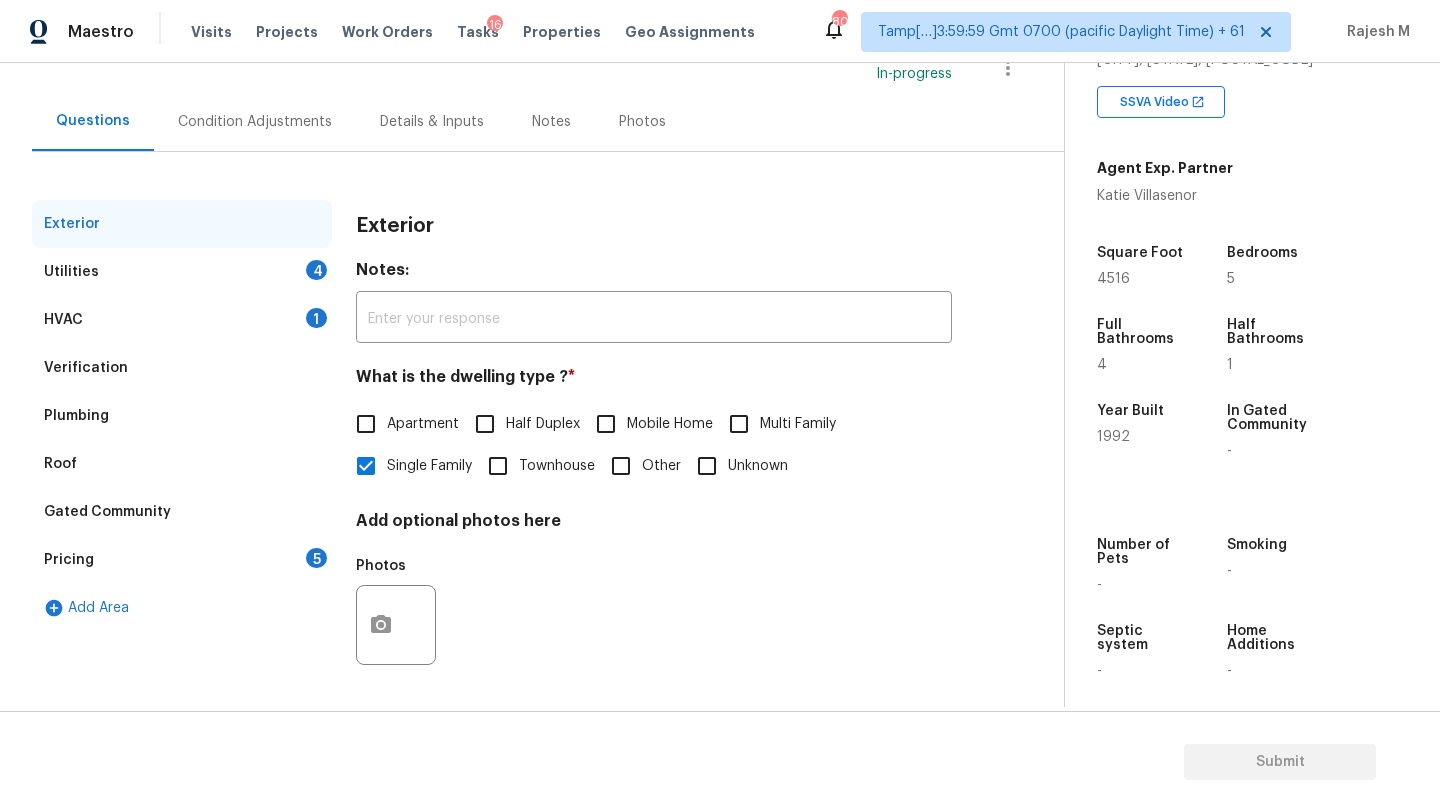 click on "Utilities 4" at bounding box center (182, 272) 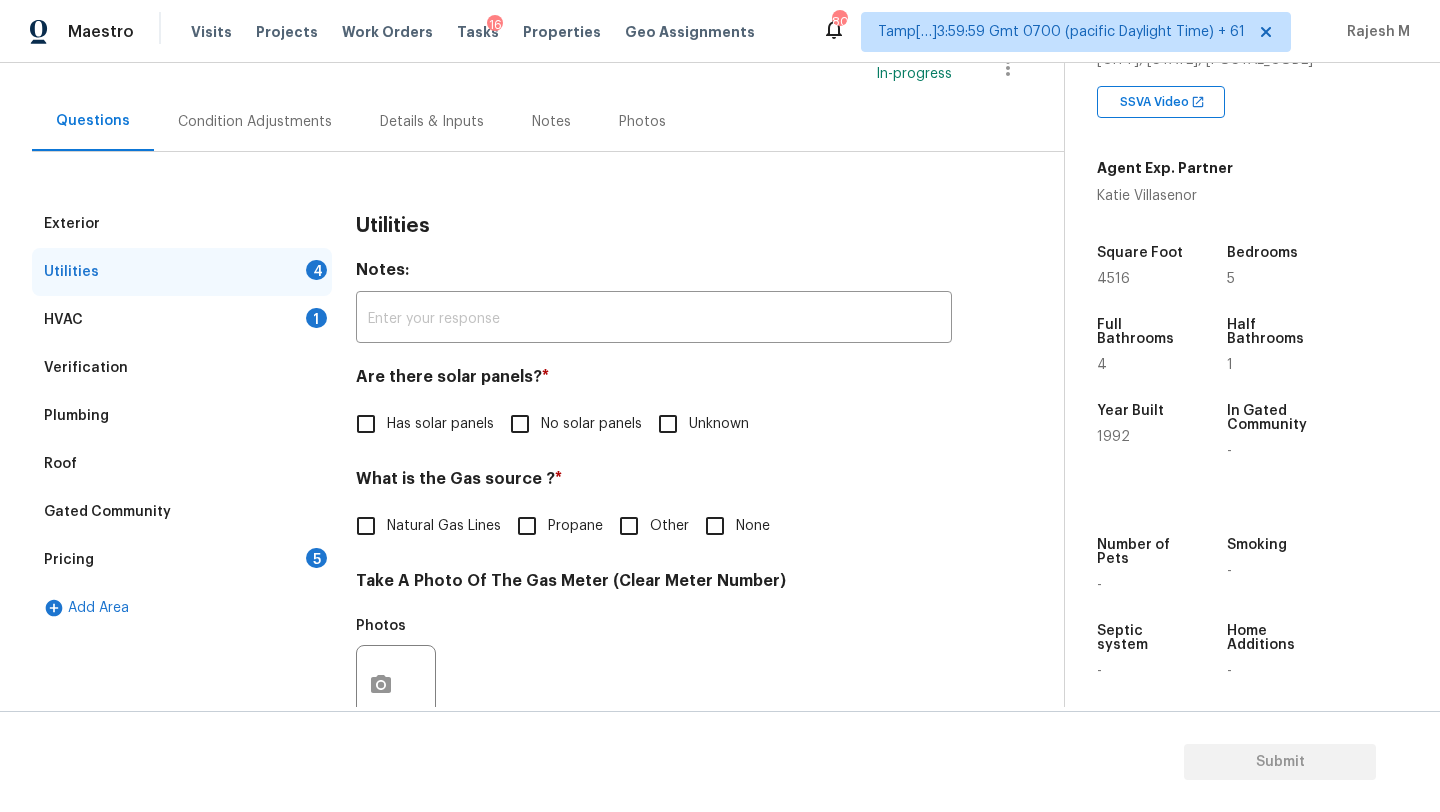 click on "No solar panels" at bounding box center [520, 424] 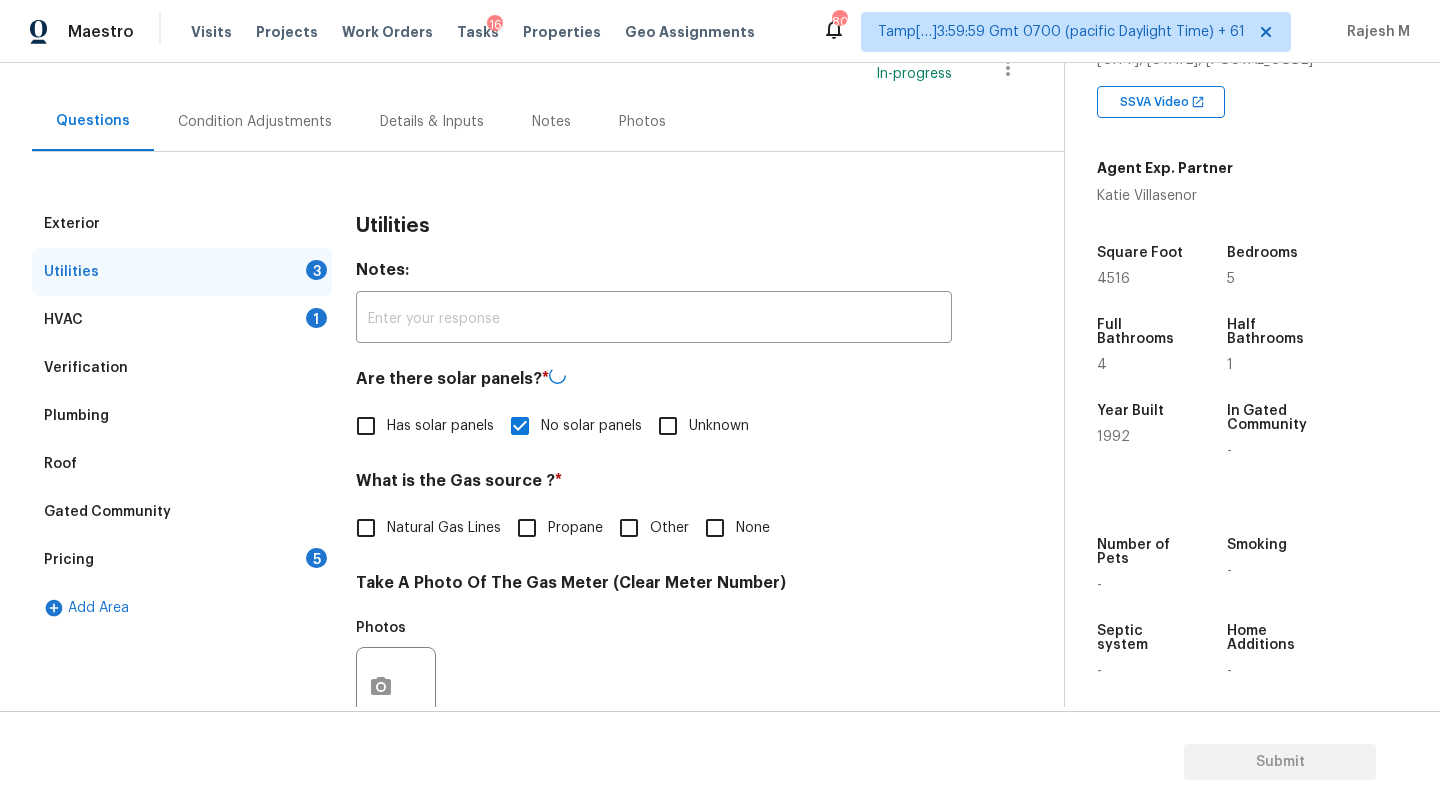 click on "Natural Gas Lines" at bounding box center [423, 528] 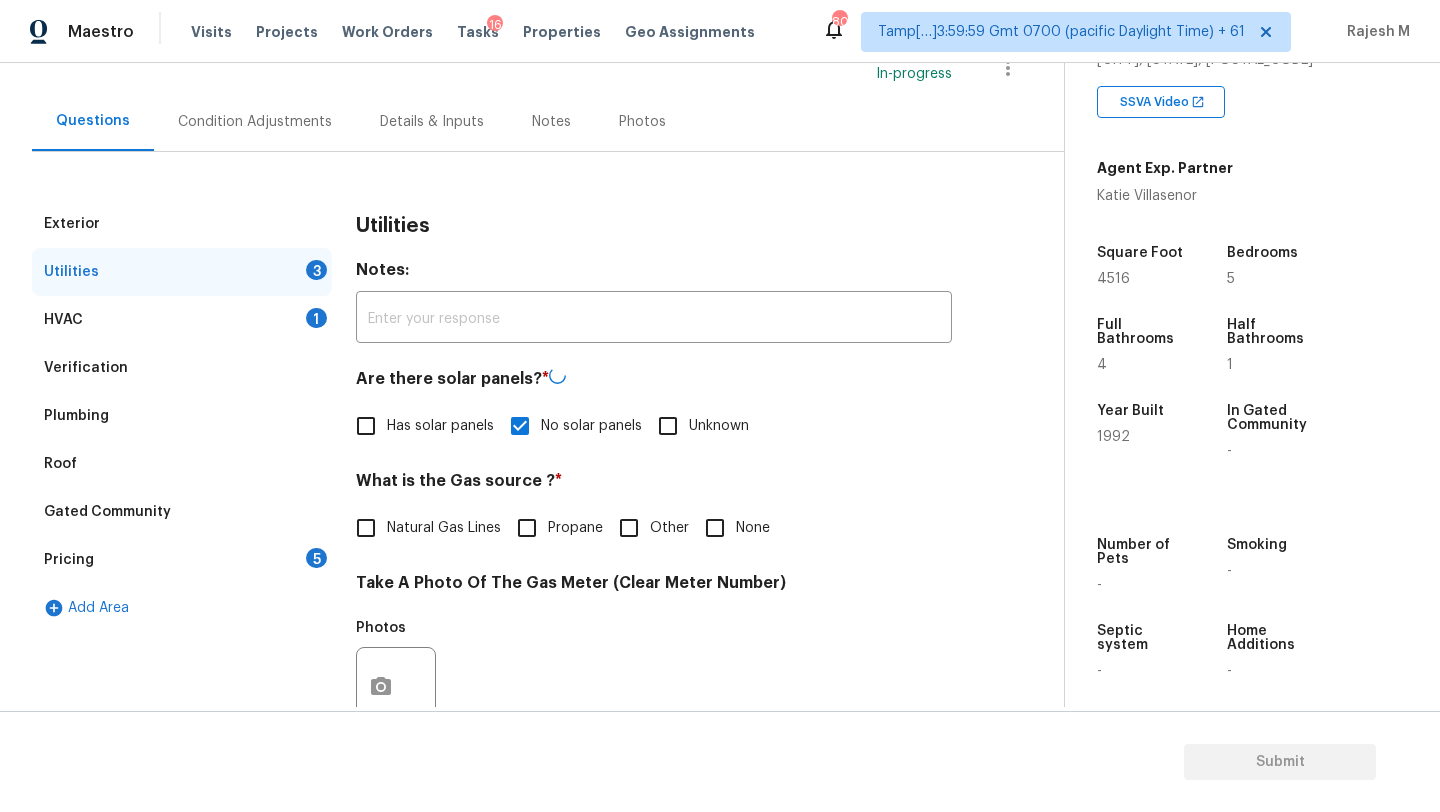 click on "Natural Gas Lines" at bounding box center [366, 528] 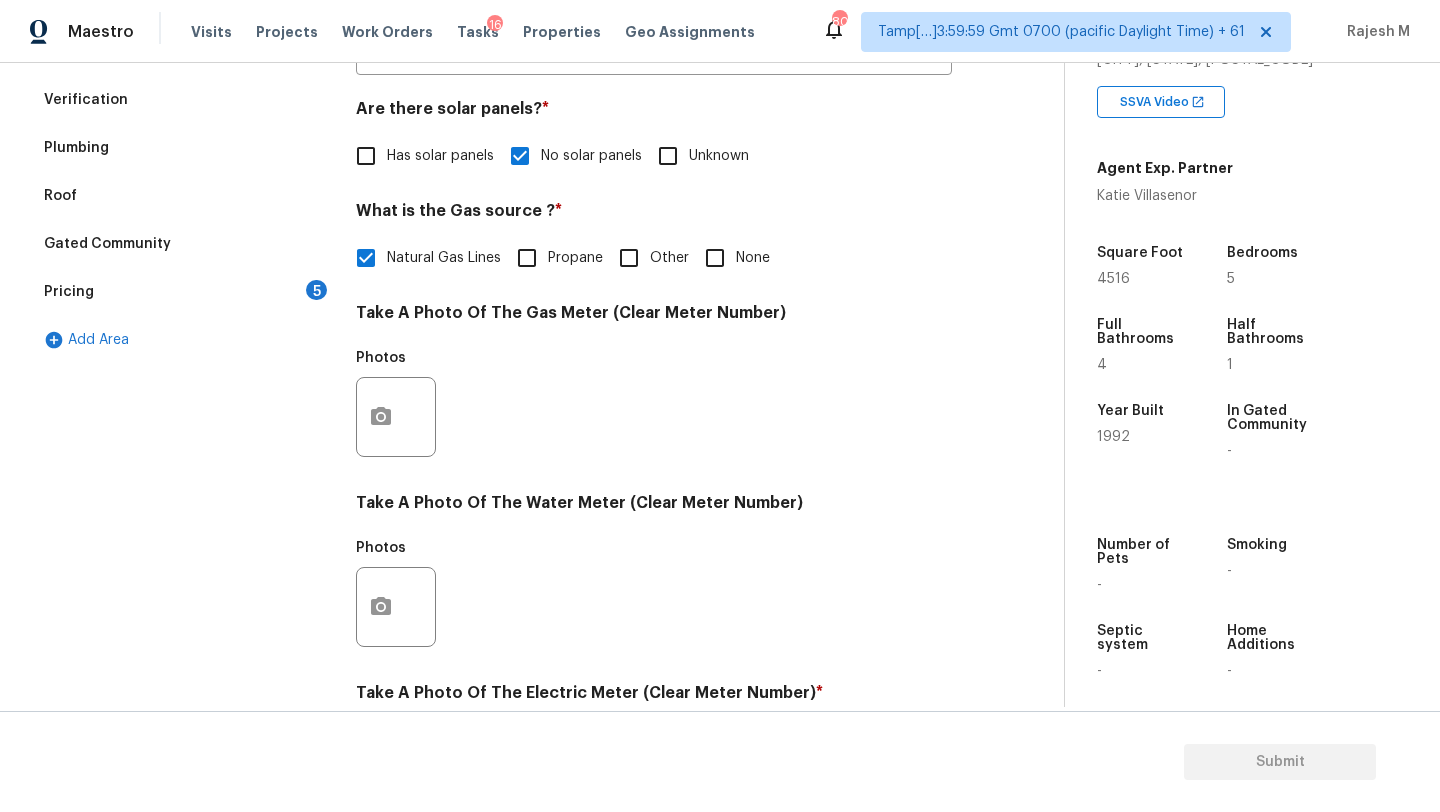 scroll, scrollTop: 693, scrollLeft: 0, axis: vertical 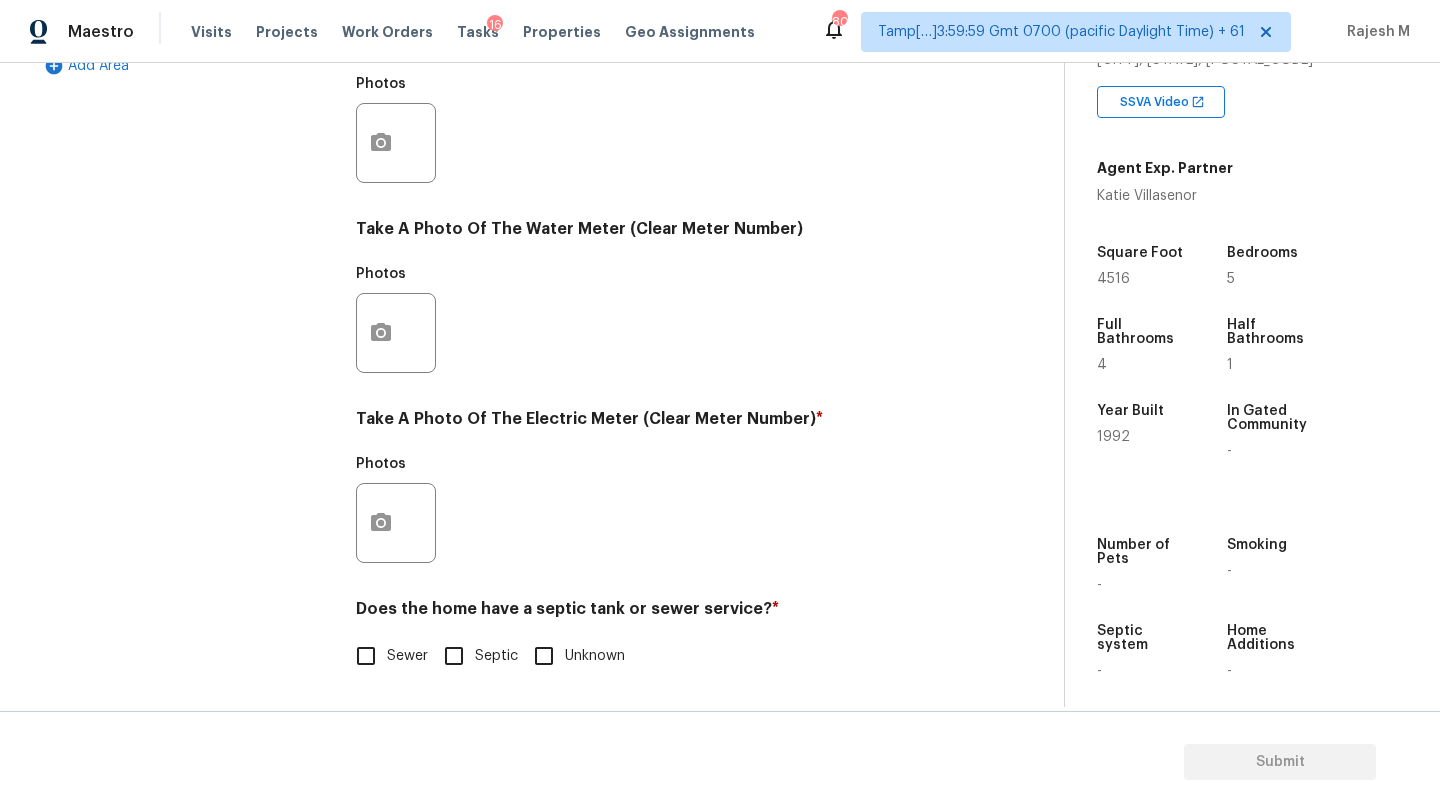 click on "Sewer" at bounding box center [366, 656] 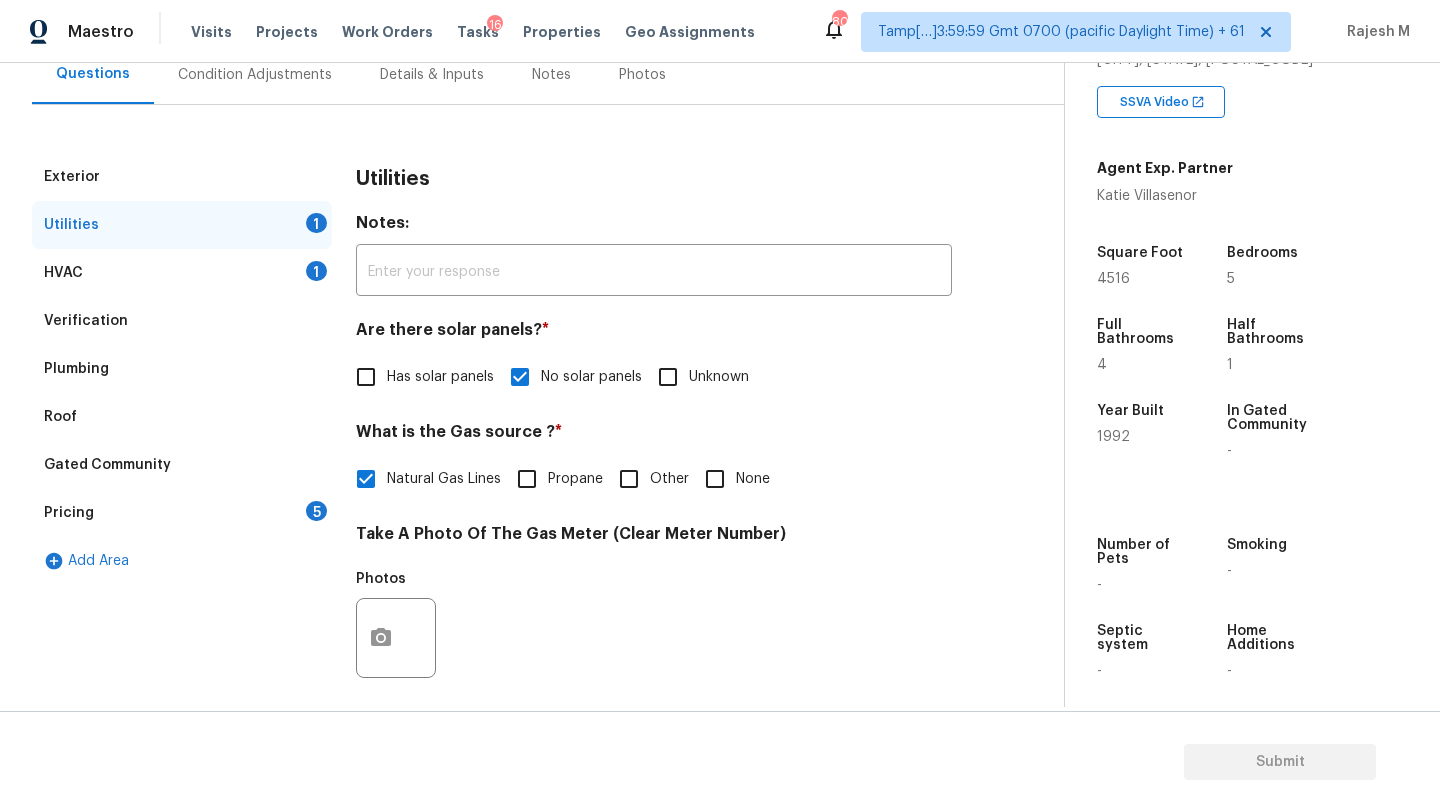 scroll, scrollTop: 145, scrollLeft: 0, axis: vertical 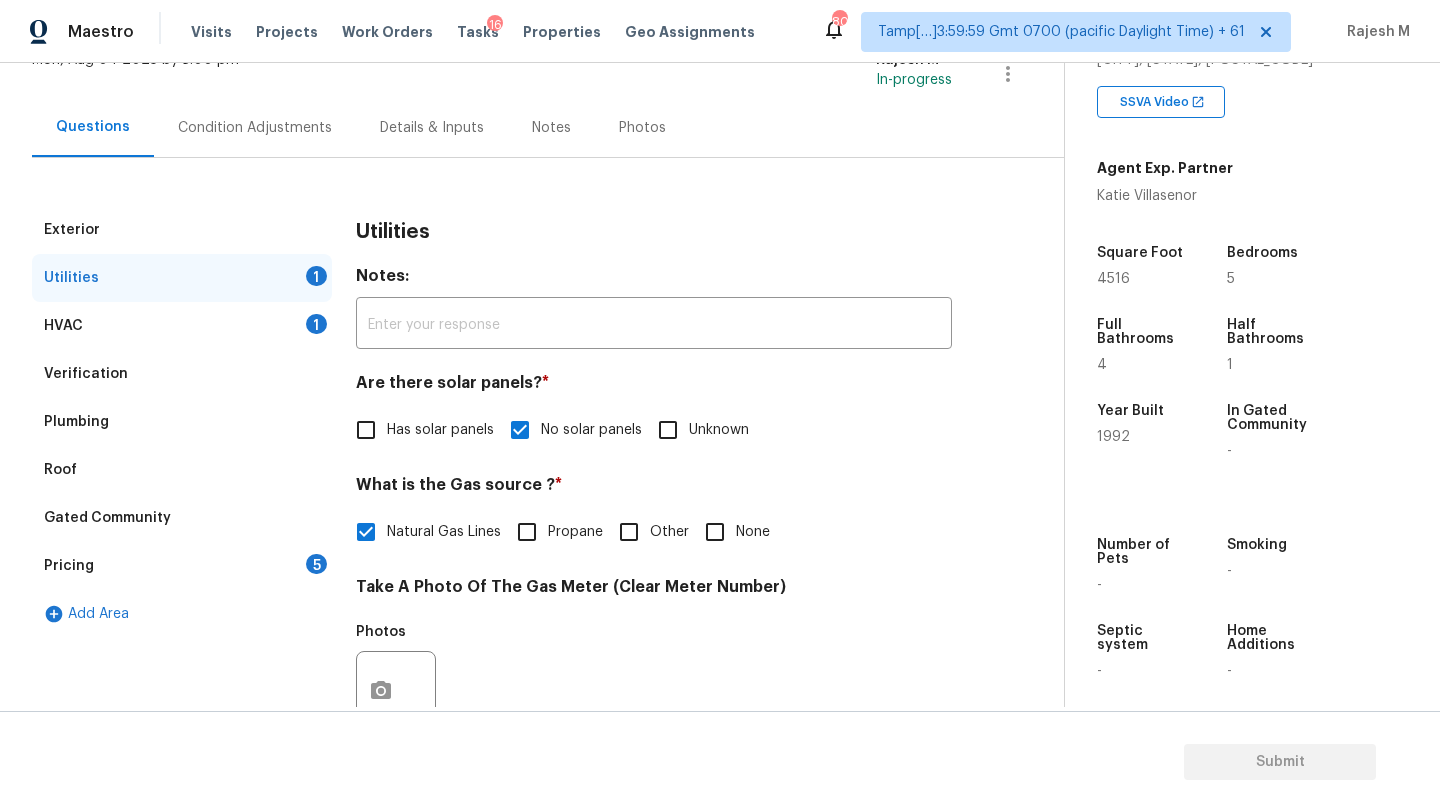 click on "Pricing 5" at bounding box center [182, 566] 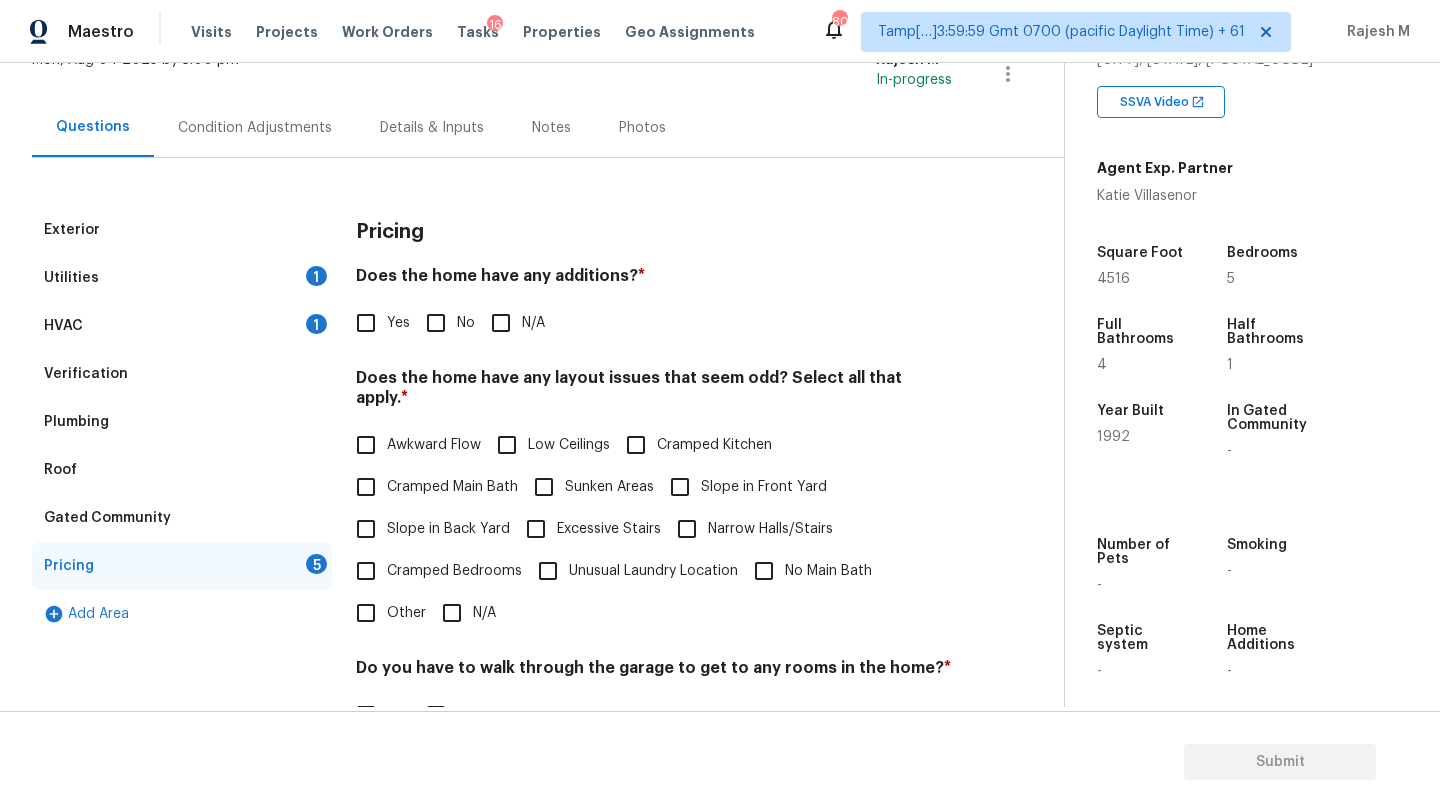 click on "Pricing 5" at bounding box center [182, 566] 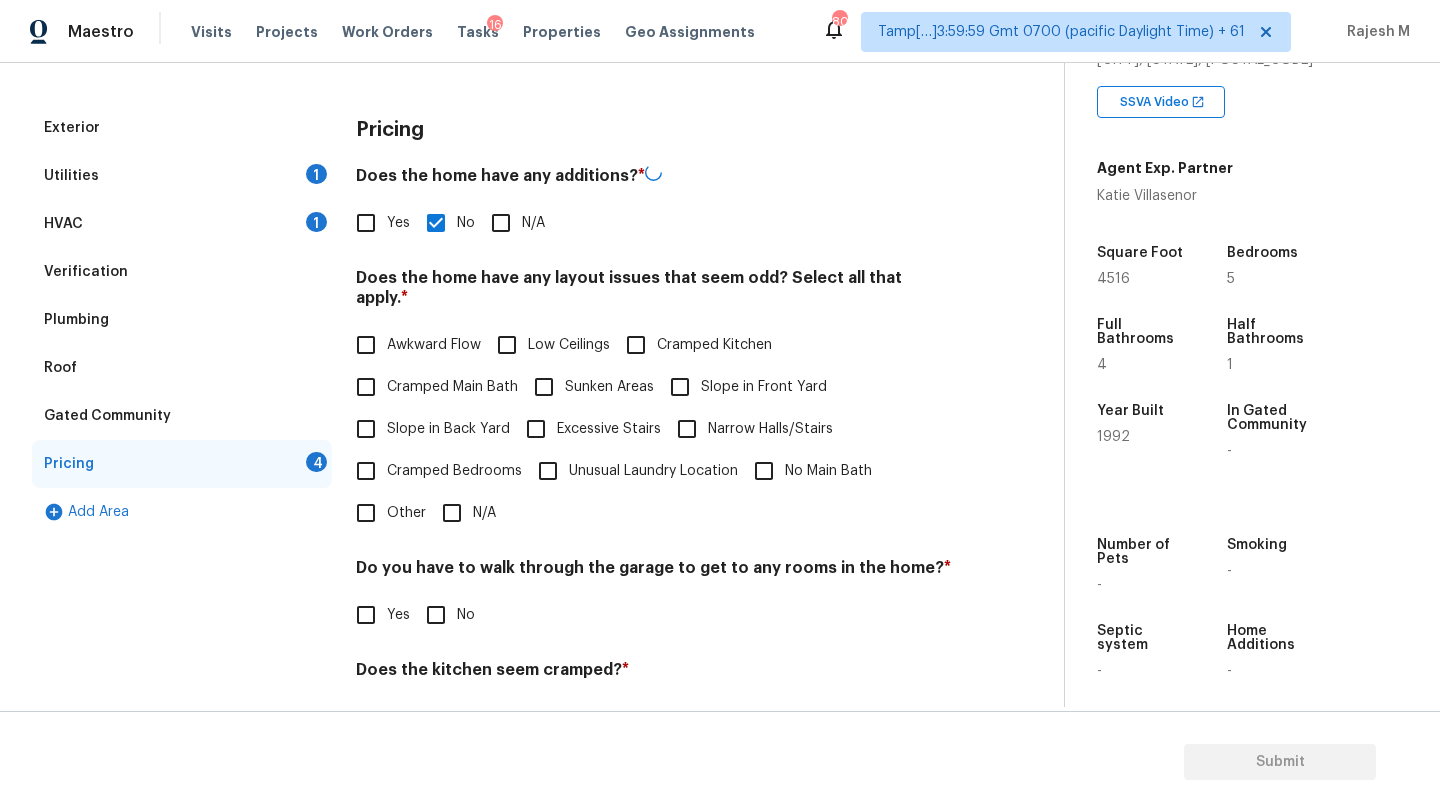 scroll, scrollTop: 292, scrollLeft: 0, axis: vertical 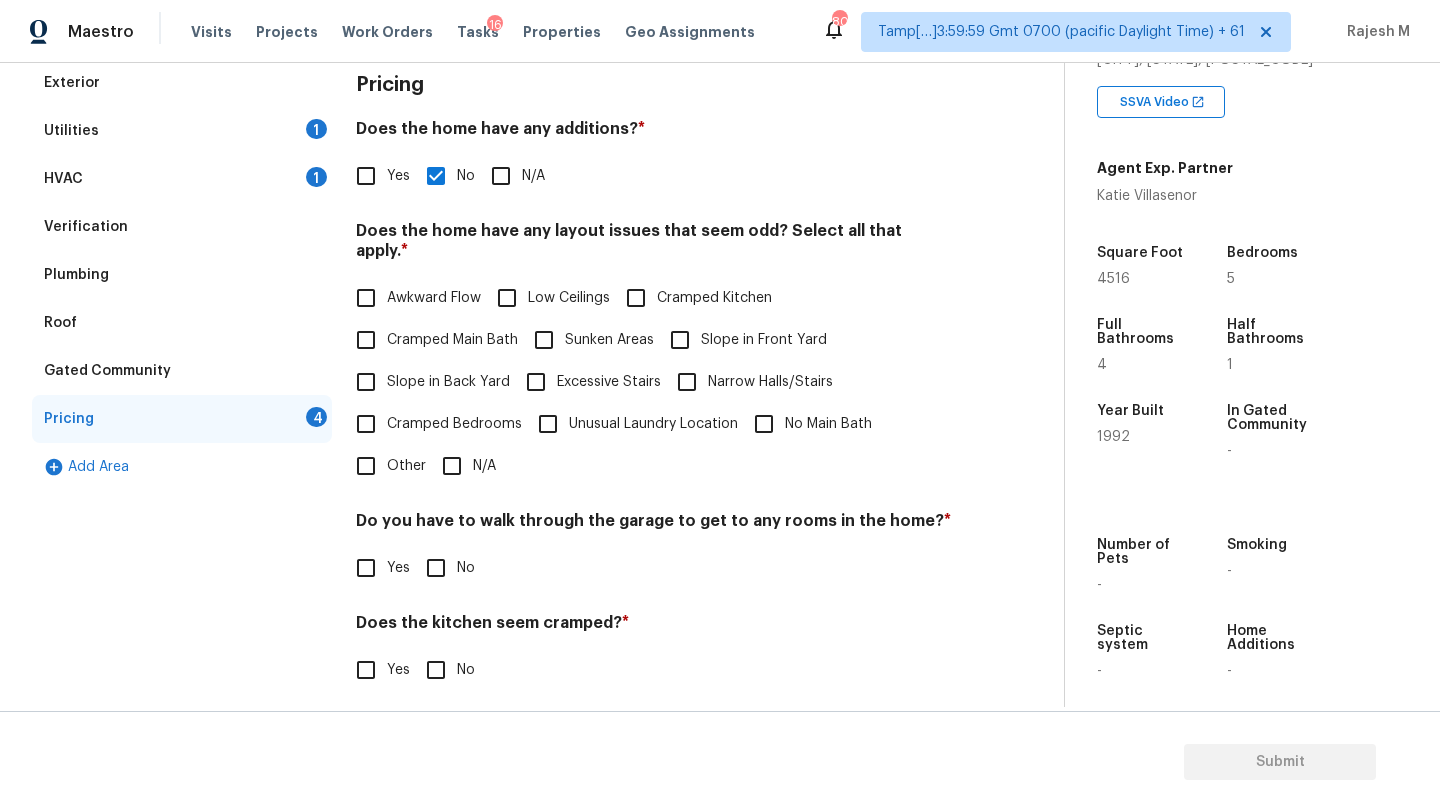 click on "N/A" at bounding box center [452, 466] 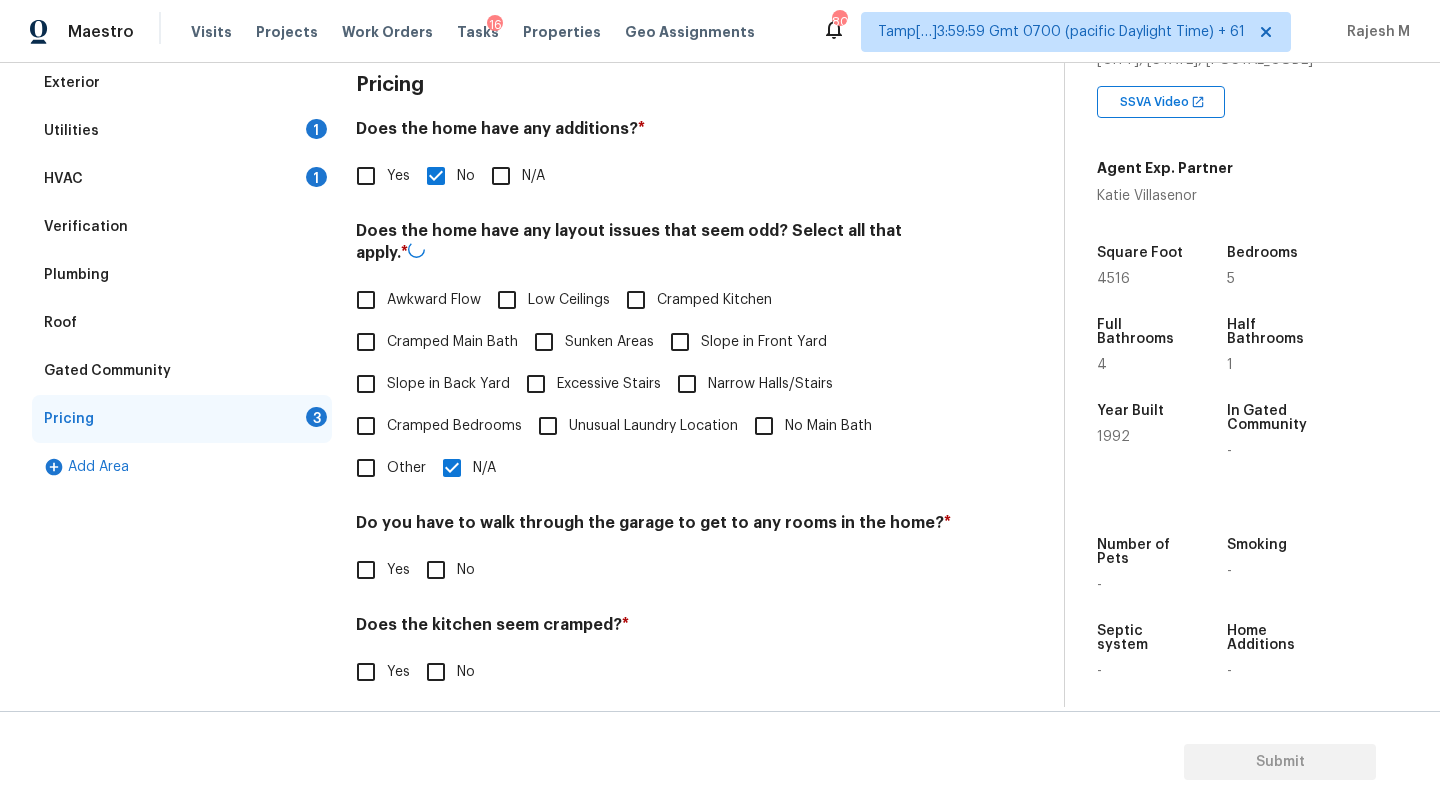click on "No" at bounding box center [436, 570] 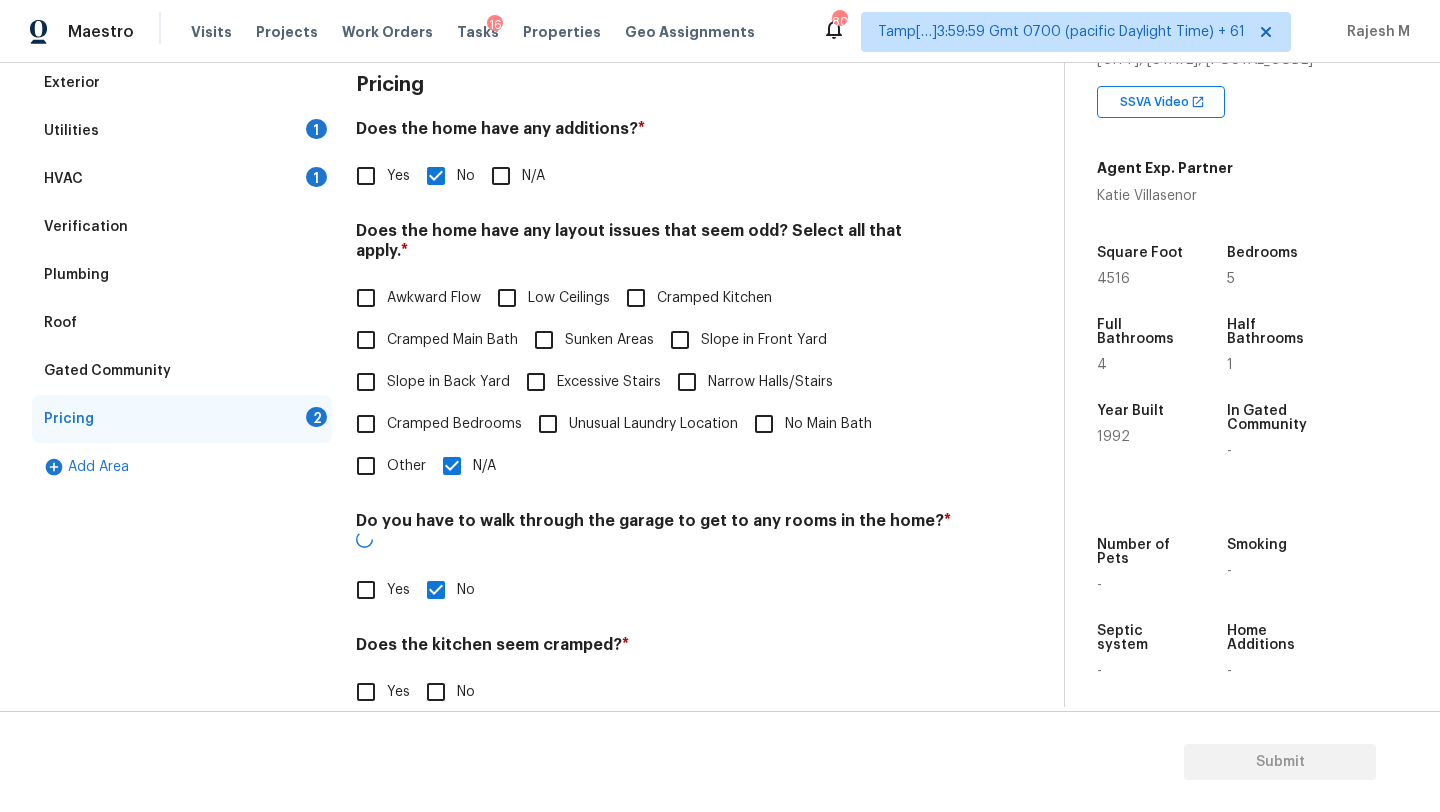 click on "Pricing Does the home have any additions?  * Yes No N/A Does the home have any layout issues that seem odd? Select all that apply.  * Awkward Flow Low Ceilings Cramped Kitchen Cramped Main Bath Sunken Areas Slope in Front Yard Slope in Back Yard Excessive Stairs Narrow Halls/Stairs Cramped Bedrooms Unusual Laundry Location No Main Bath Other N/A Do you have to walk through the garage to get to any rooms in the home?  * Yes No Does the kitchen seem cramped?  * Yes No Does the home appear to be very outdated?  * Yes No" at bounding box center [654, 449] 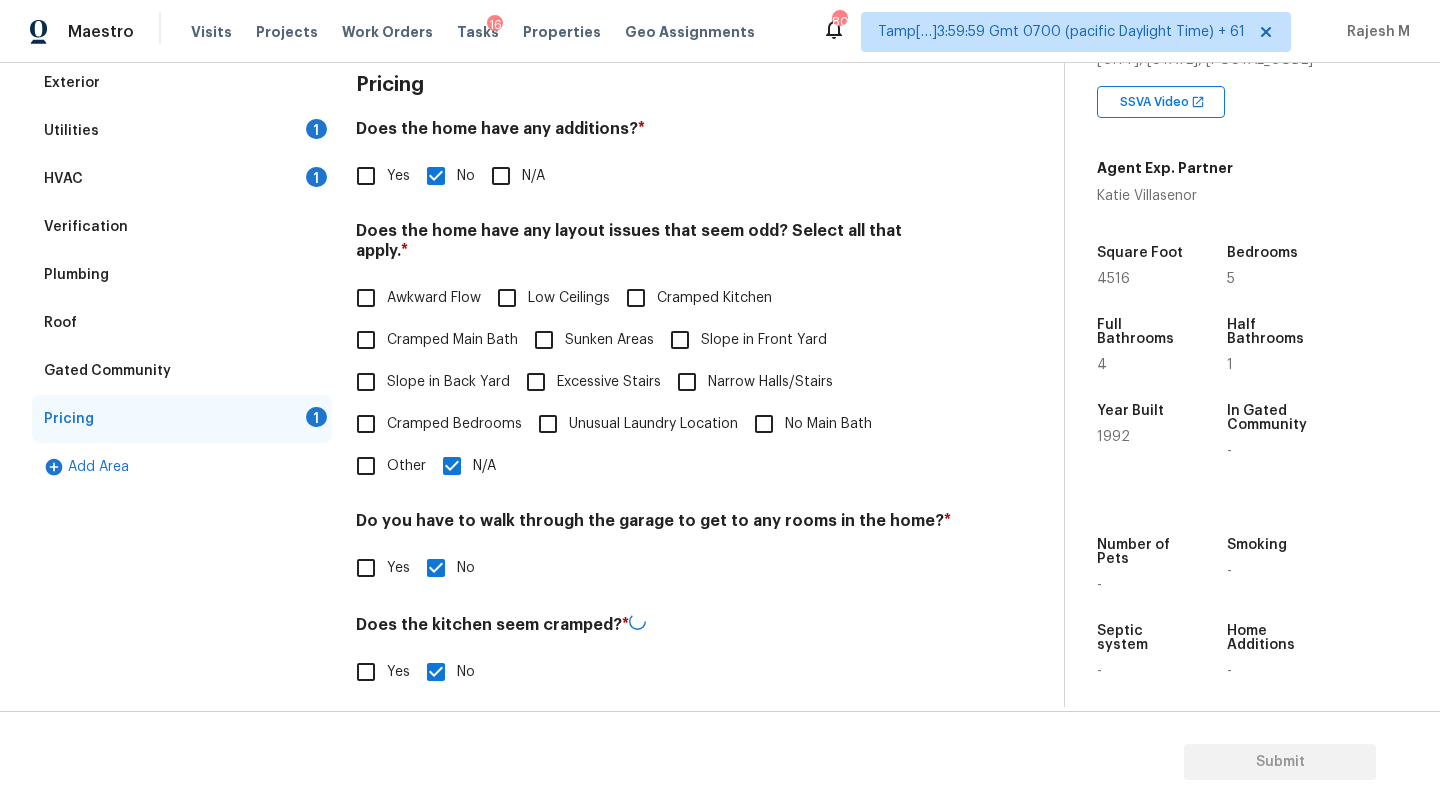 scroll, scrollTop: 388, scrollLeft: 0, axis: vertical 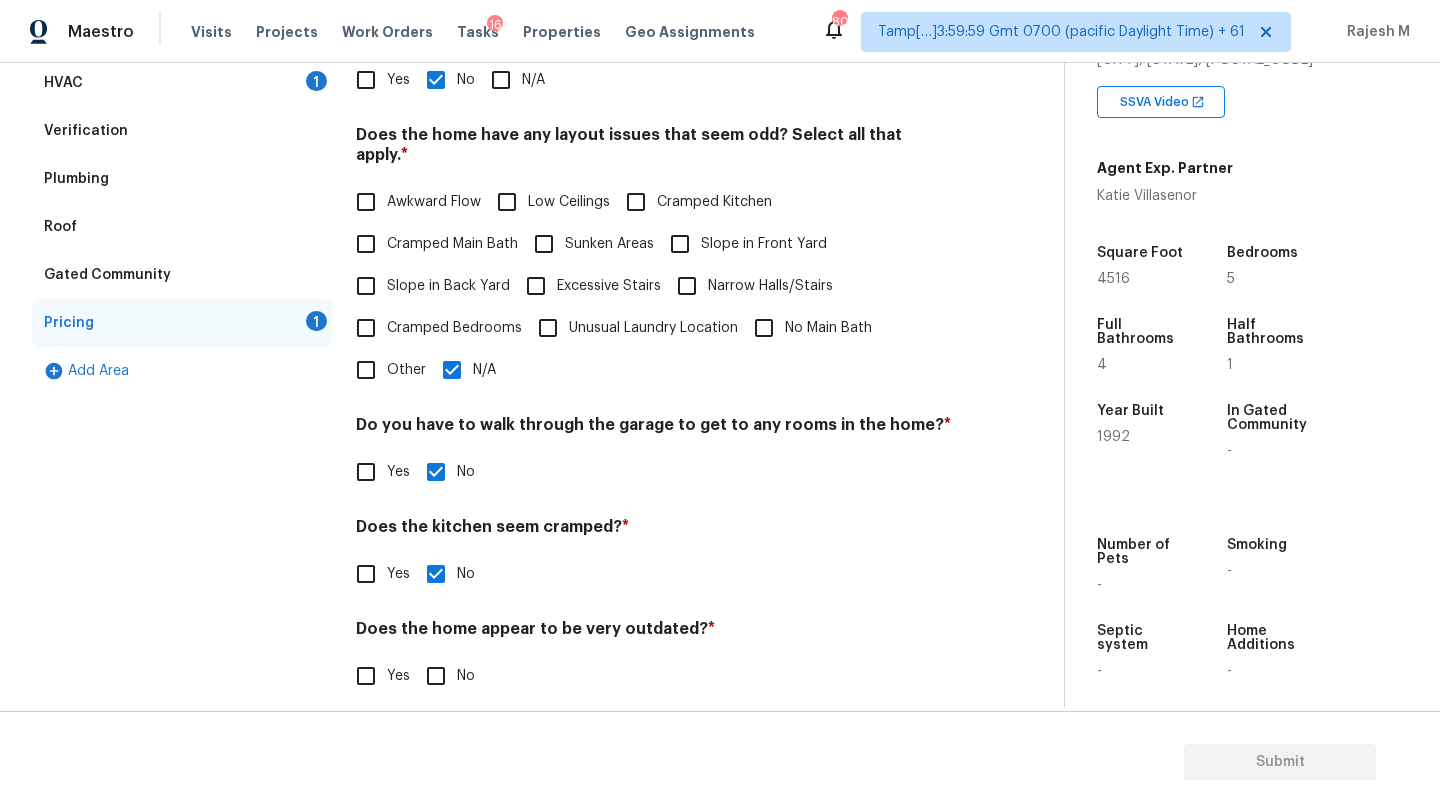 click on "No" at bounding box center [436, 676] 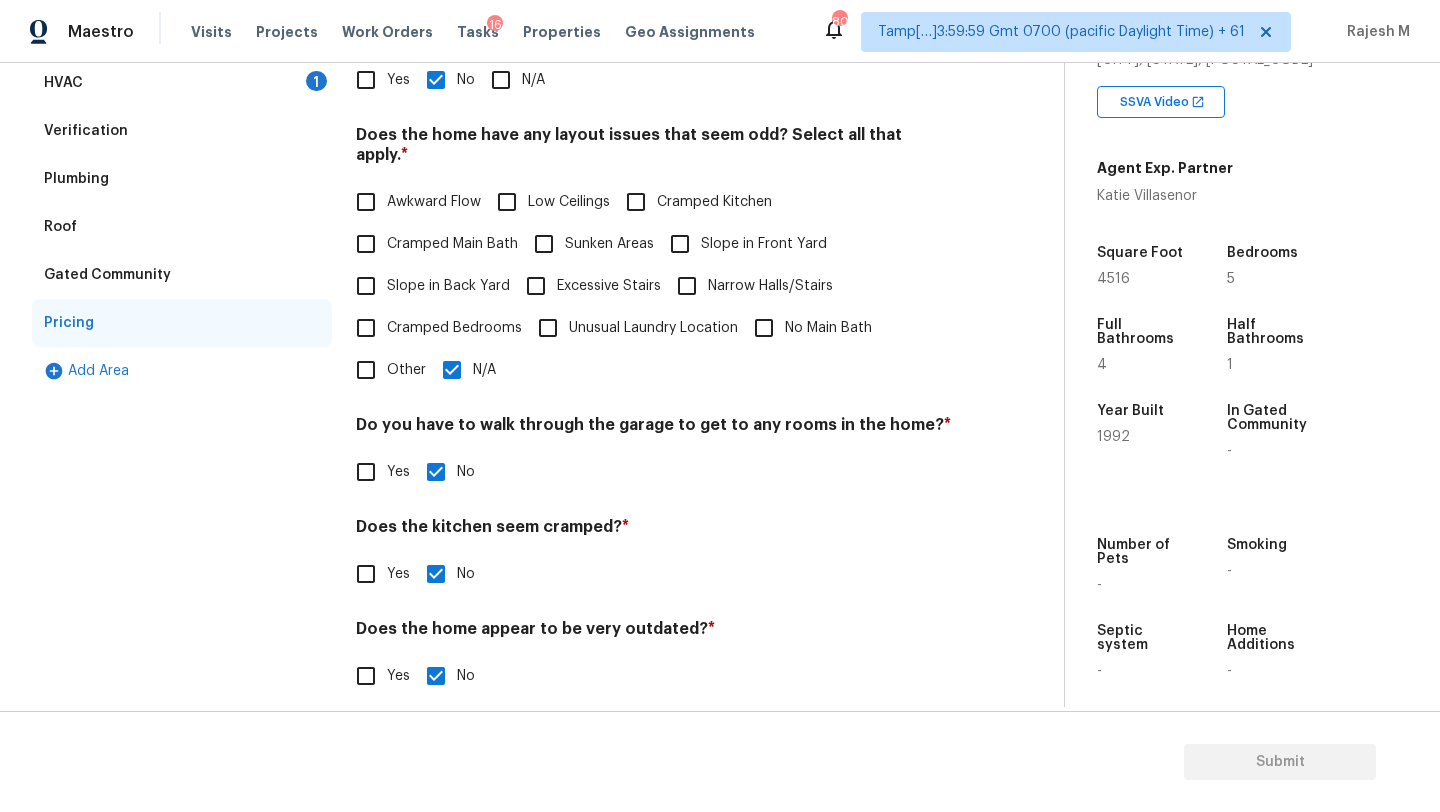 scroll, scrollTop: 0, scrollLeft: 0, axis: both 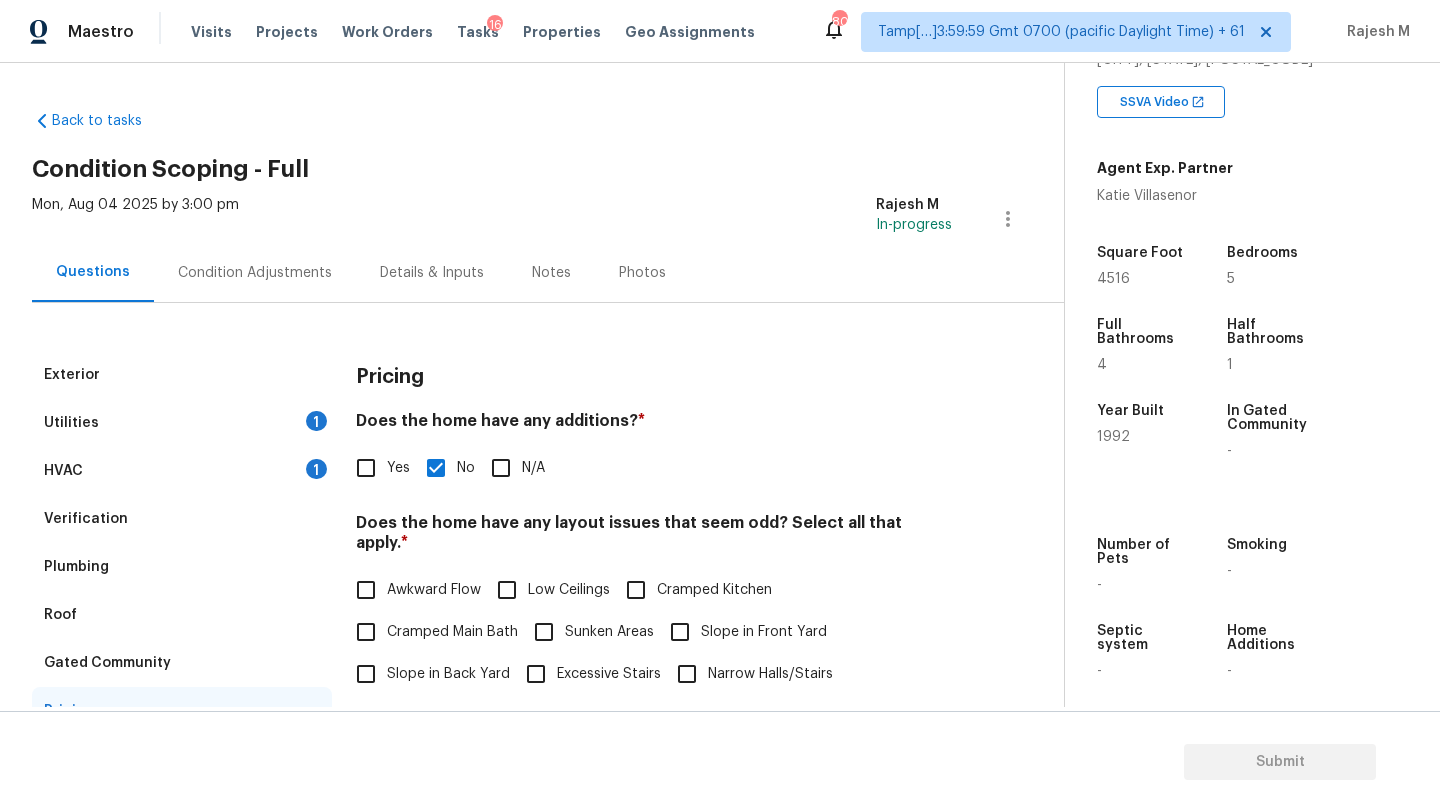 click on "Condition Adjustments" at bounding box center (255, 273) 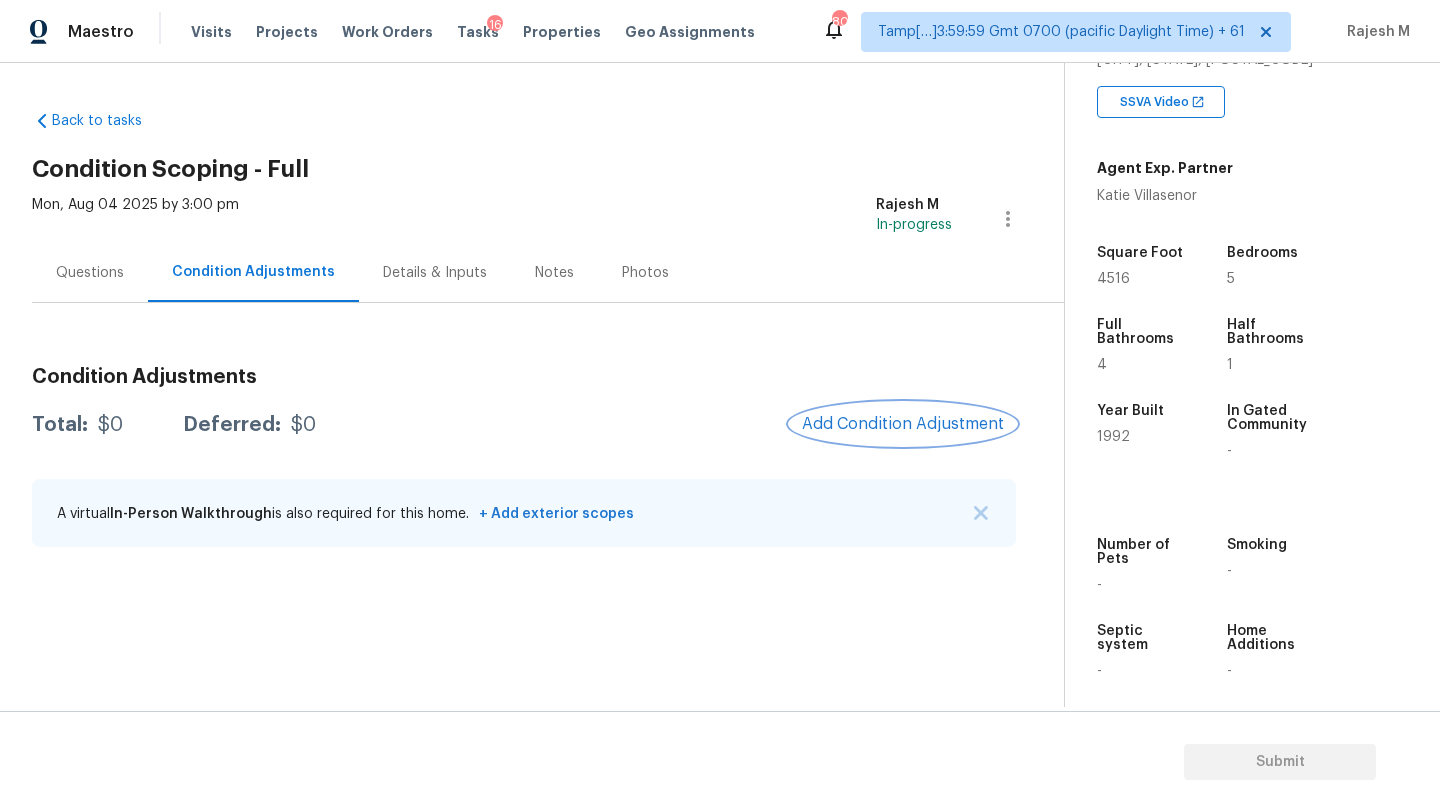 click on "Add Condition Adjustment" at bounding box center (903, 424) 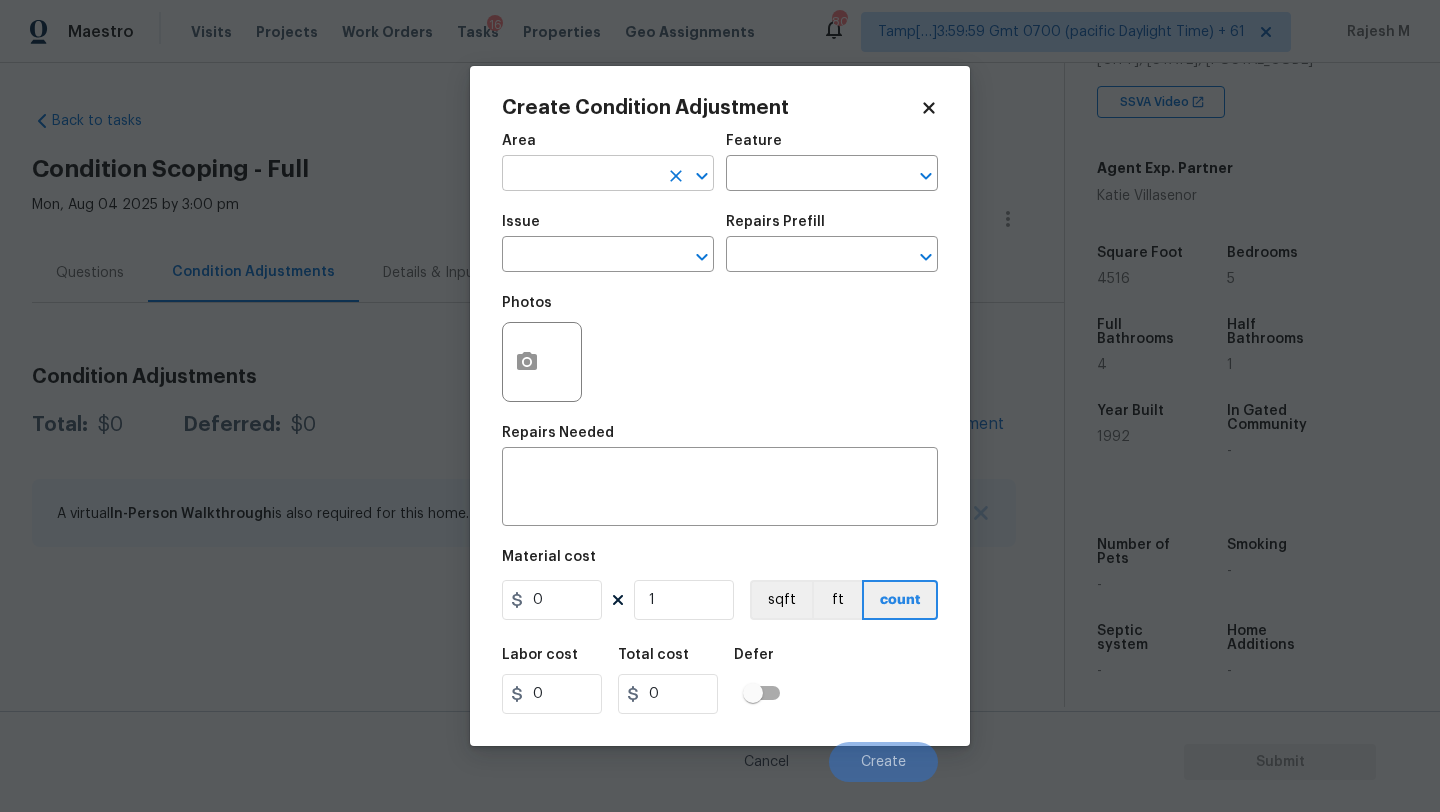click at bounding box center (580, 175) 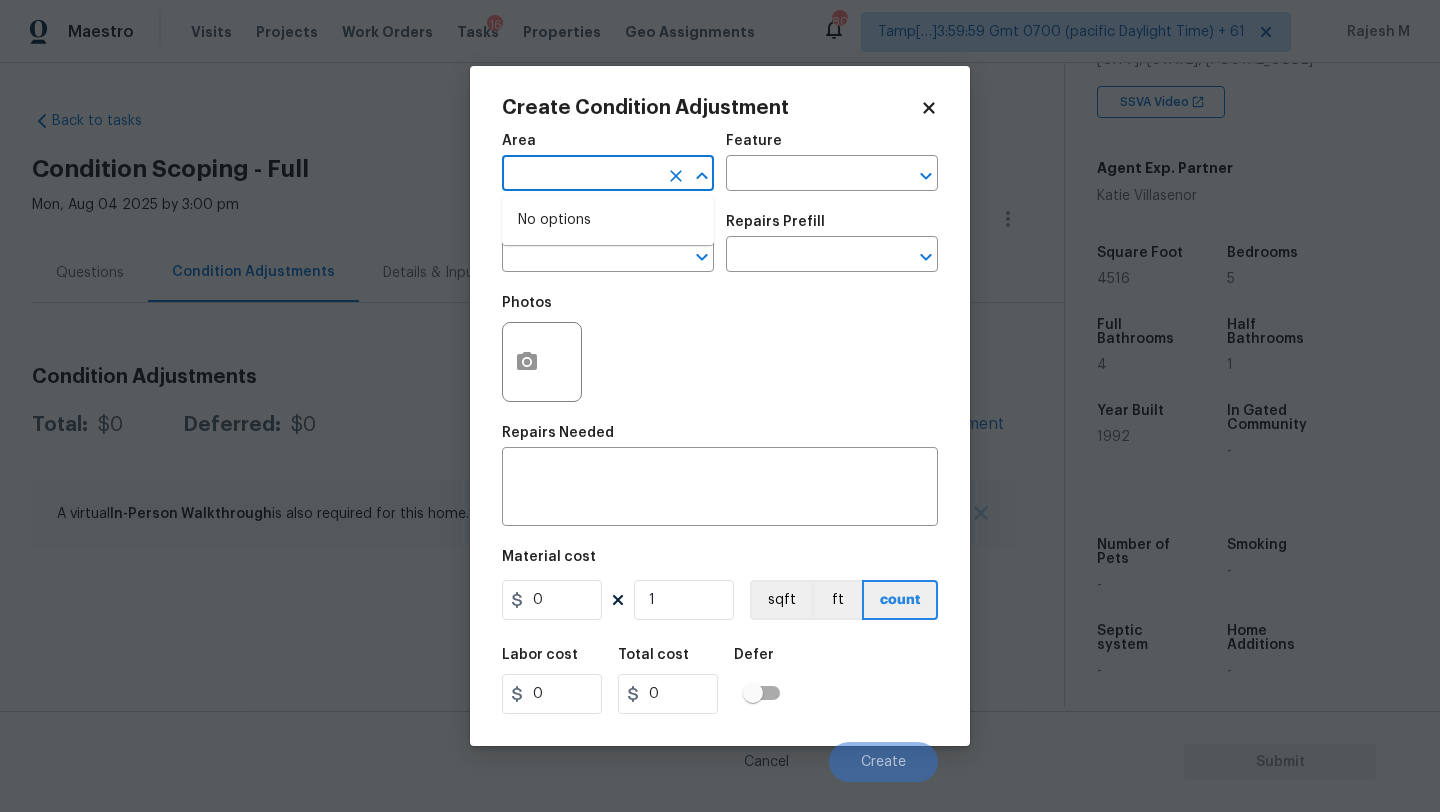 type on "e" 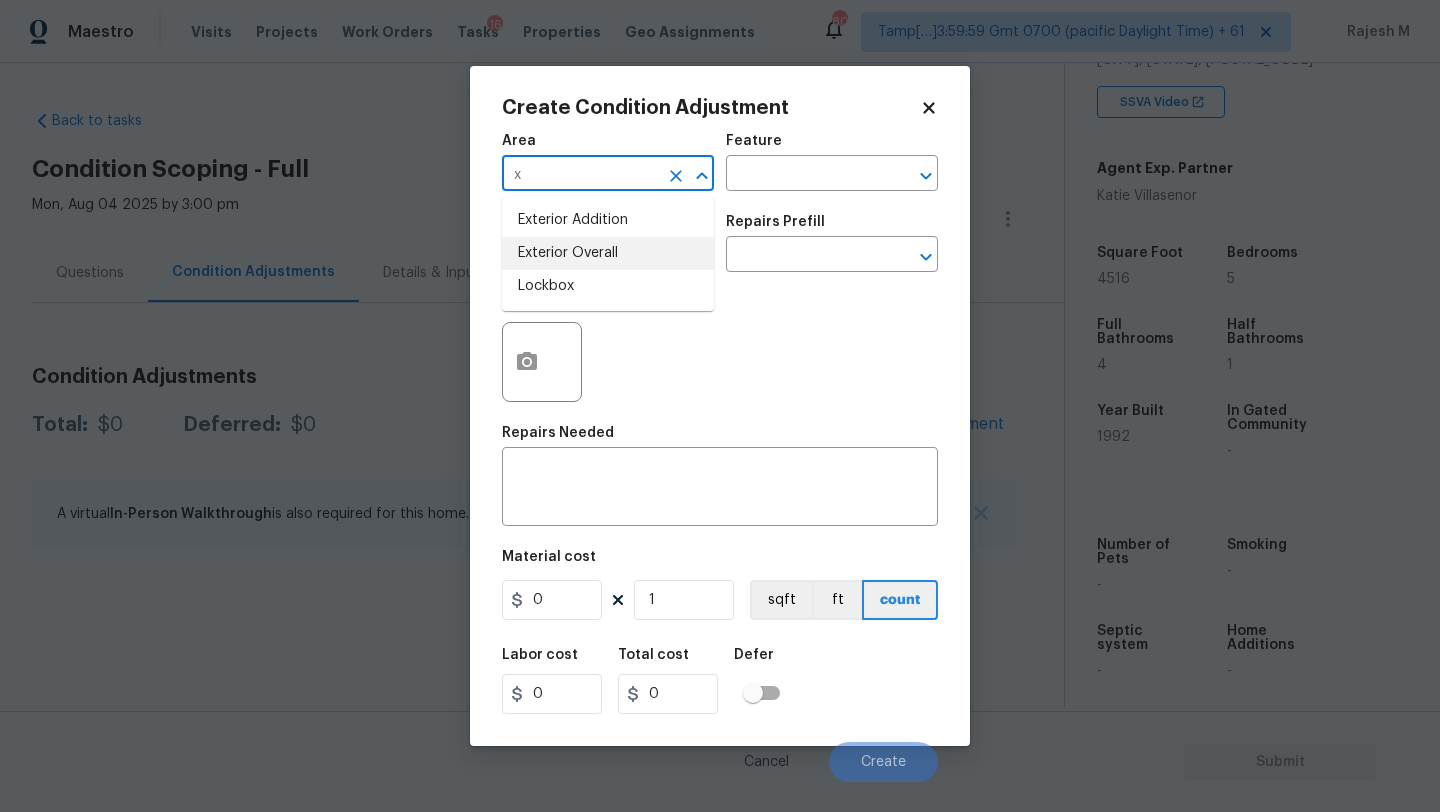 click on "Exterior Overall" at bounding box center (608, 253) 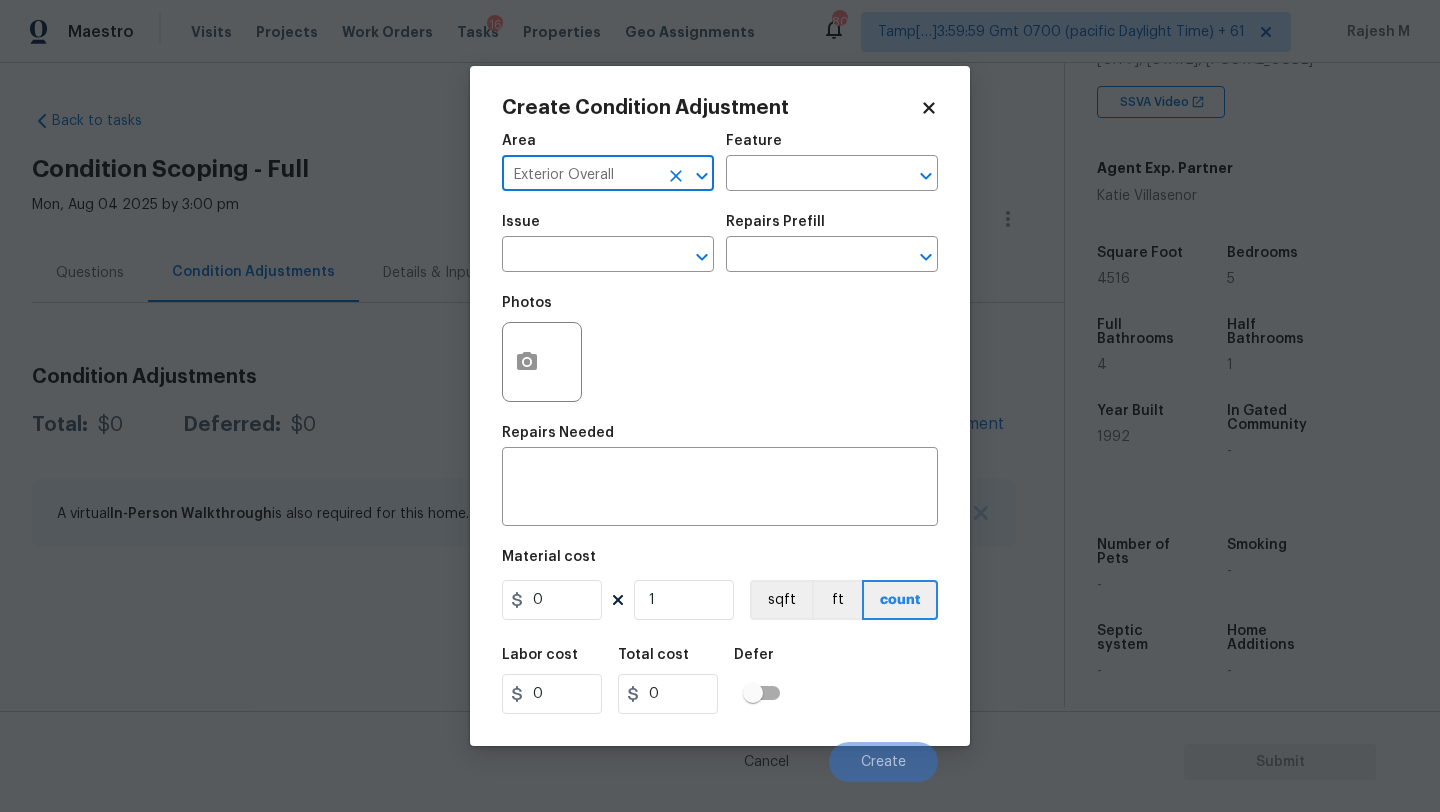 type on "Exterior Overall" 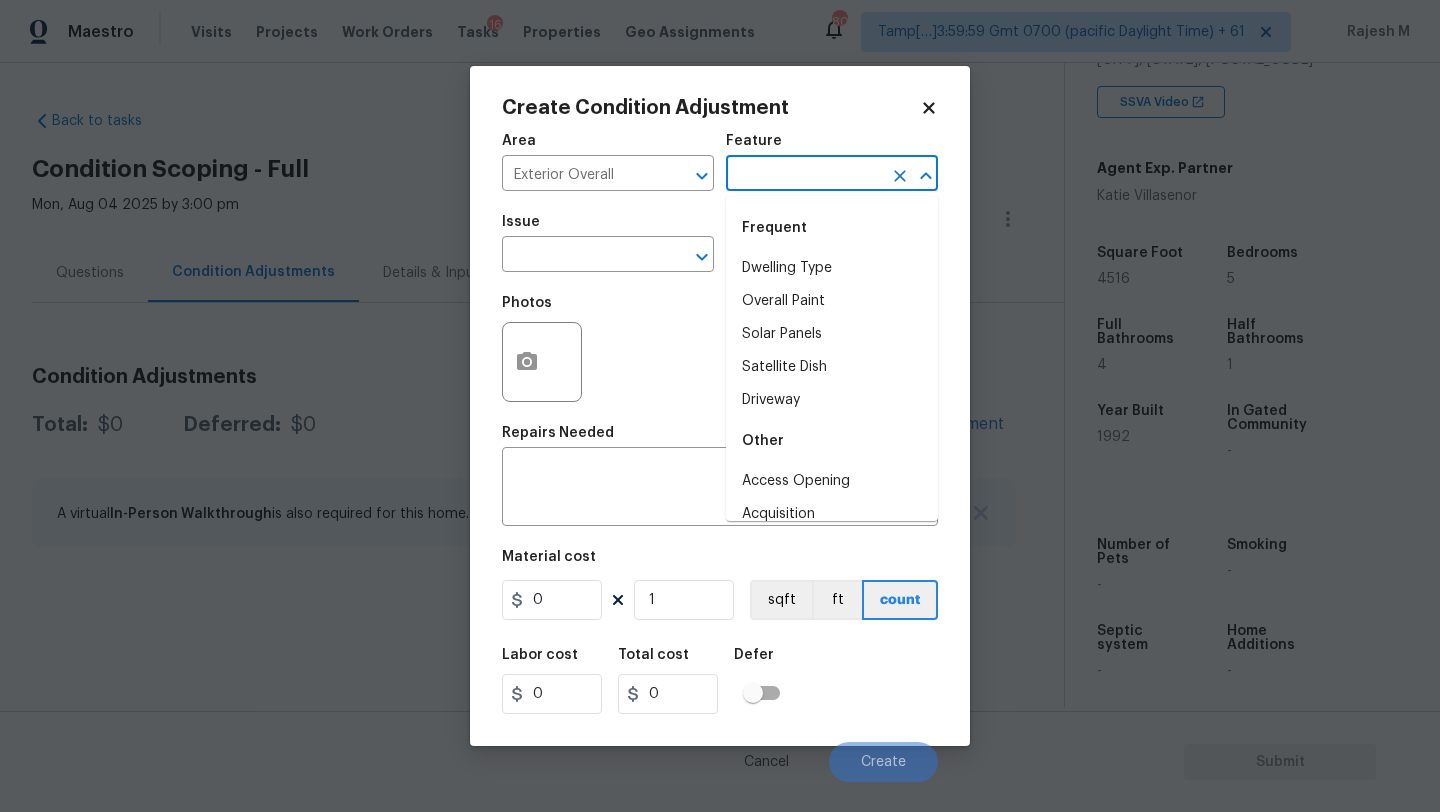 click at bounding box center (804, 175) 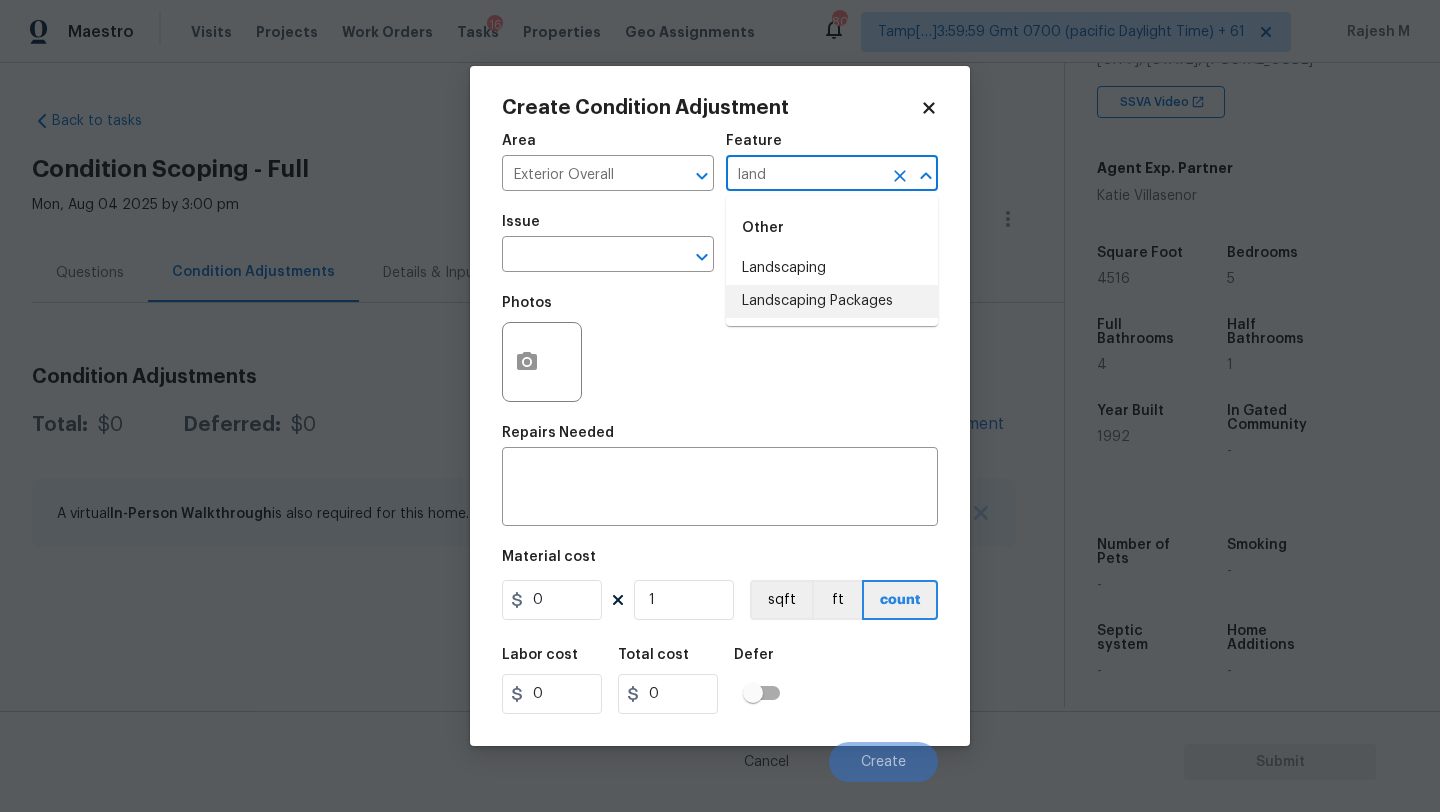 click on "Landscaping Packages" at bounding box center (832, 301) 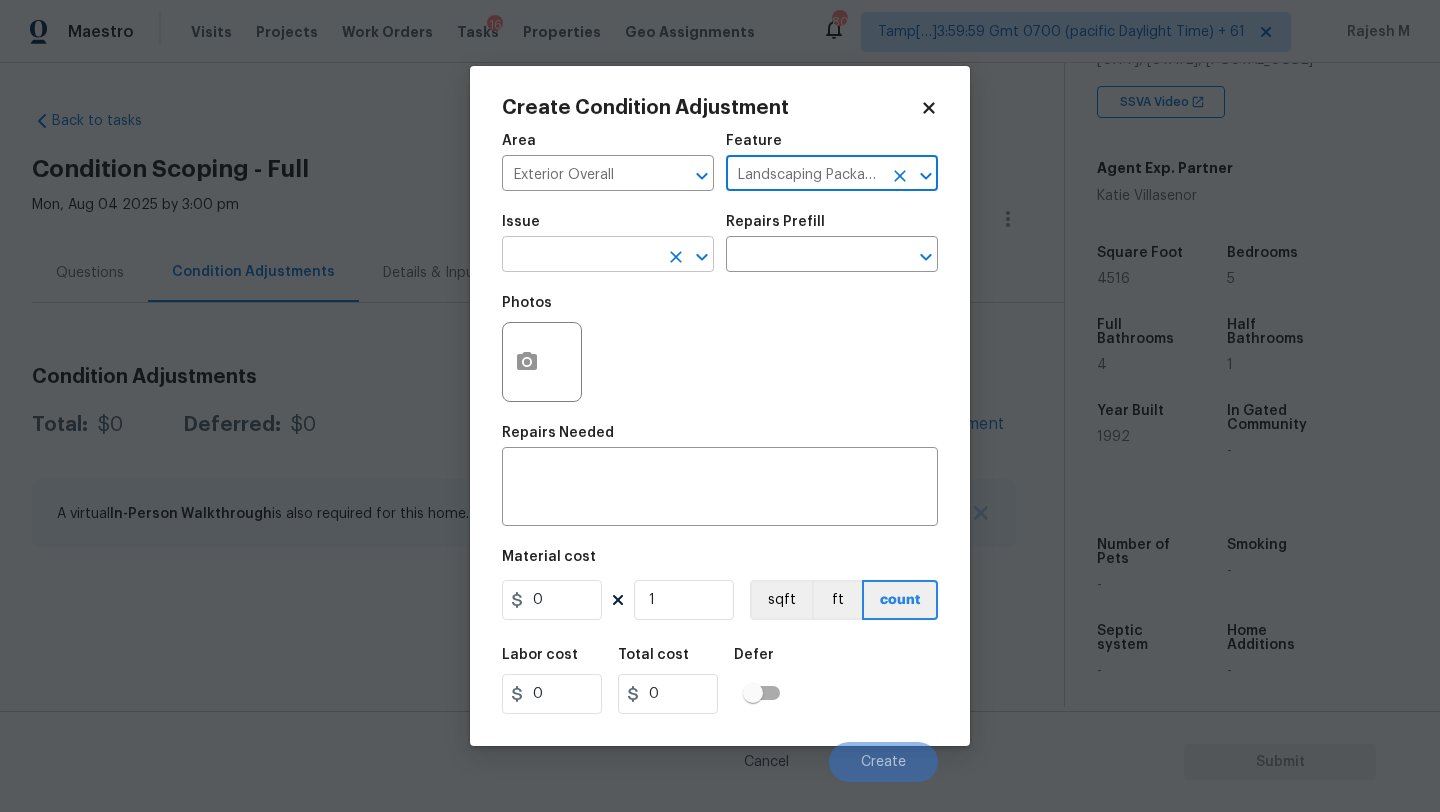 type on "Landscaping Packages" 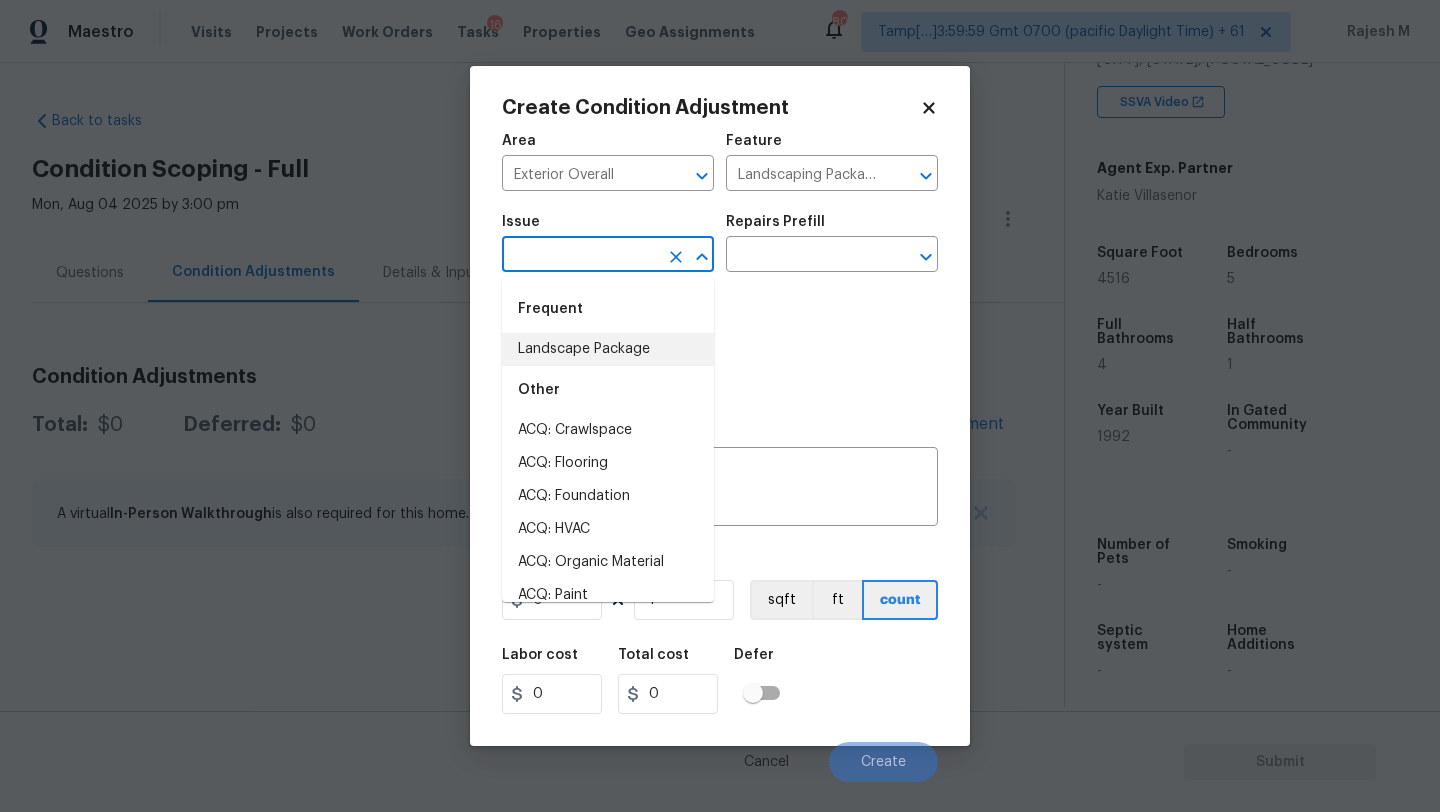 click on "Landscape Package" at bounding box center (608, 349) 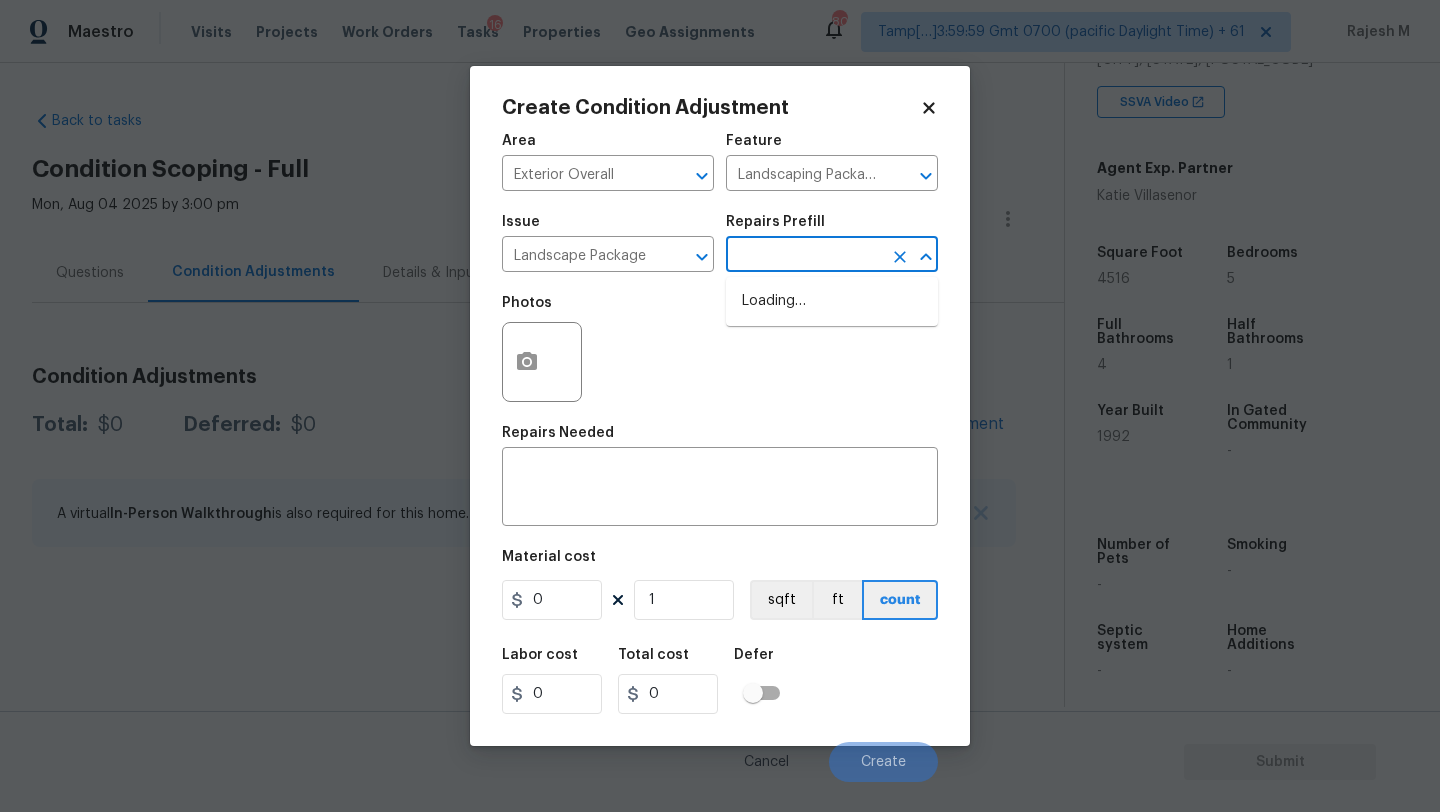 click at bounding box center (804, 256) 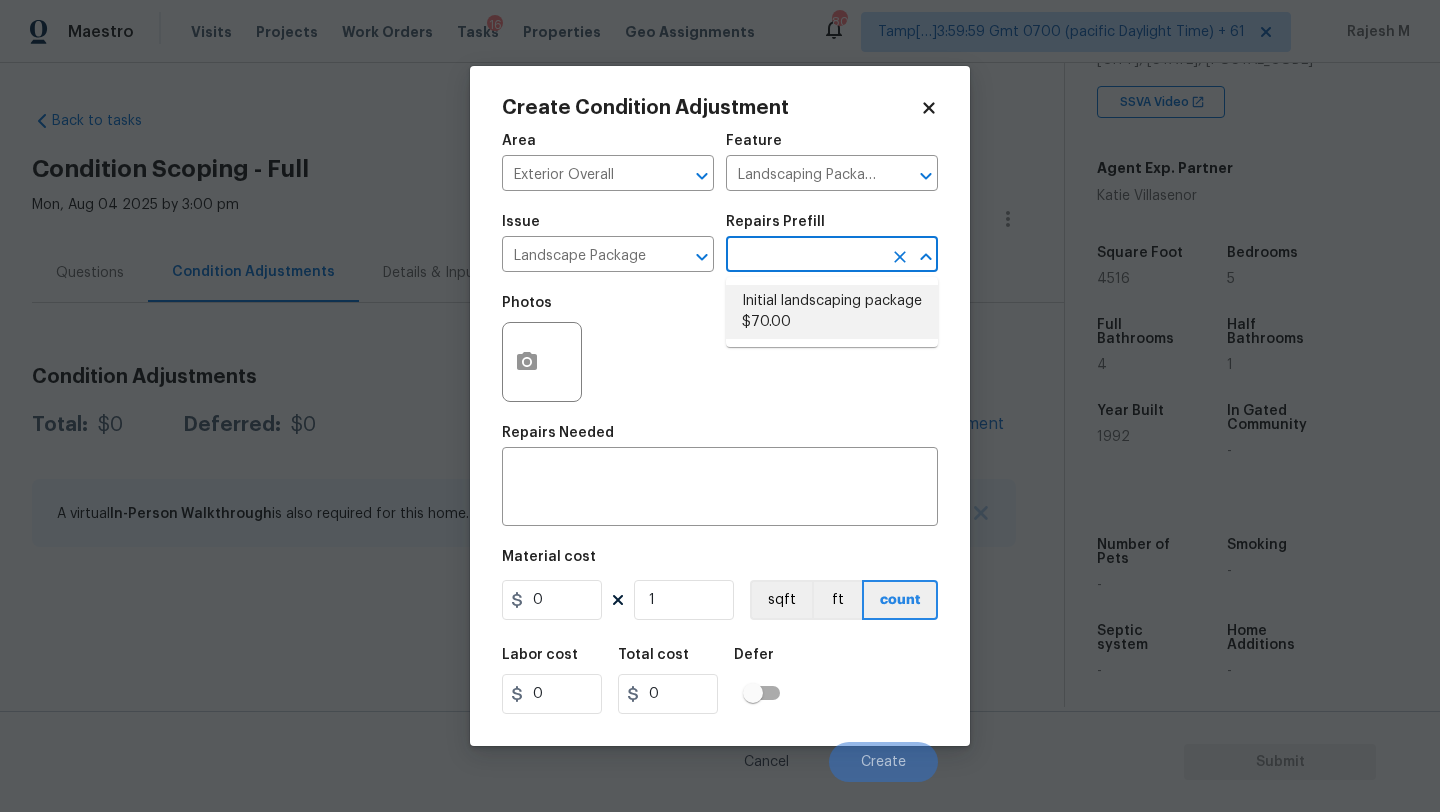 click on "Initial landscaping package $70.00" at bounding box center [832, 312] 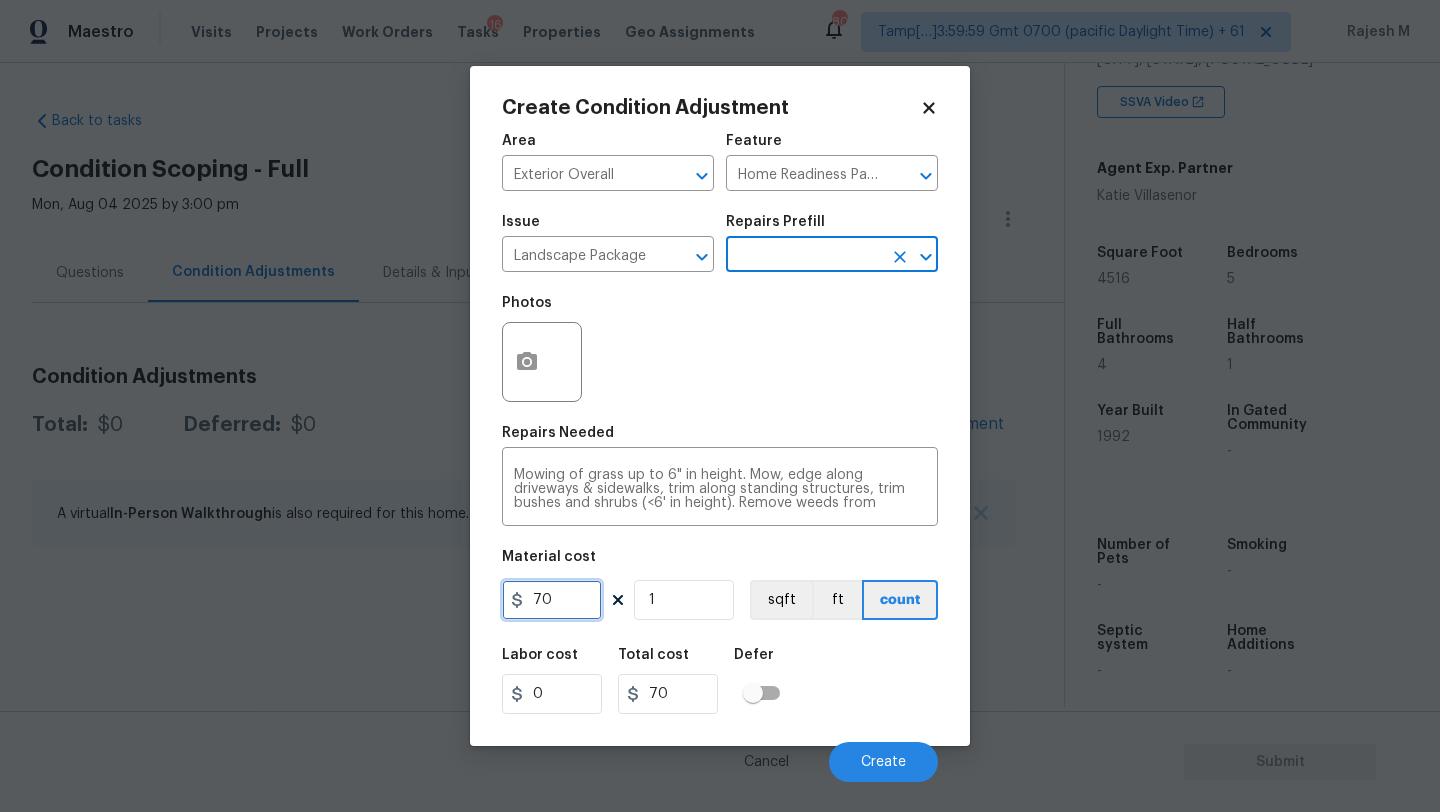 click on "70" at bounding box center (552, 600) 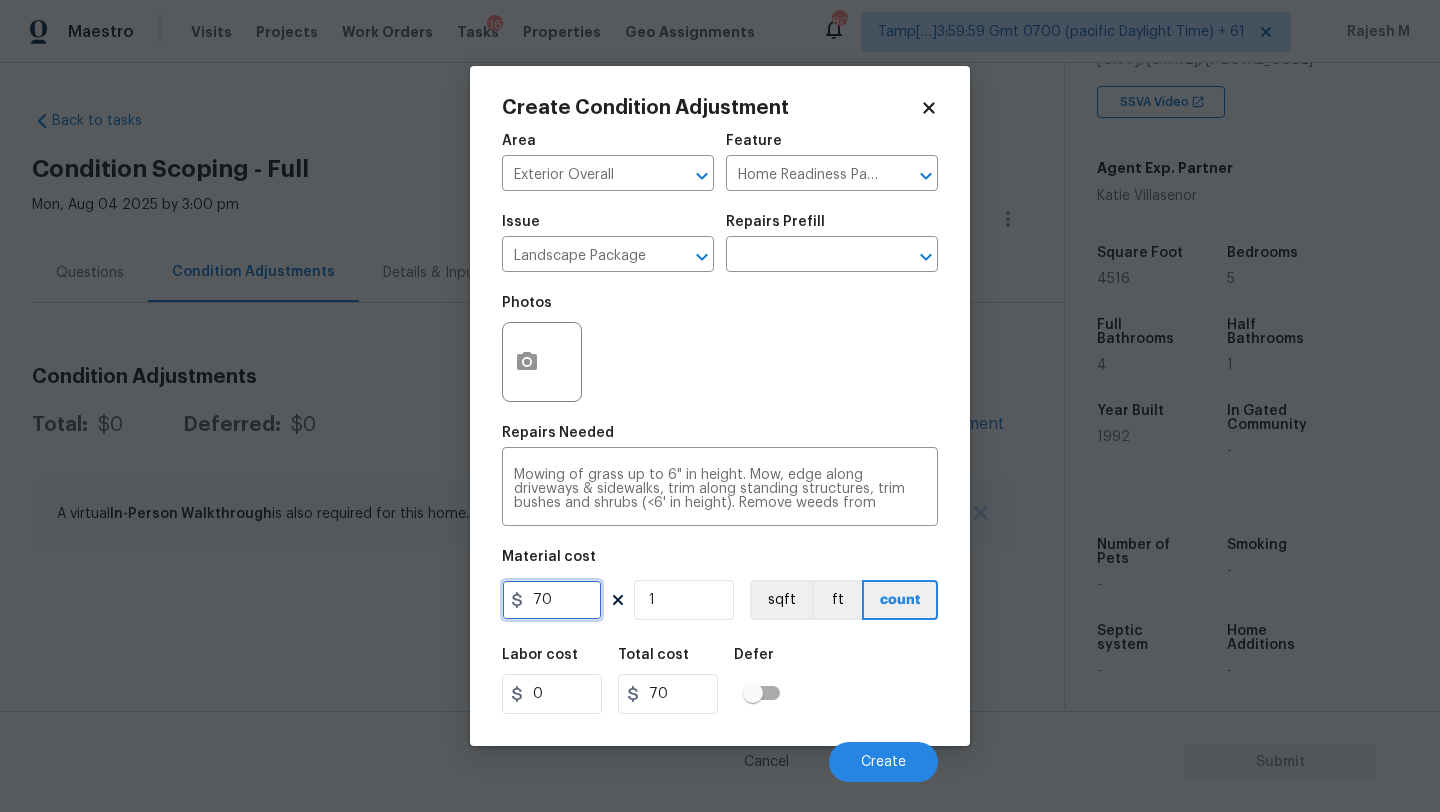 click on "70" at bounding box center (552, 600) 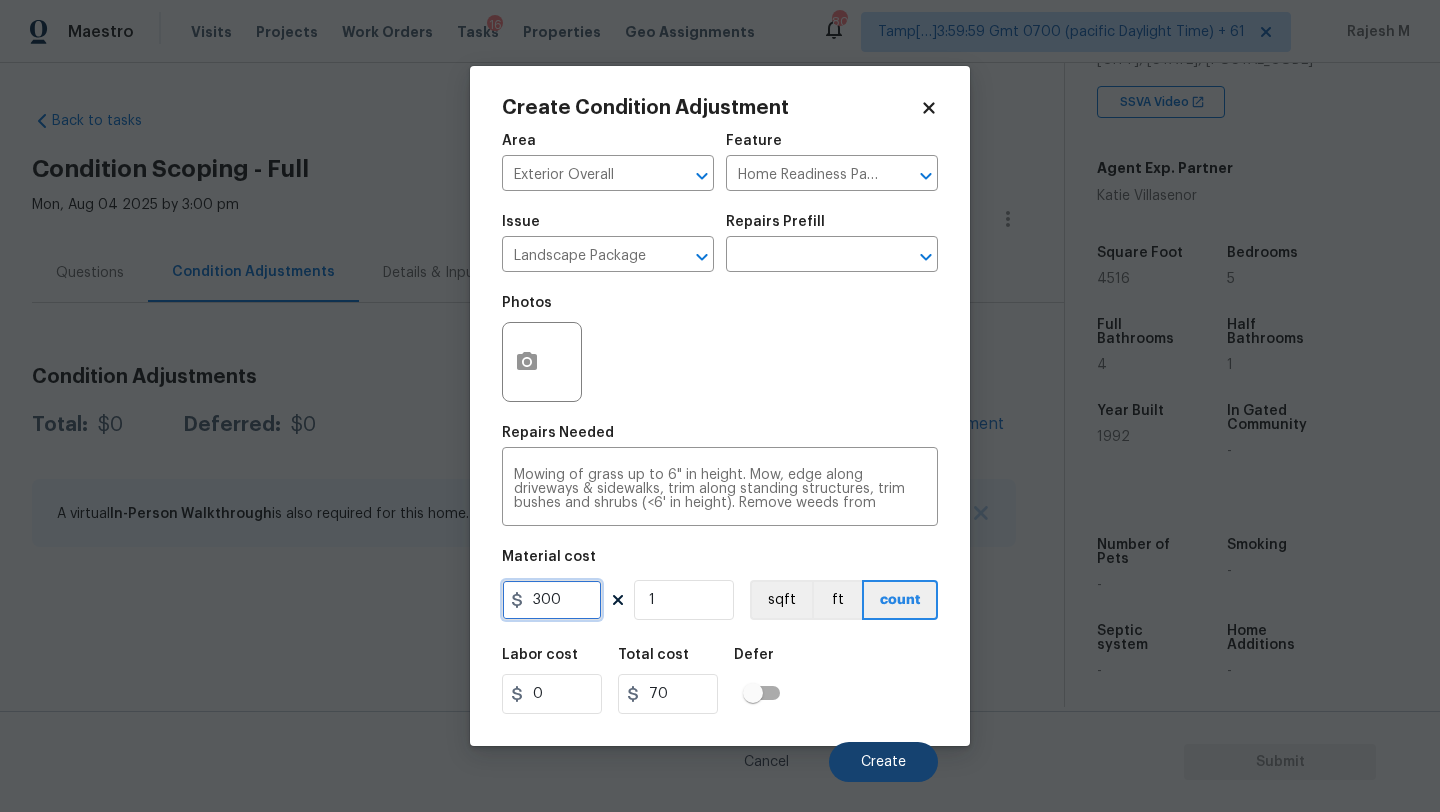 type on "300" 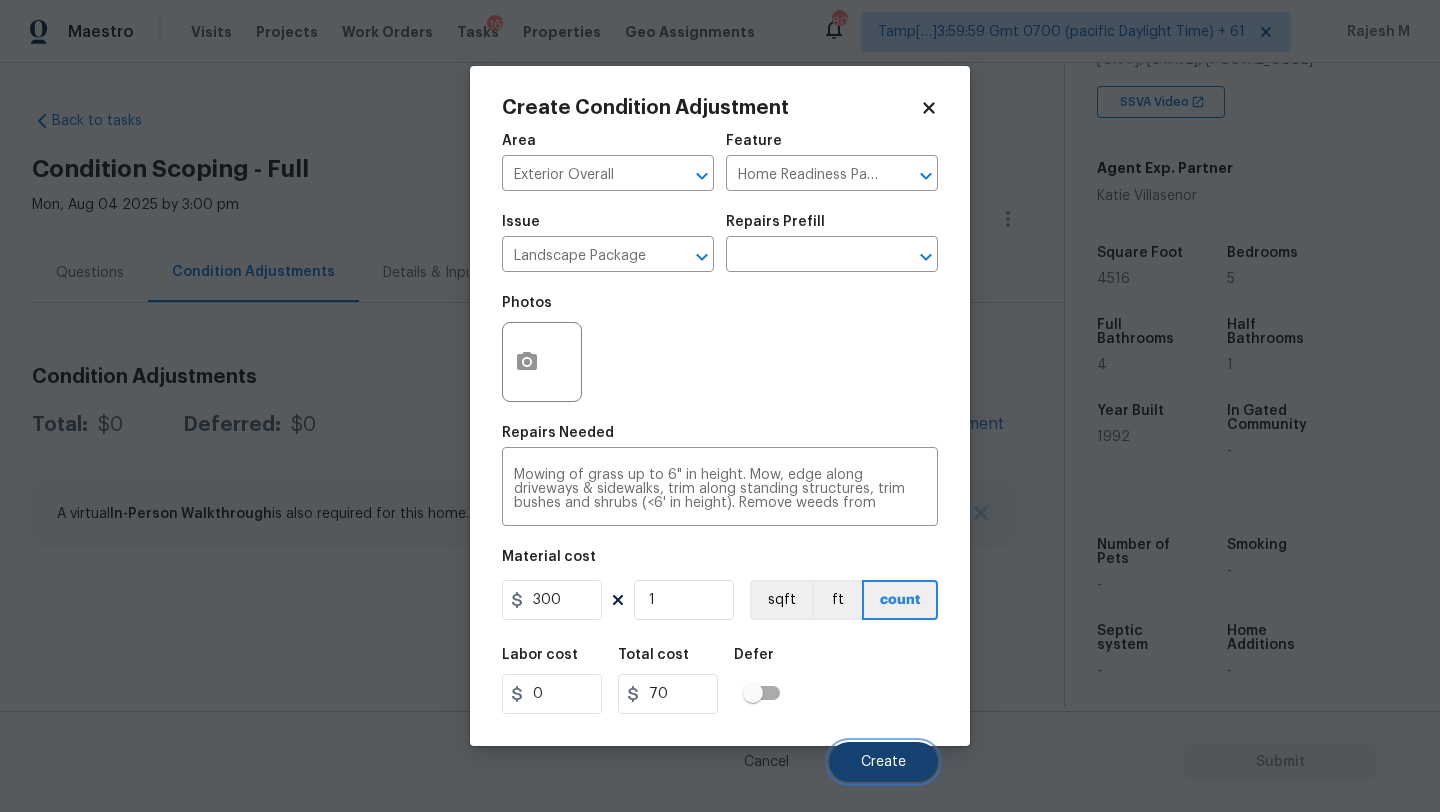 type on "300" 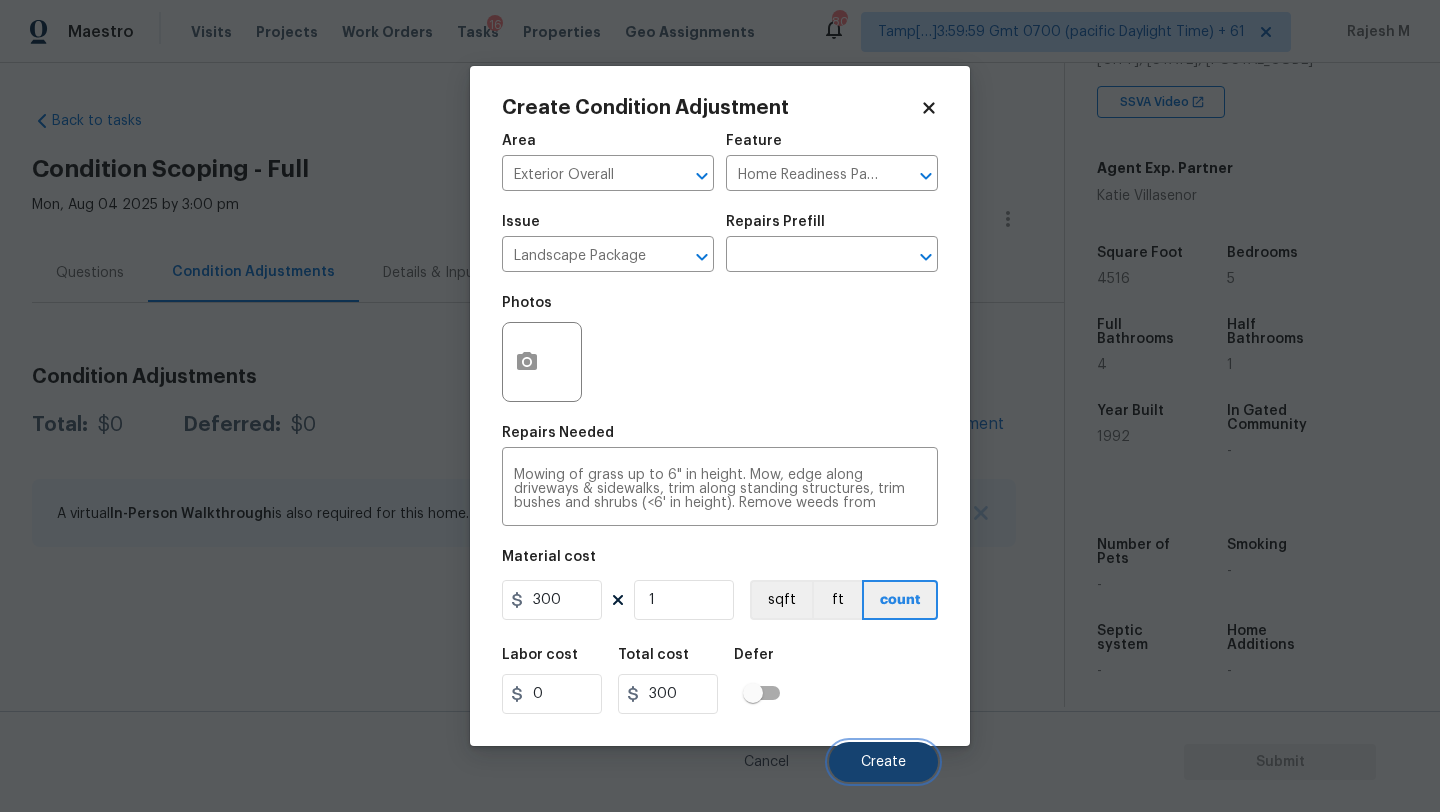 click on "Create" at bounding box center (883, 762) 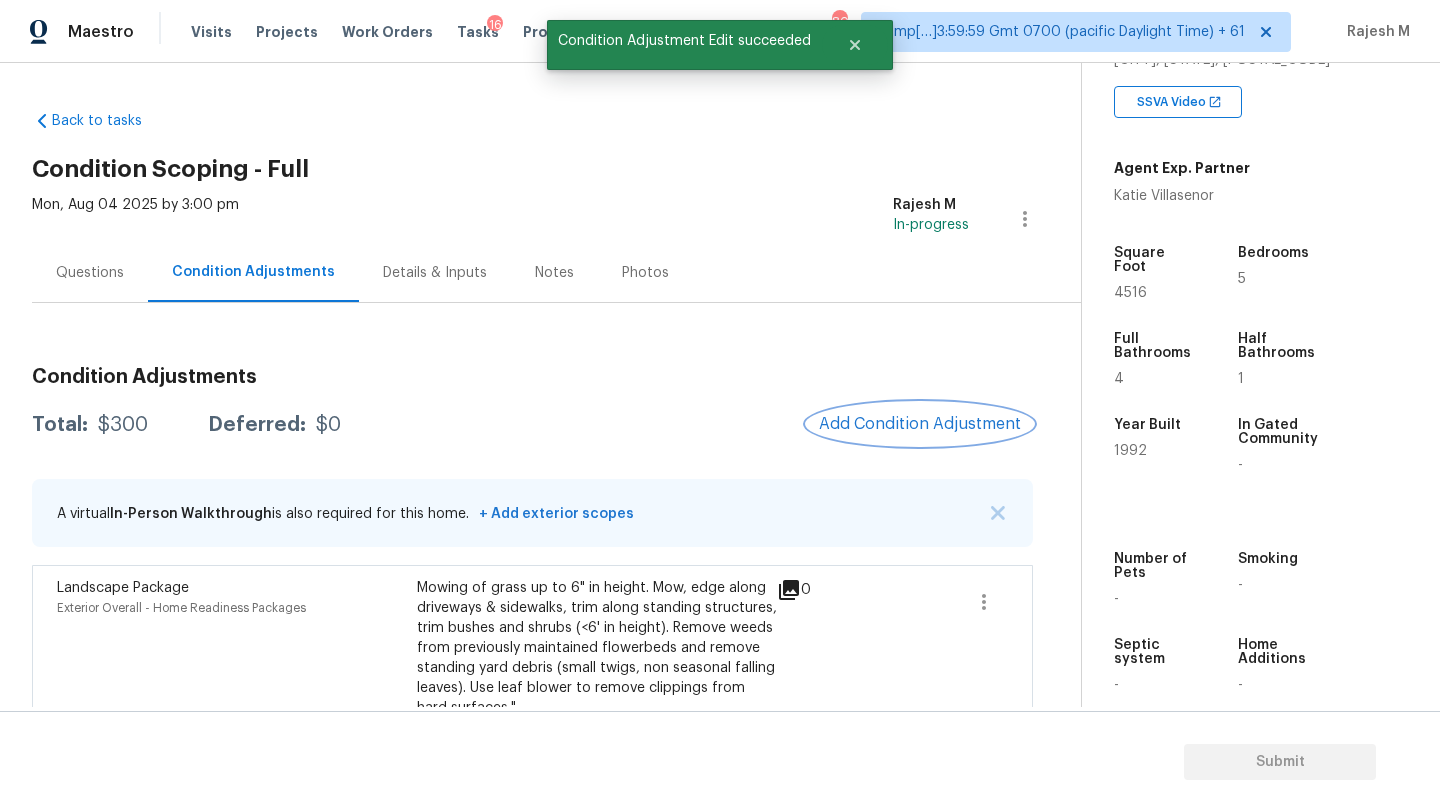 click on "Add Condition Adjustment" at bounding box center (920, 424) 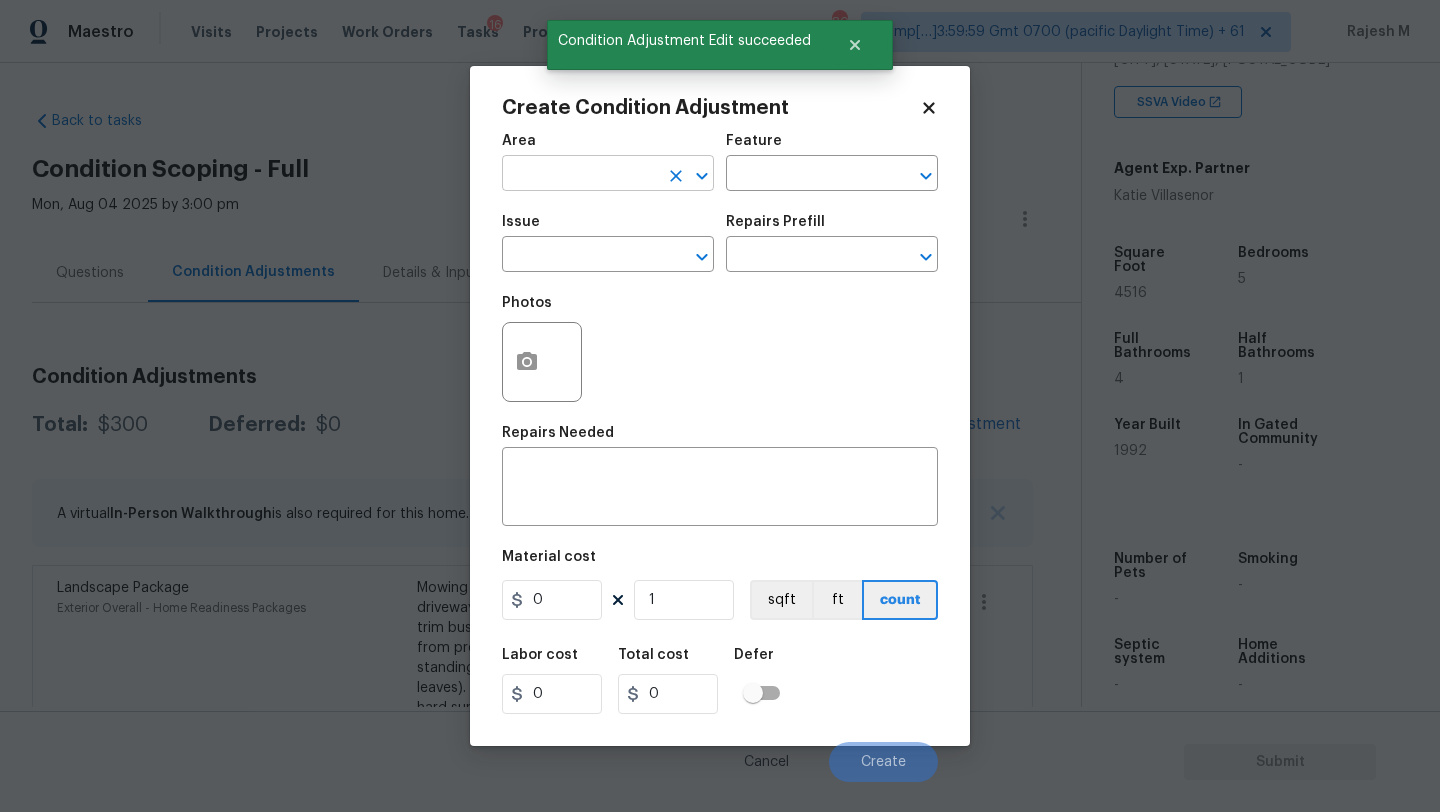 click at bounding box center (580, 175) 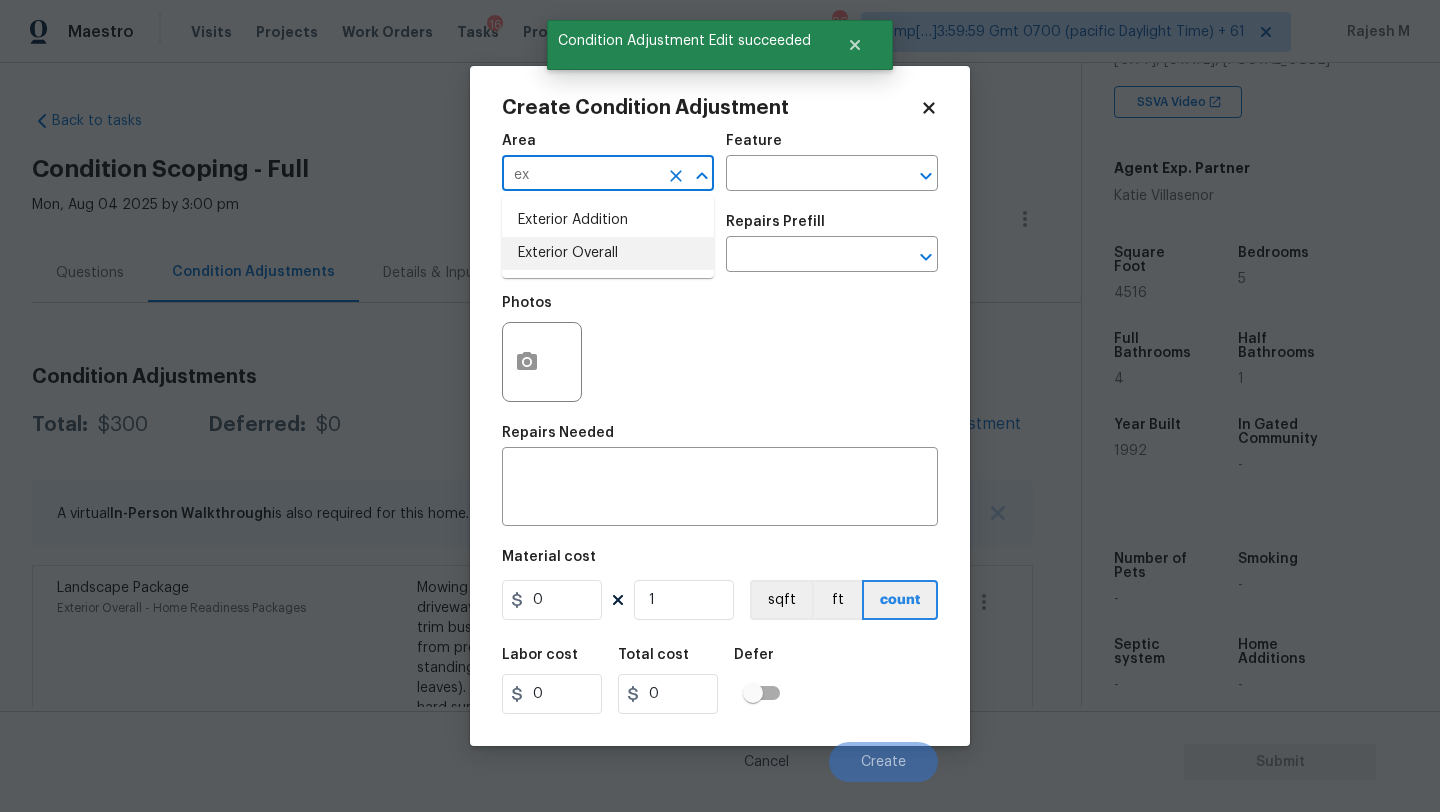 click on "Exterior Overall" at bounding box center (608, 253) 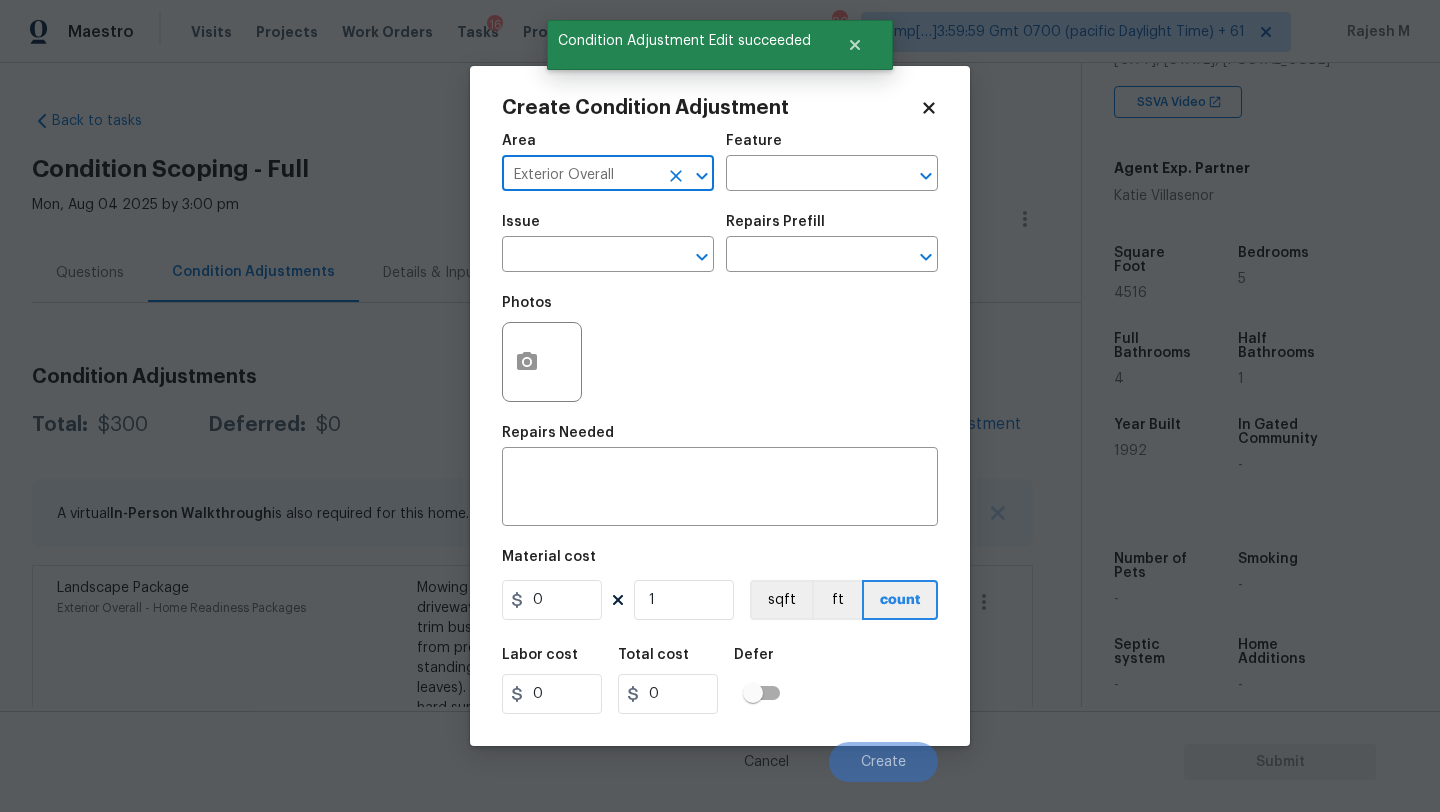 type on "Exterior Overall" 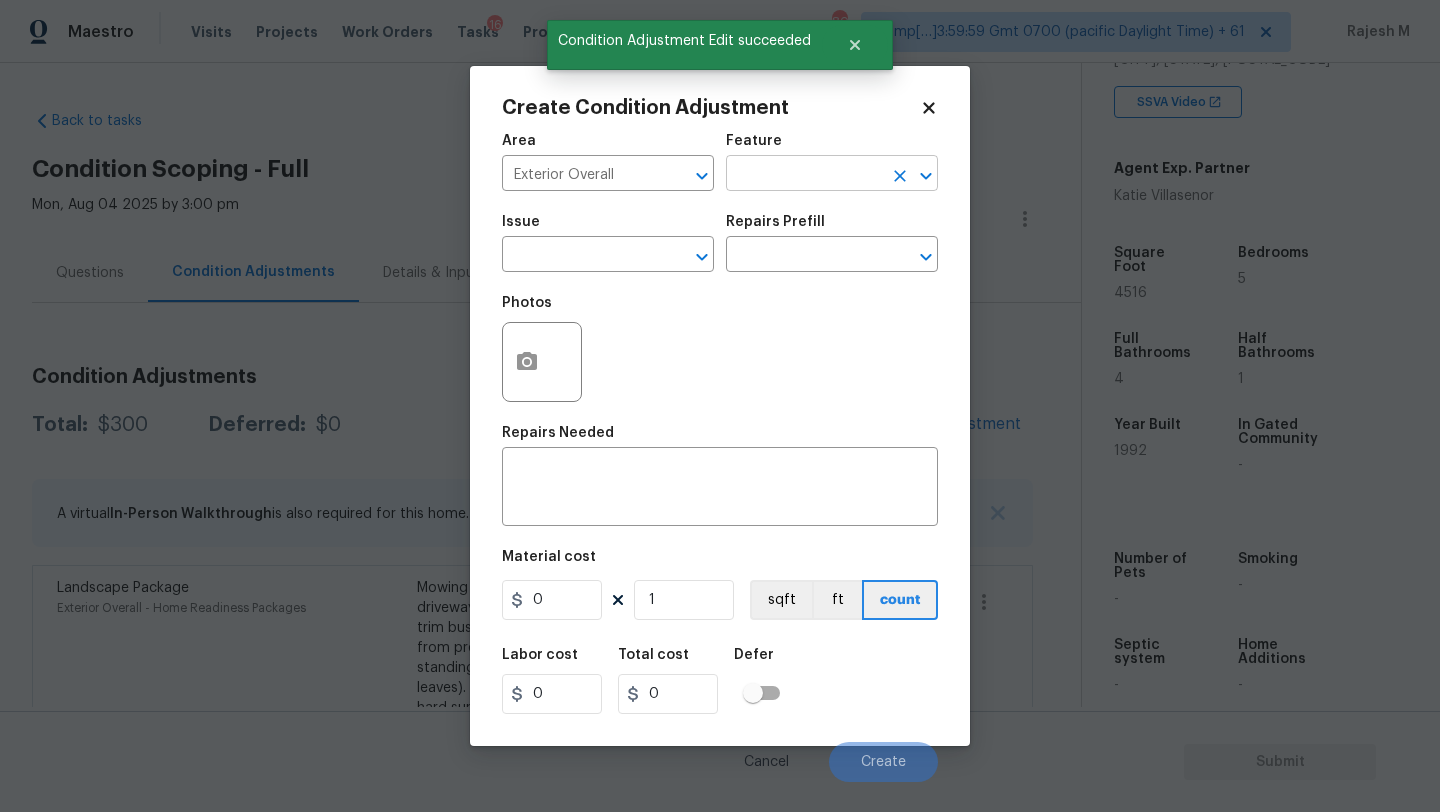 click at bounding box center [804, 175] 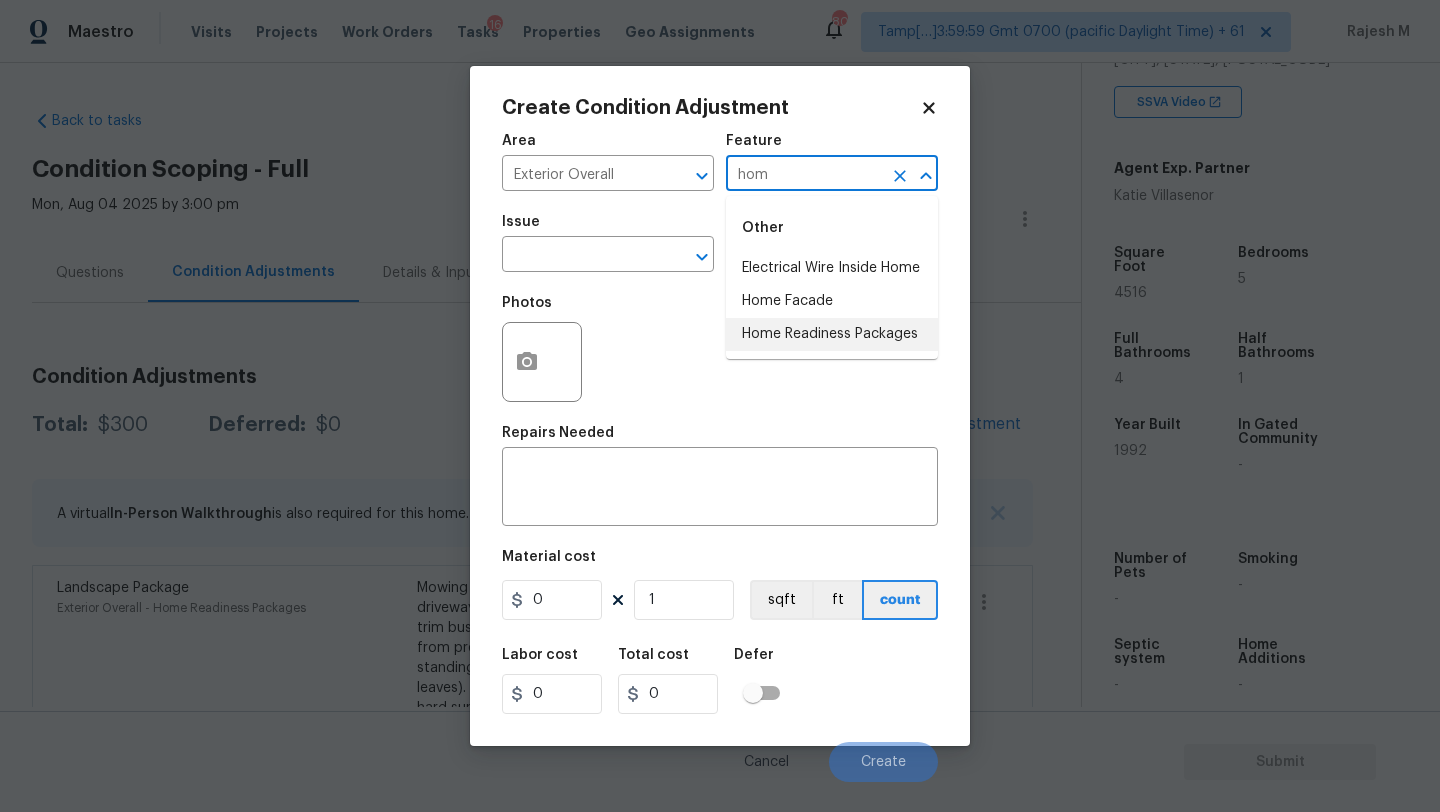 click on "Home Readiness Packages" at bounding box center (832, 334) 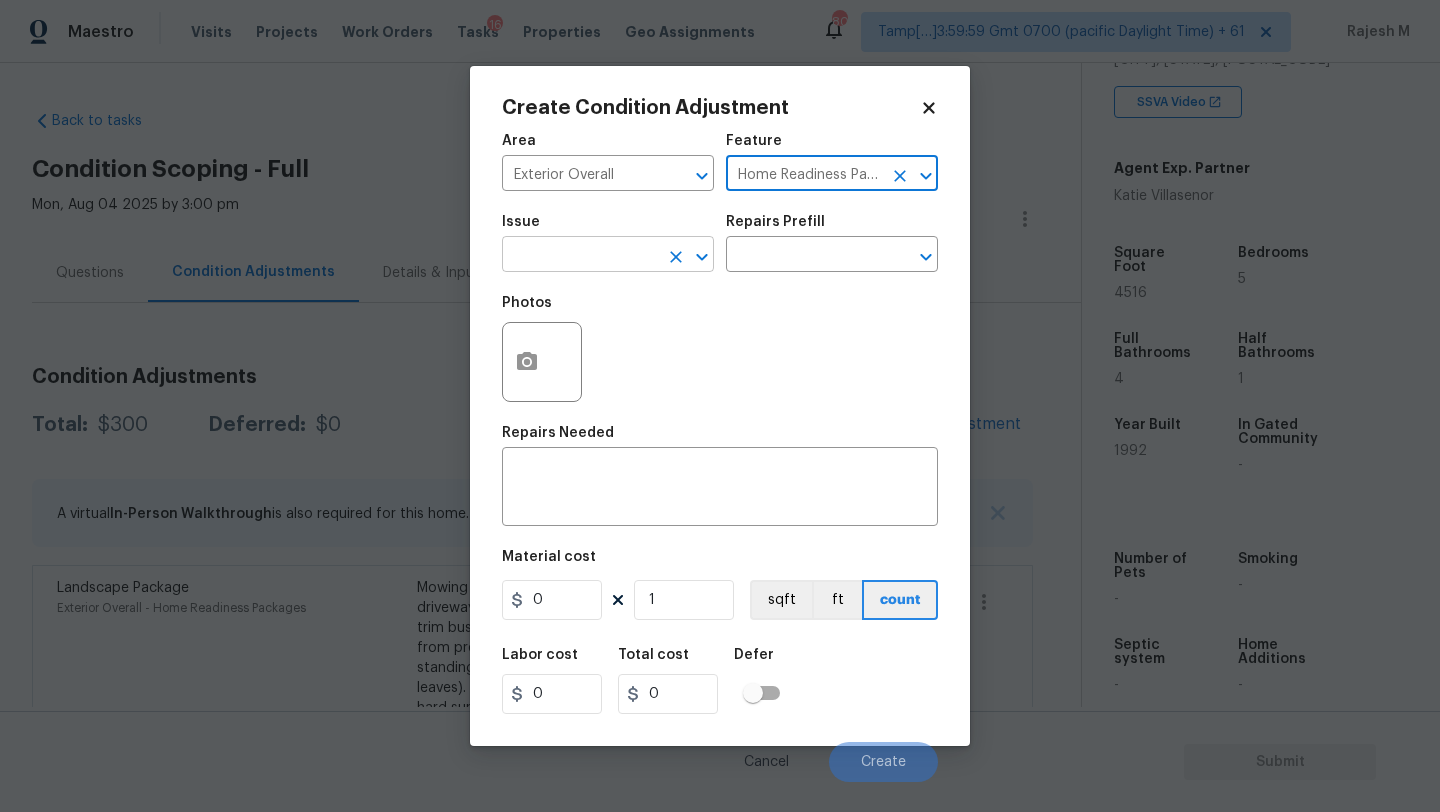 type on "Home Readiness Packages" 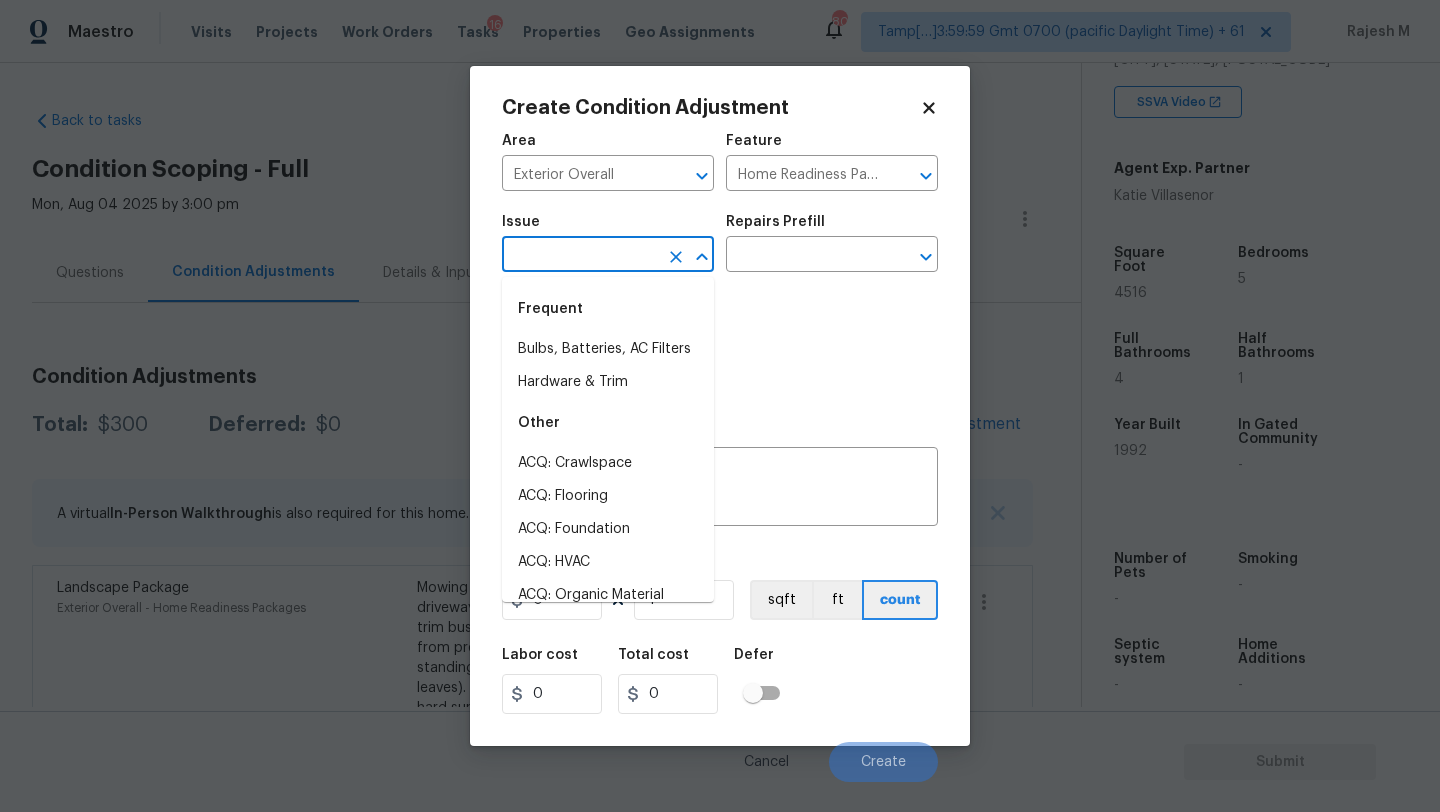 click at bounding box center [580, 256] 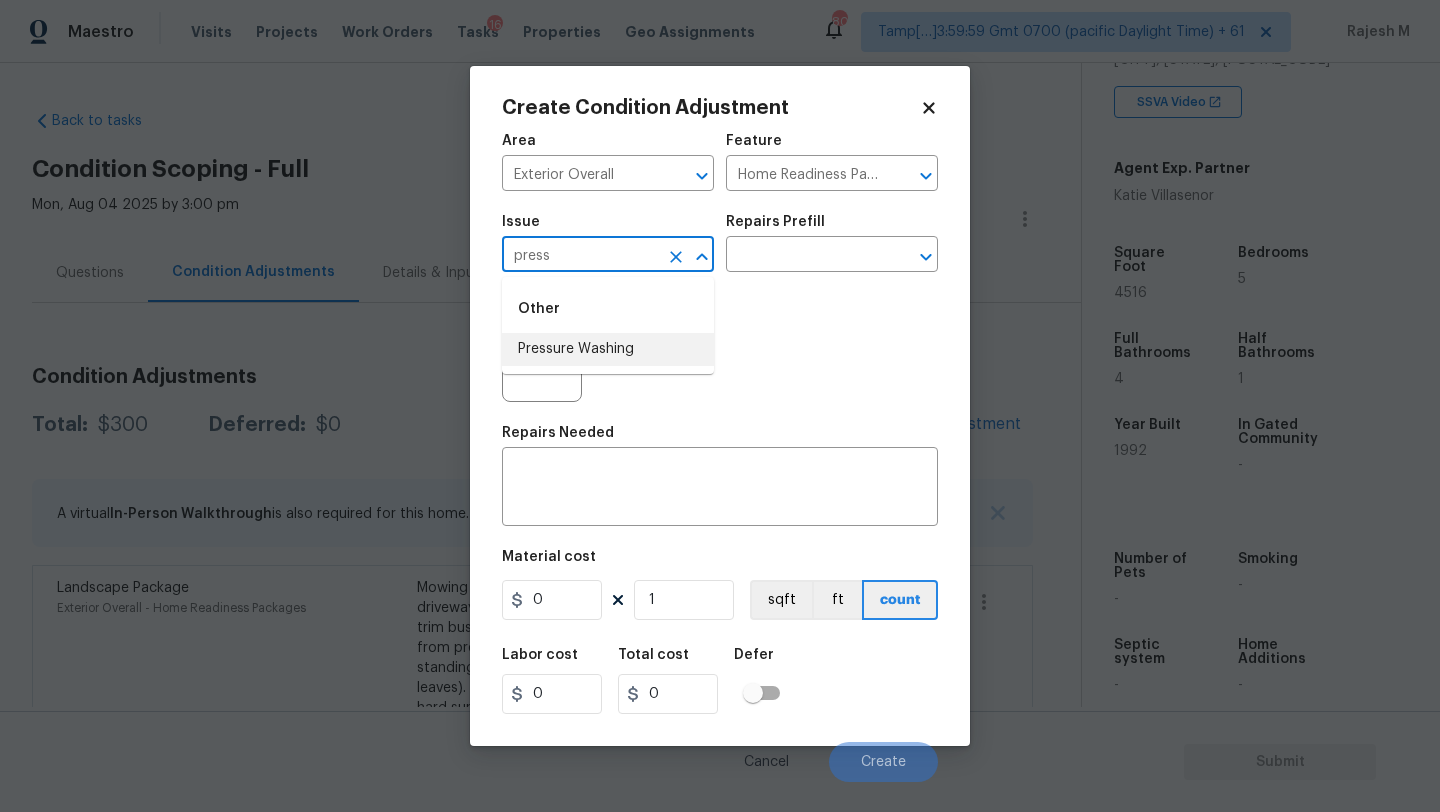 drag, startPoint x: 576, startPoint y: 352, endPoint x: 649, endPoint y: 317, distance: 80.95678 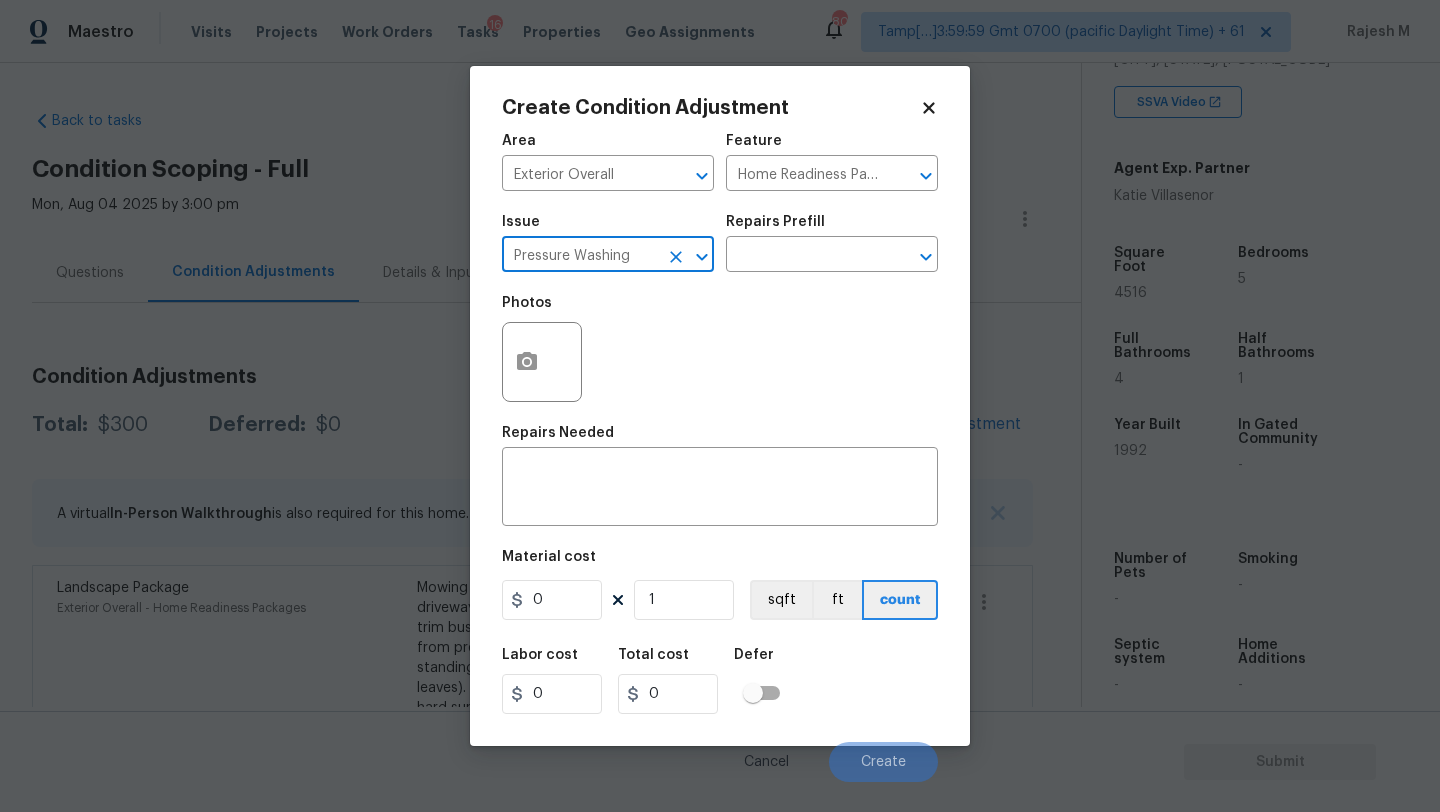 type on "Pressure Washing" 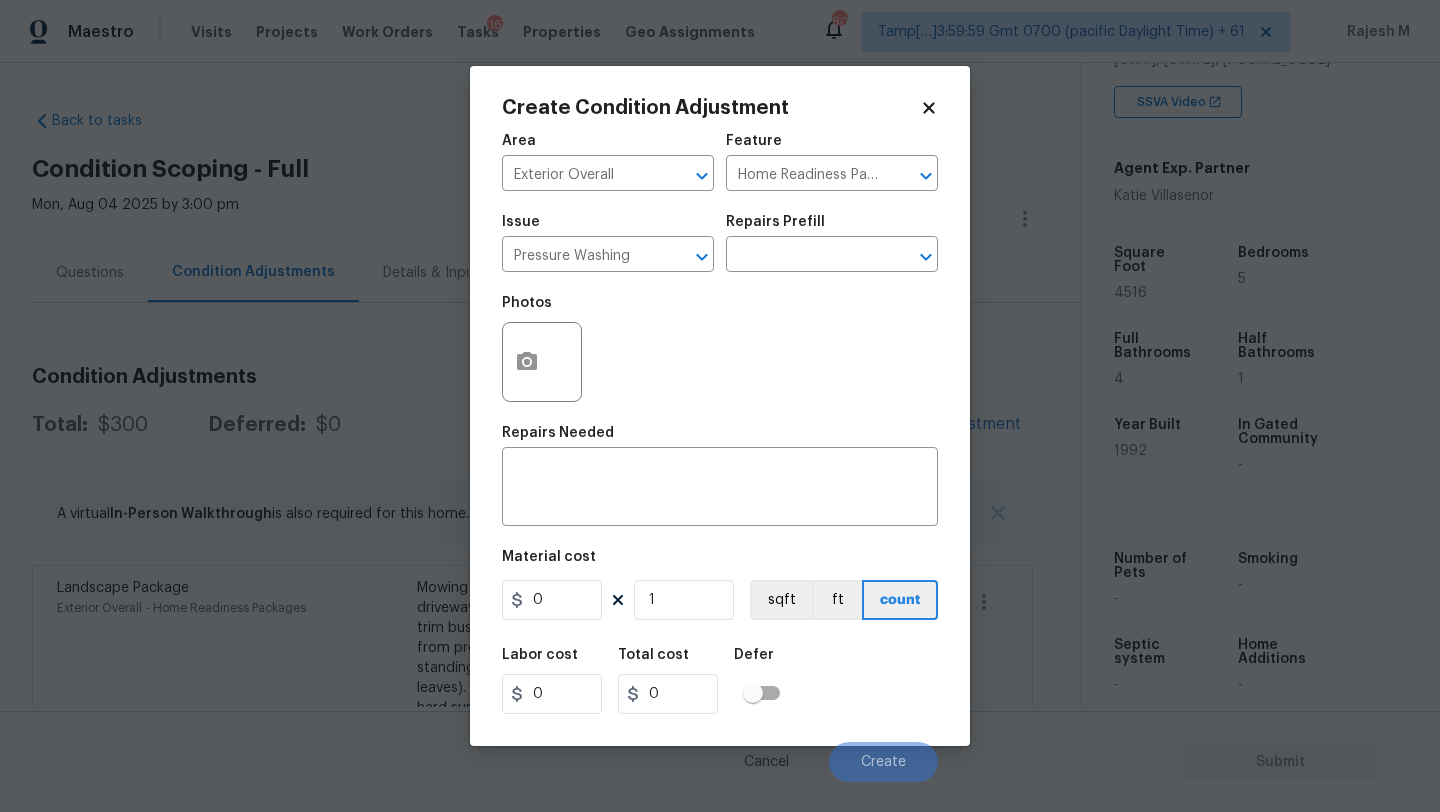 click on "Issue Pressure Washing ​ Repairs Prefill ​" at bounding box center [720, 243] 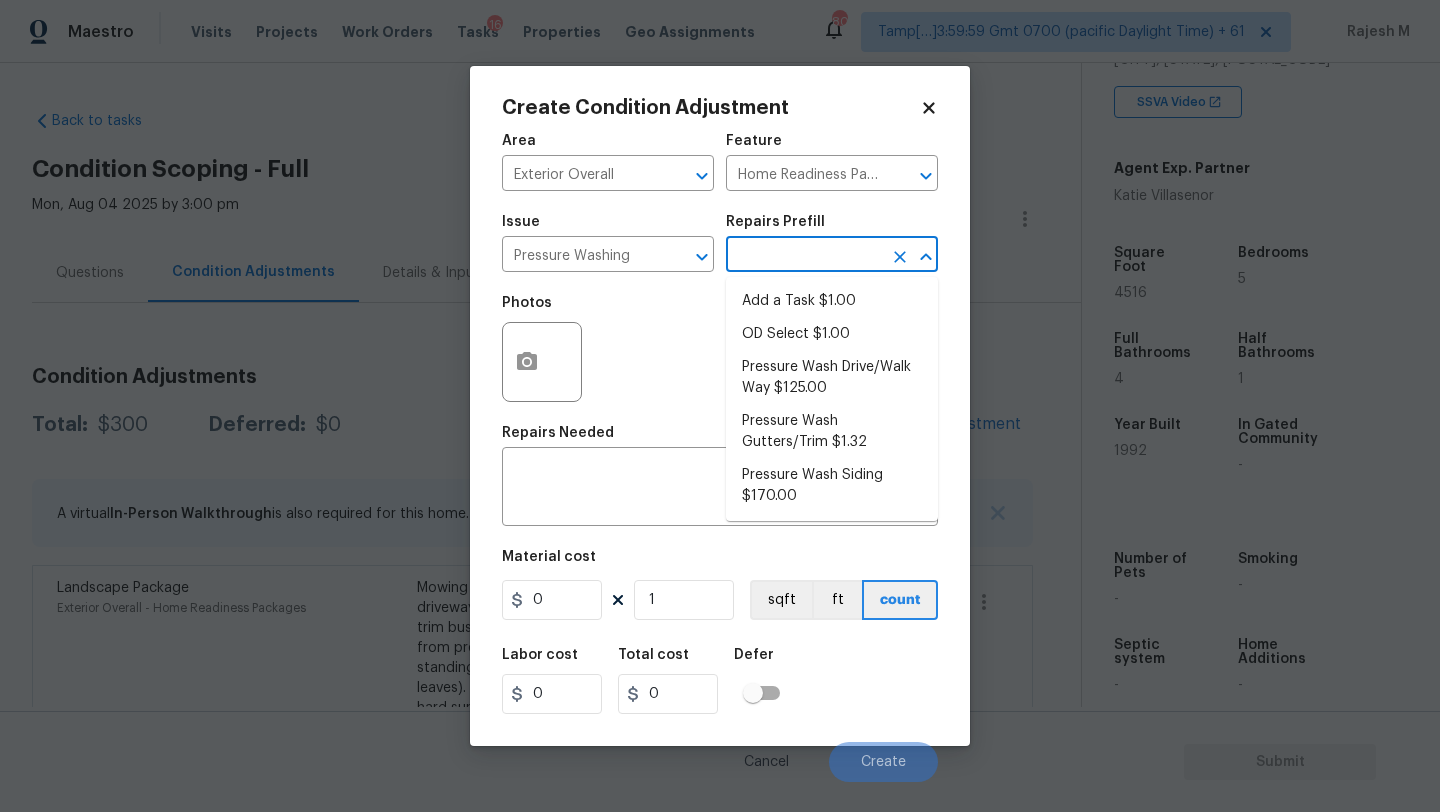 click at bounding box center [804, 256] 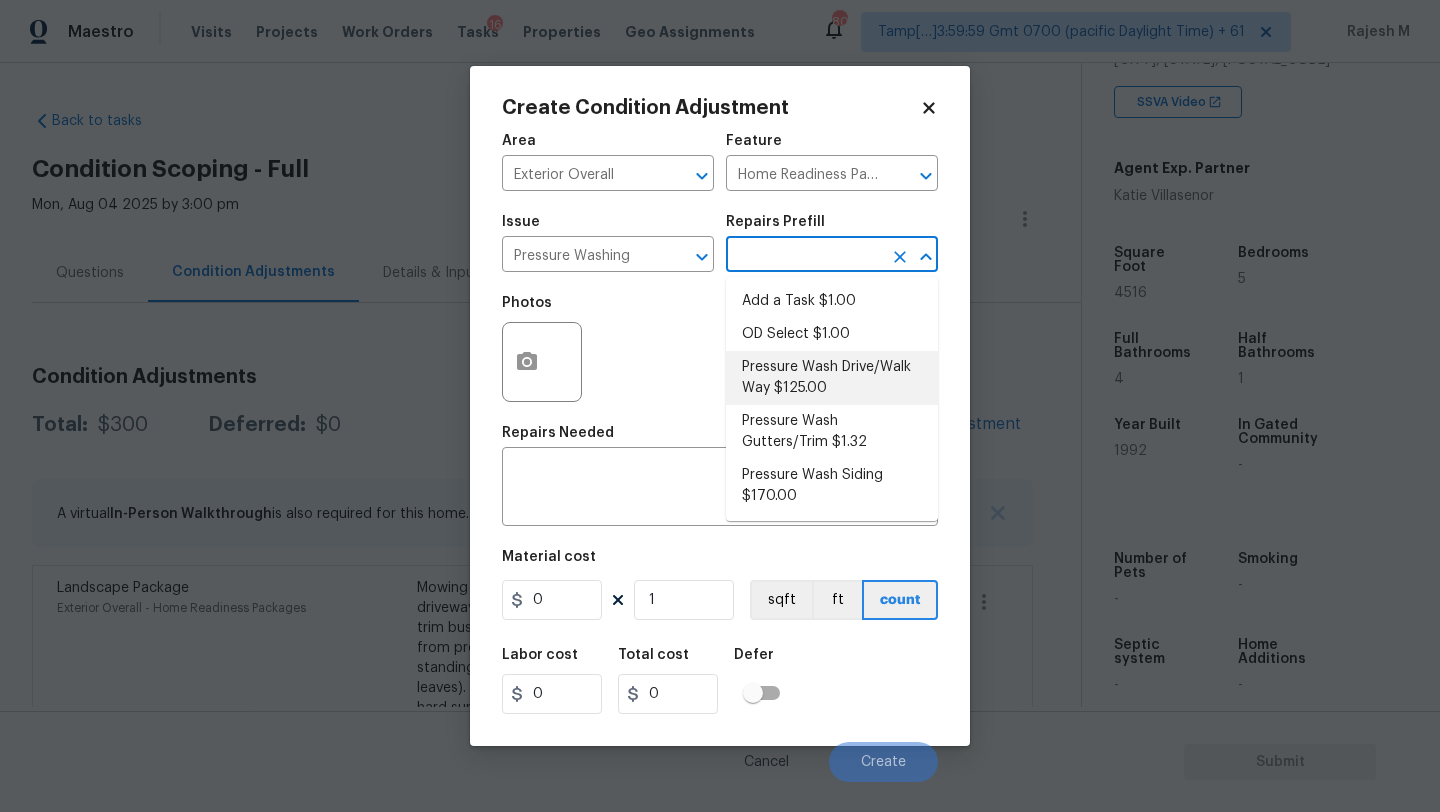 click on "Pressure Wash Drive/Walk Way $125.00" at bounding box center (832, 378) 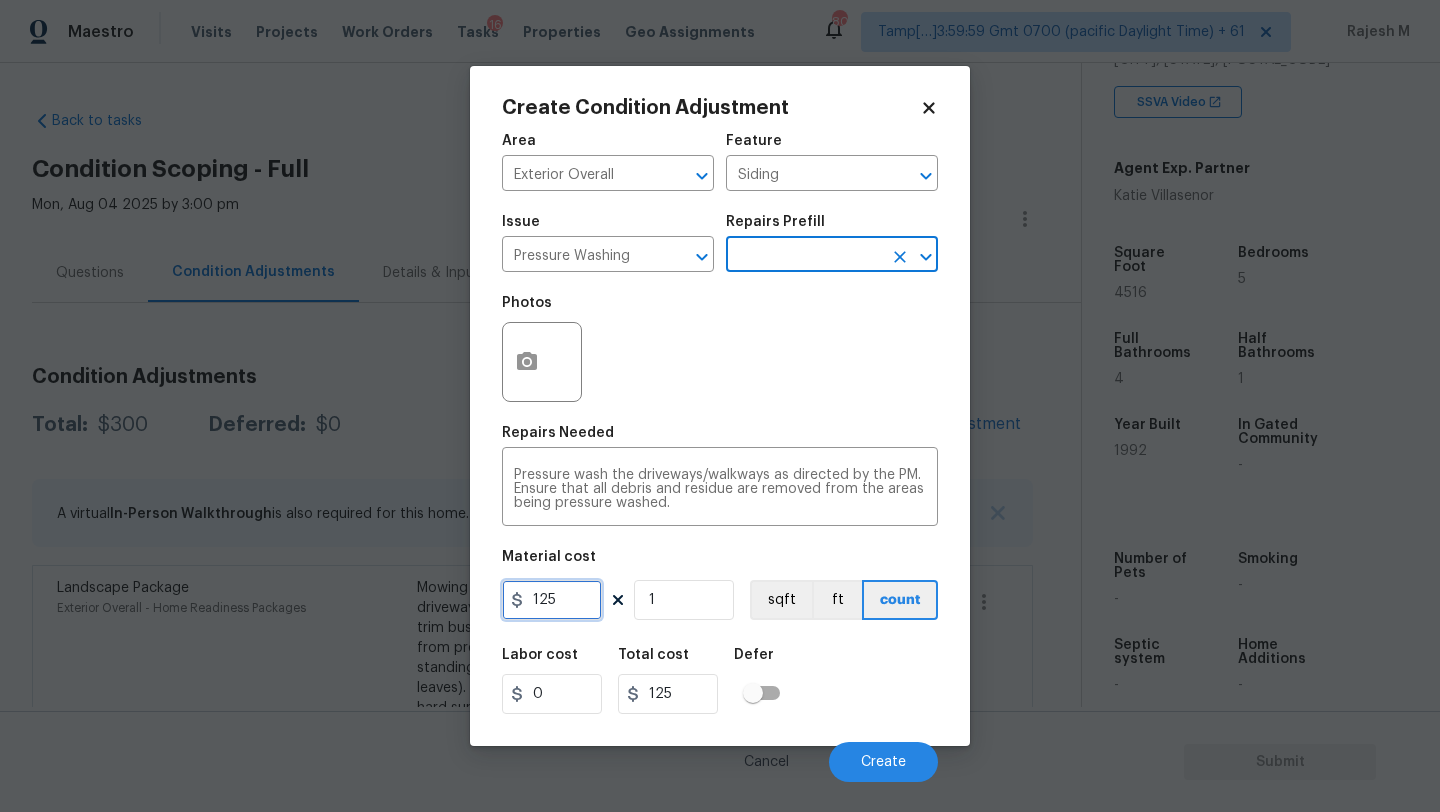 click on "125" at bounding box center [552, 600] 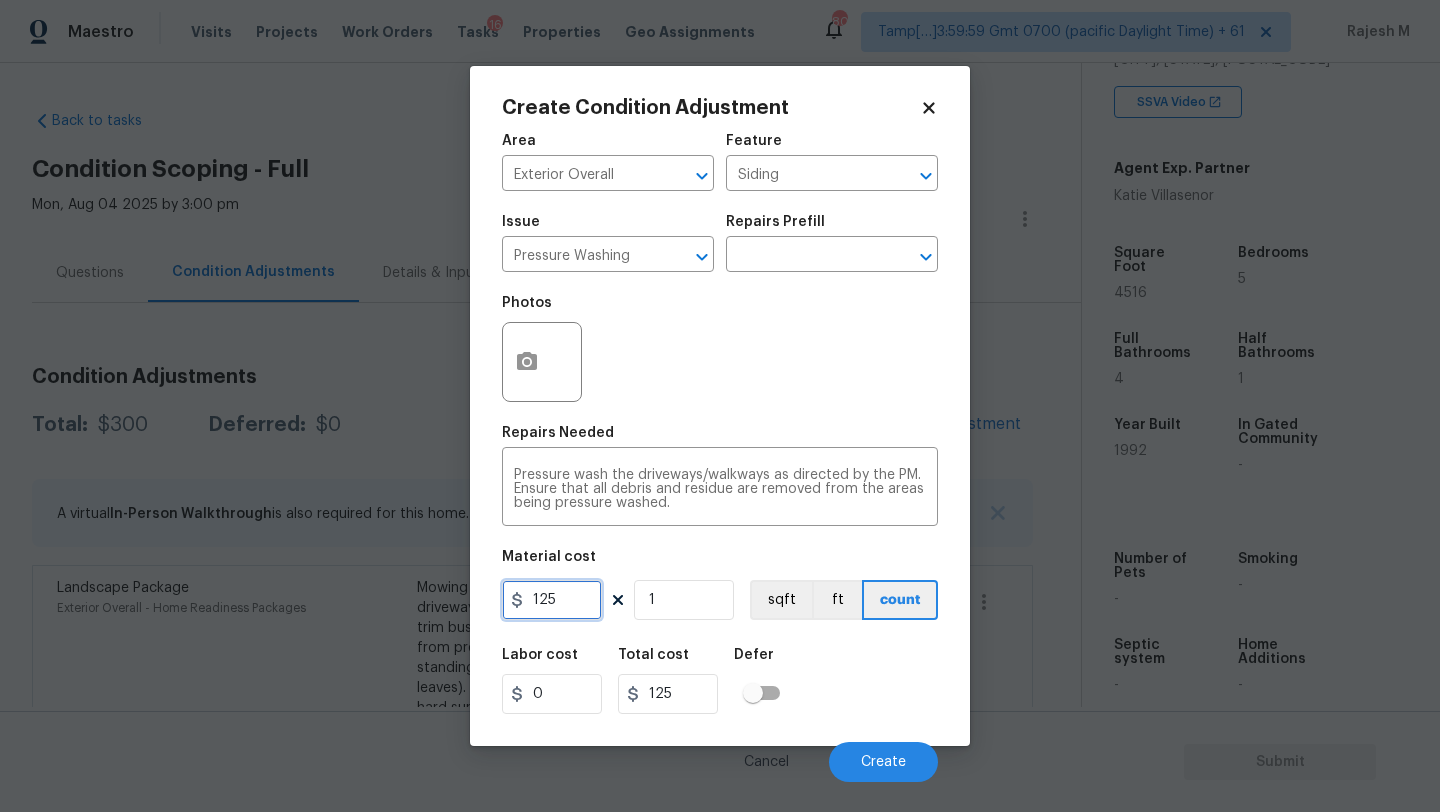 click on "125" at bounding box center [552, 600] 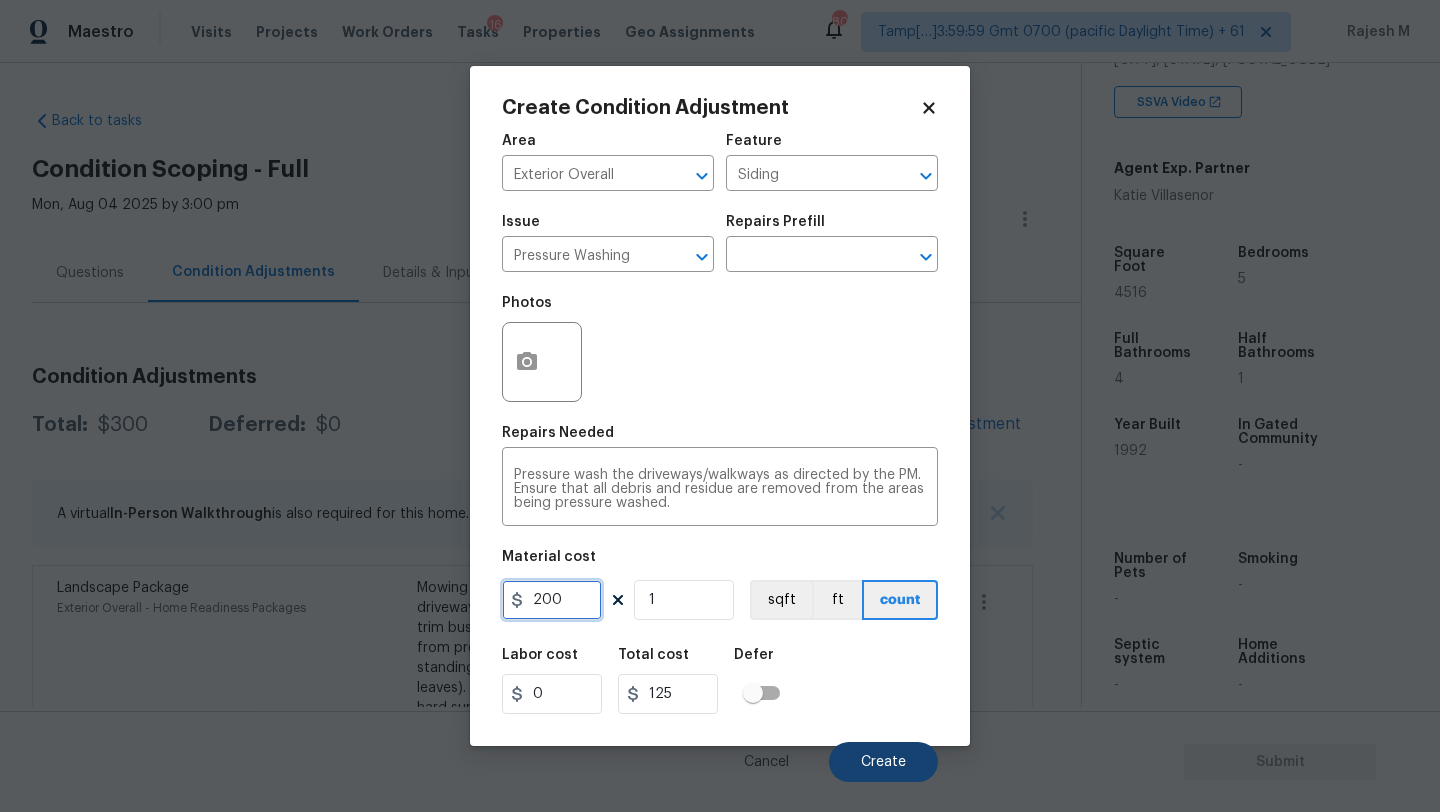 type on "200" 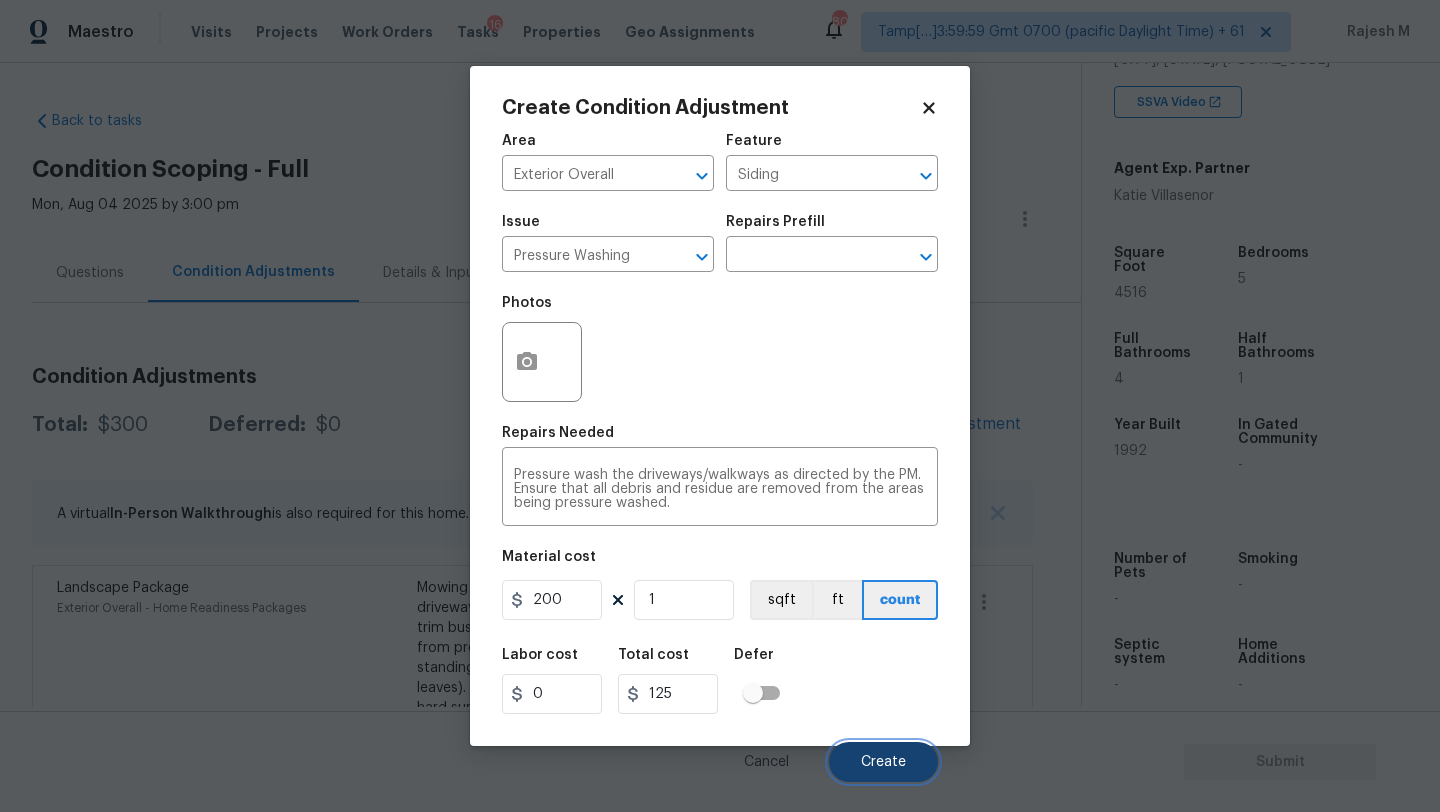 type on "200" 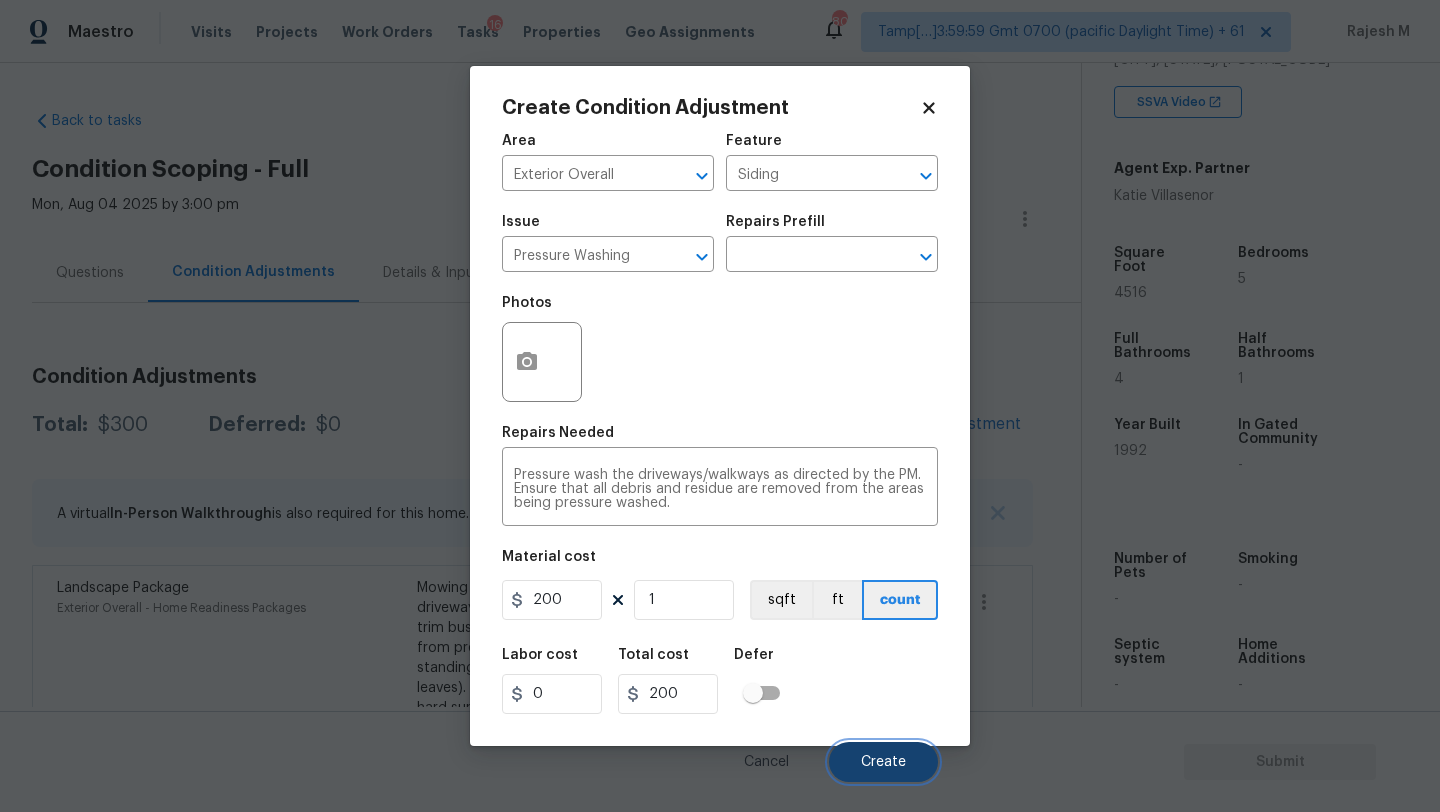 click on "Create" at bounding box center (883, 762) 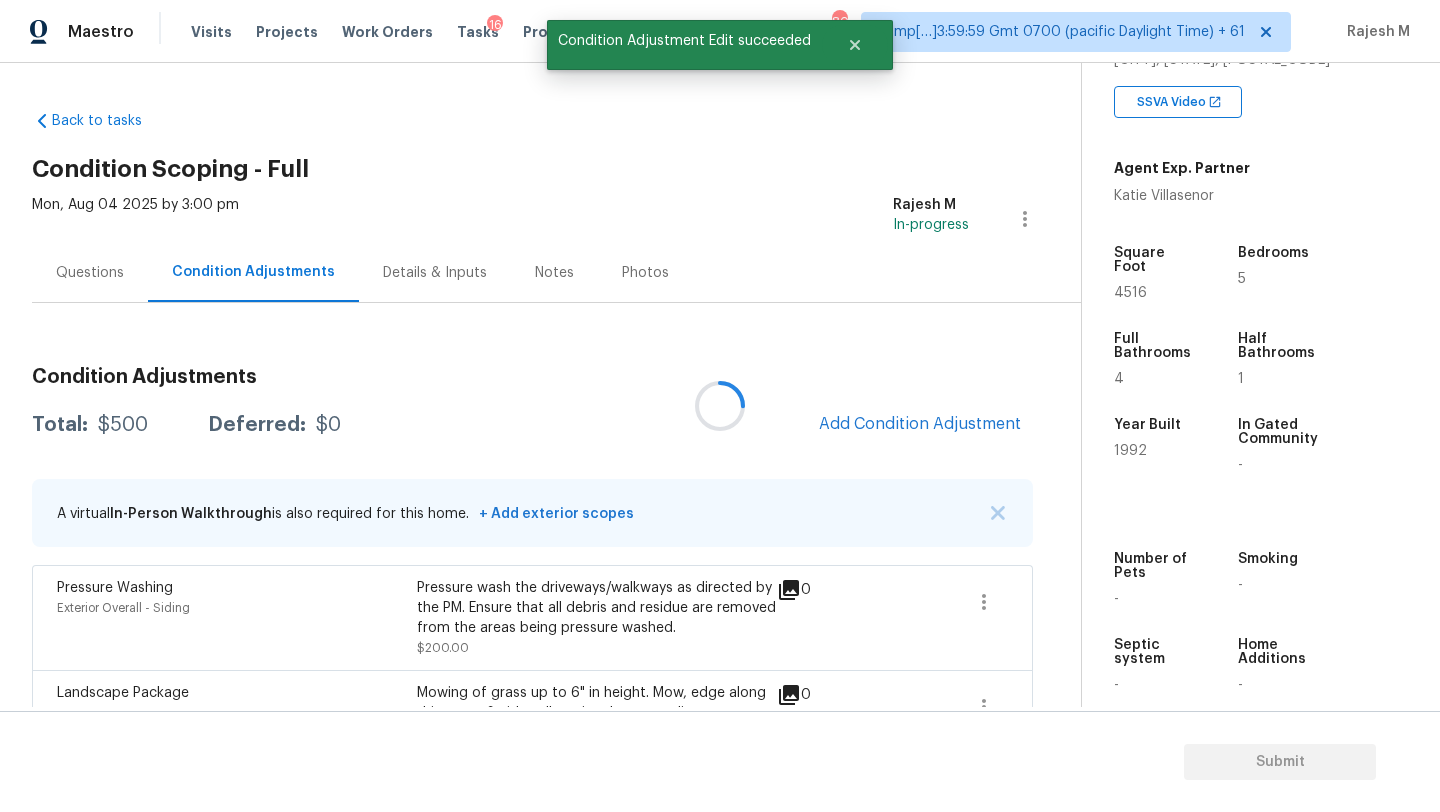click at bounding box center (720, 406) 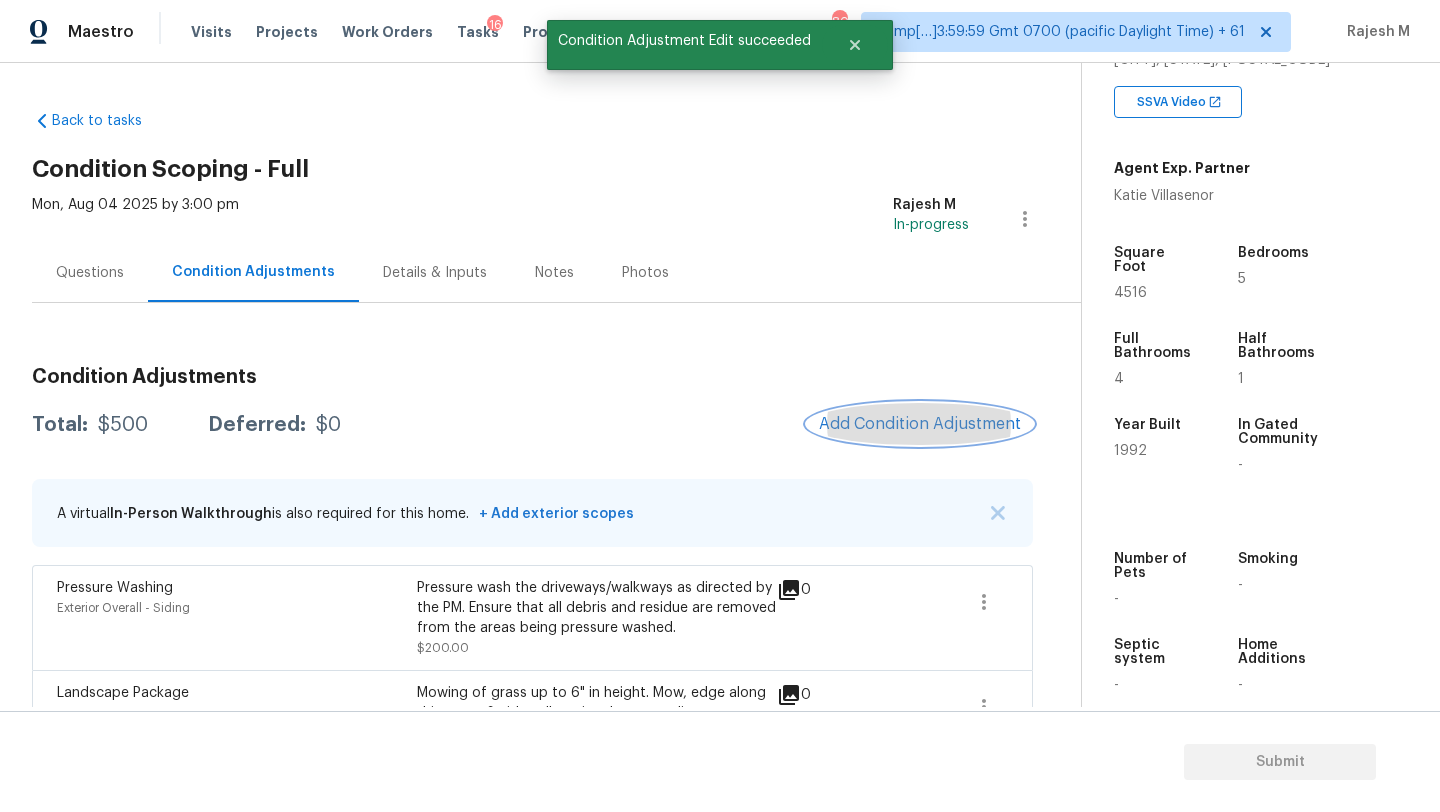 click on "Add Condition Adjustment" at bounding box center (920, 424) 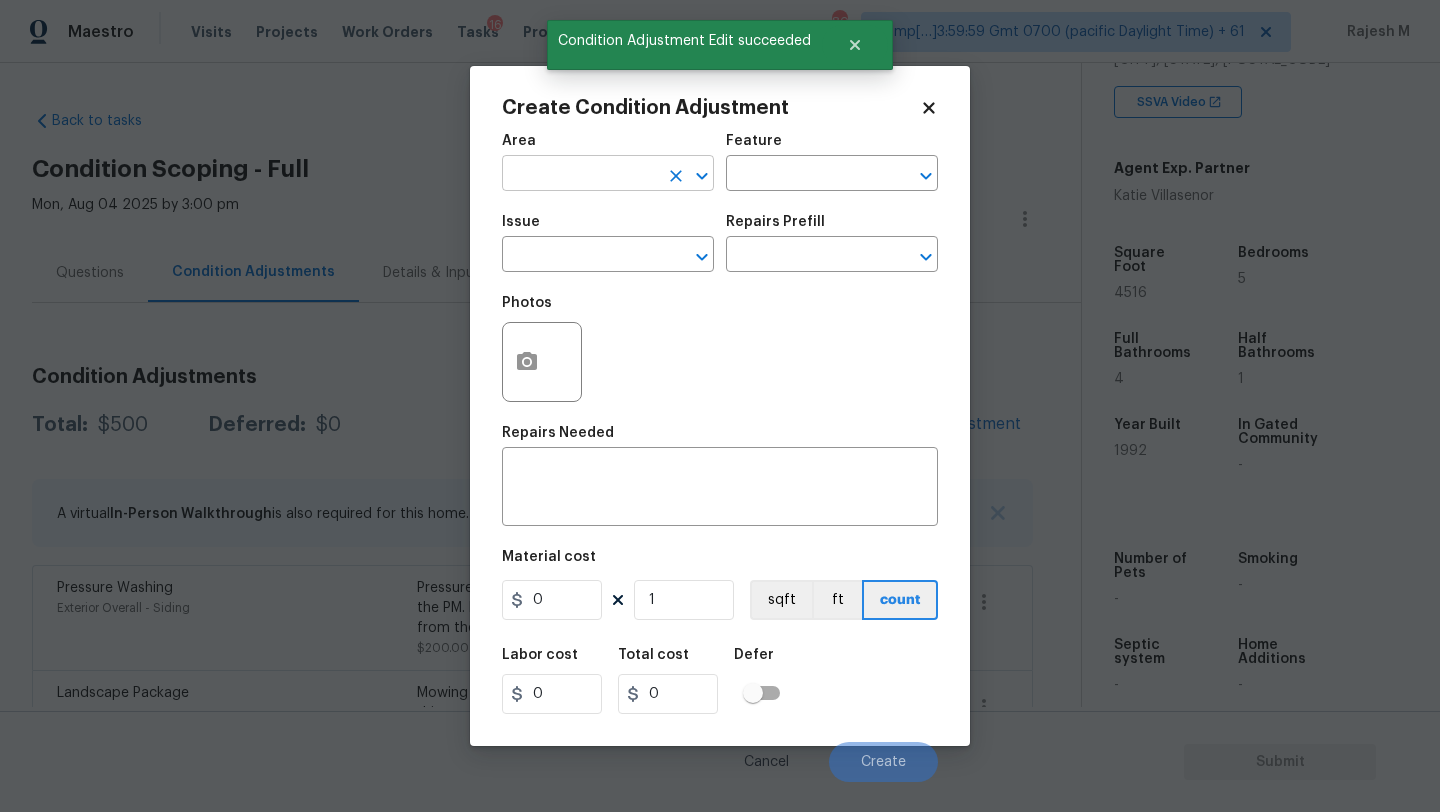 click at bounding box center [580, 175] 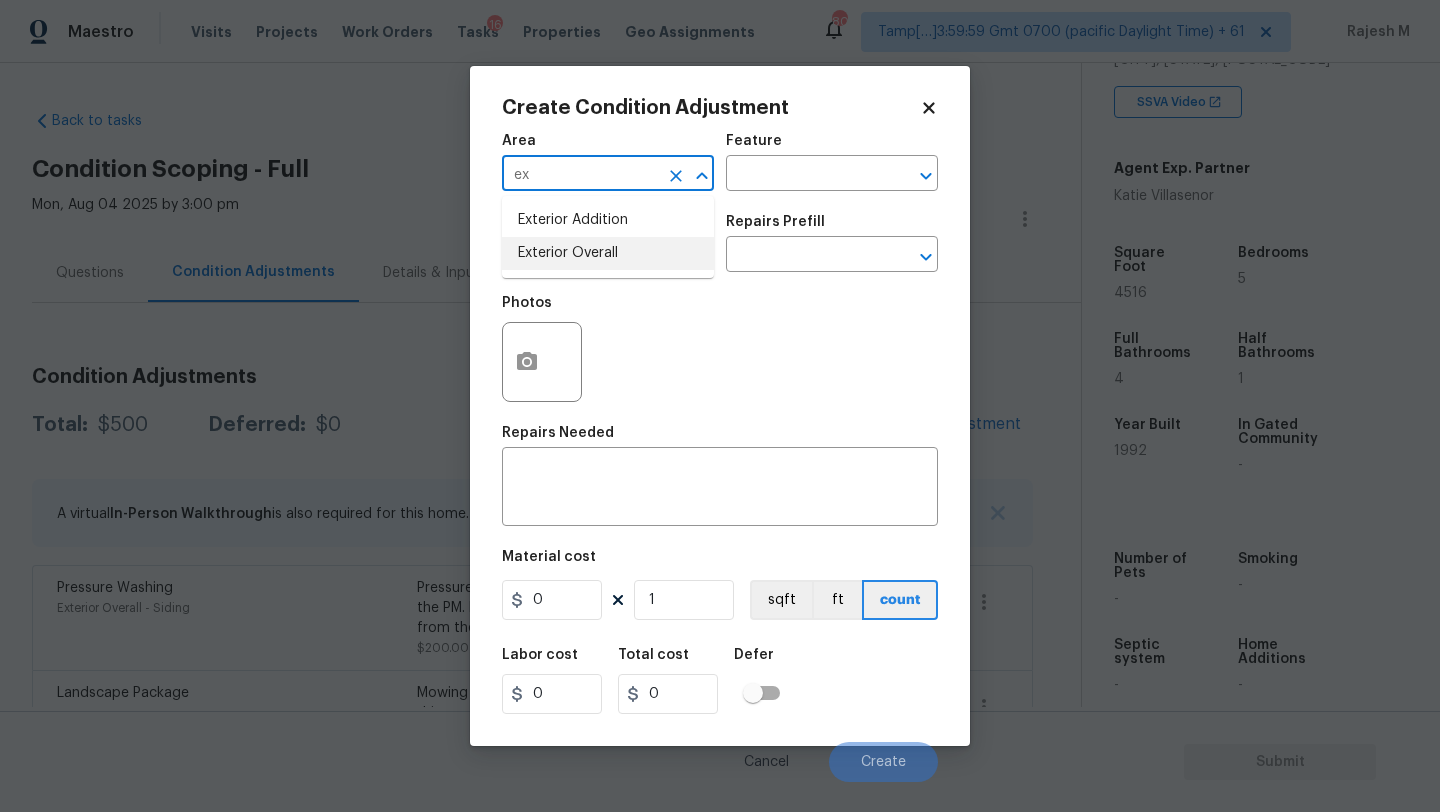 click on "Exterior Overall" at bounding box center (608, 253) 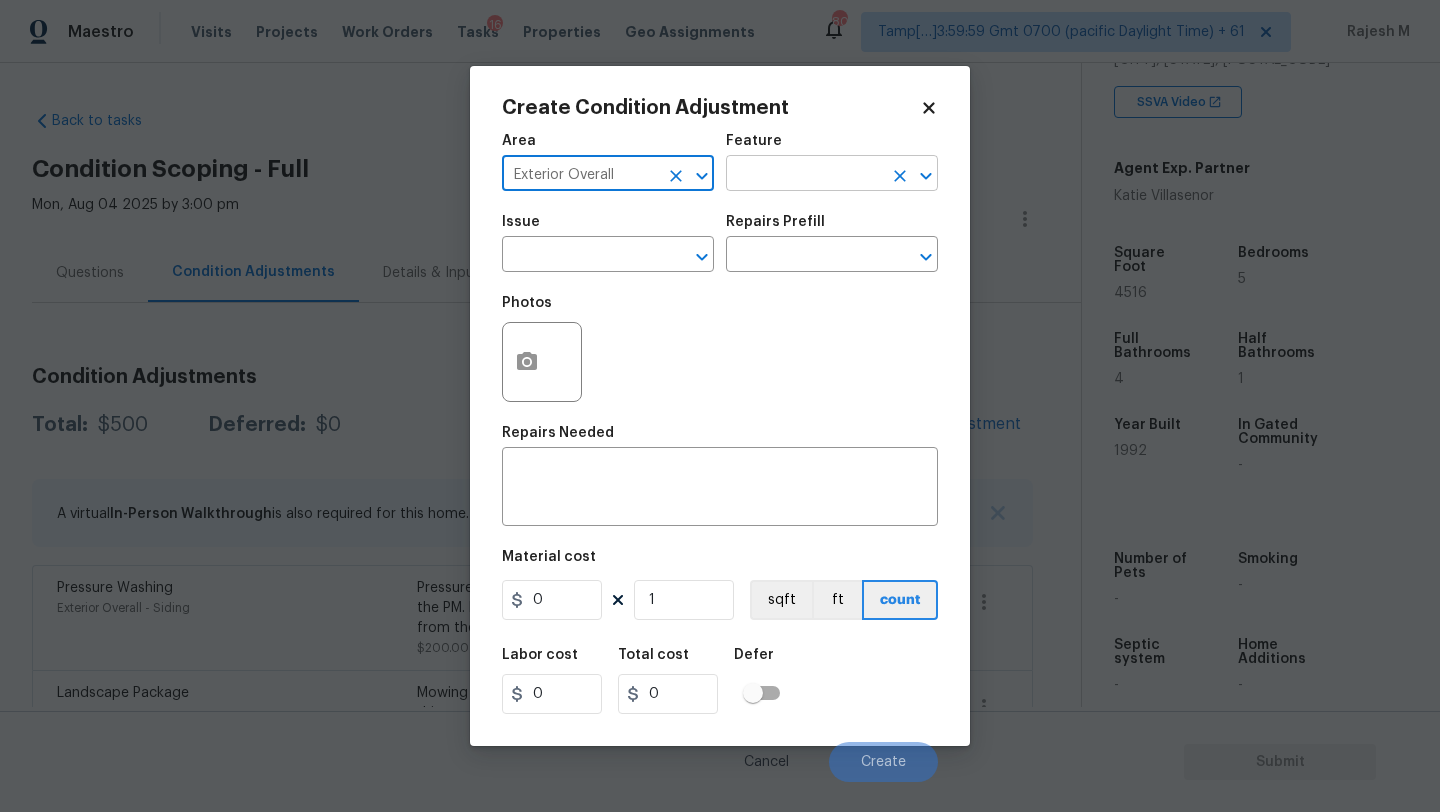type on "Exterior Overall" 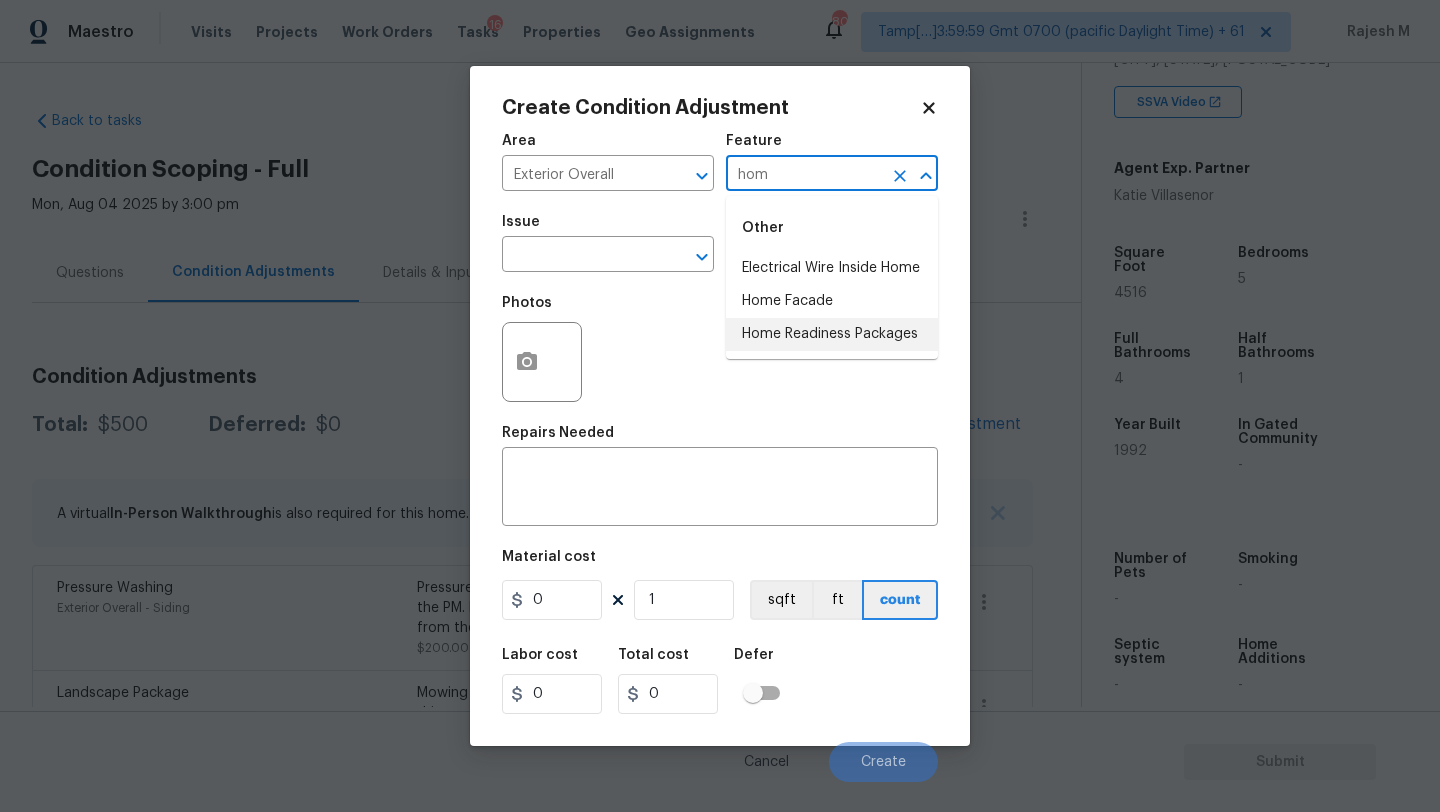 click on "Home Readiness Packages" at bounding box center (832, 334) 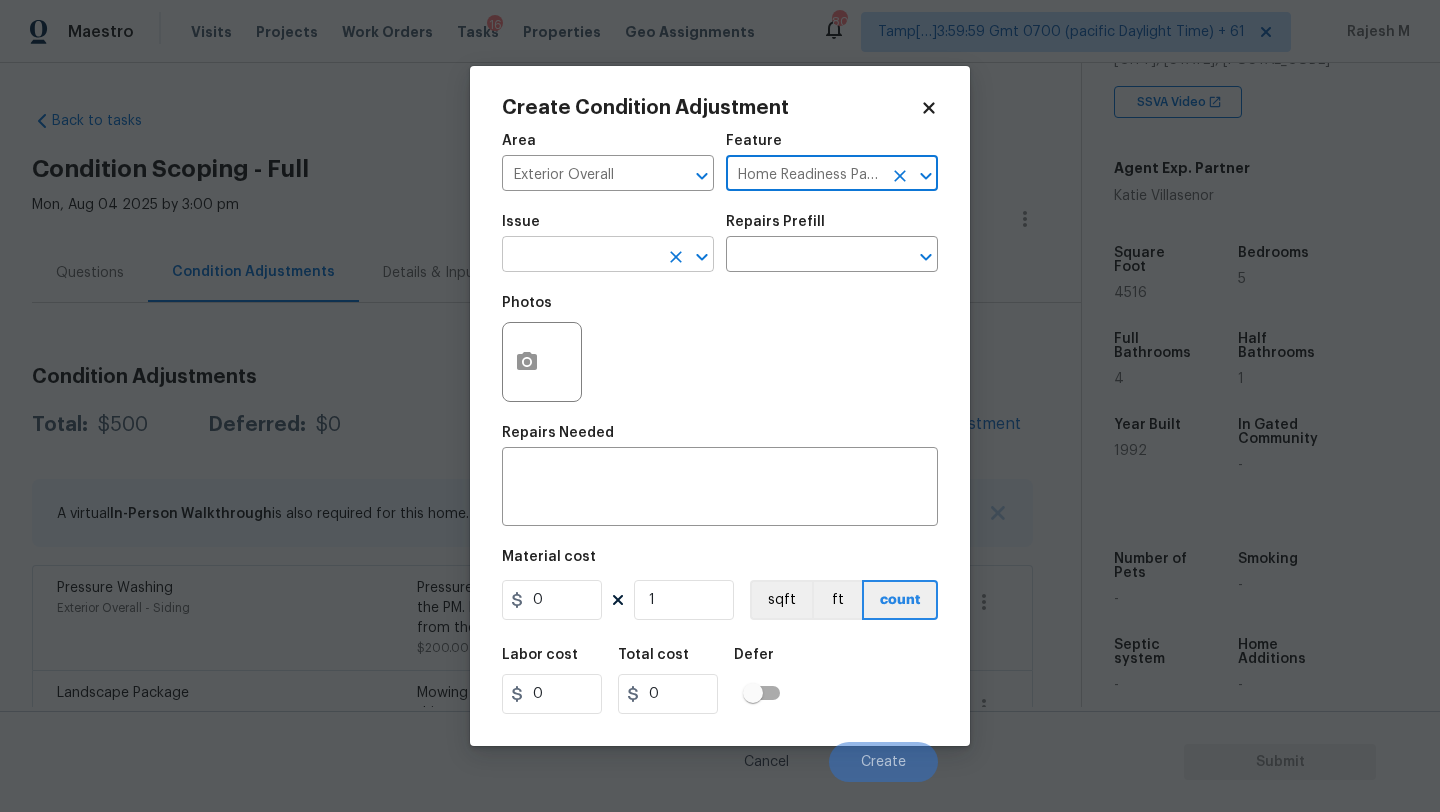 type on "Home Readiness Packages" 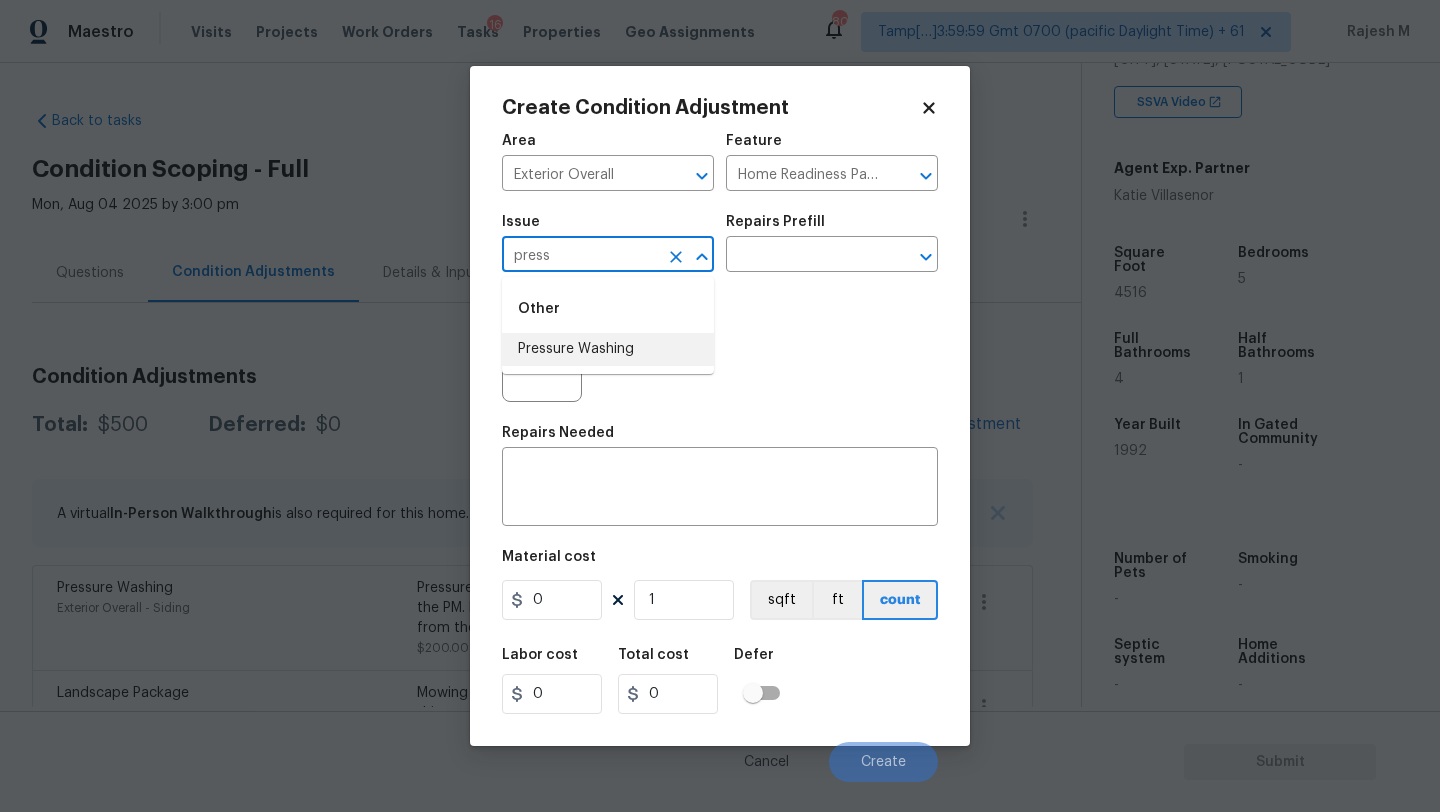 click on "Pressure Washing" at bounding box center [608, 349] 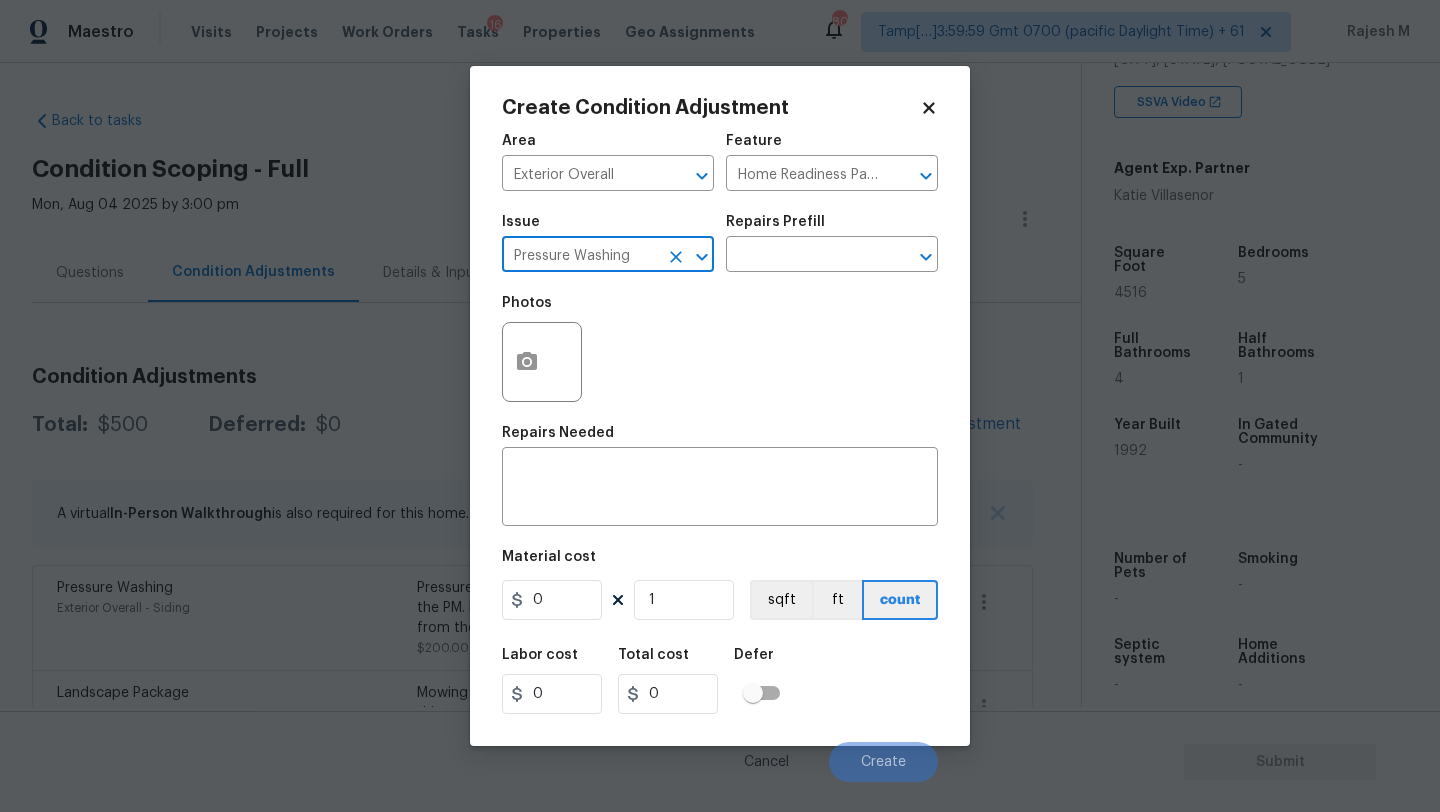 type on "Pressure Washing" 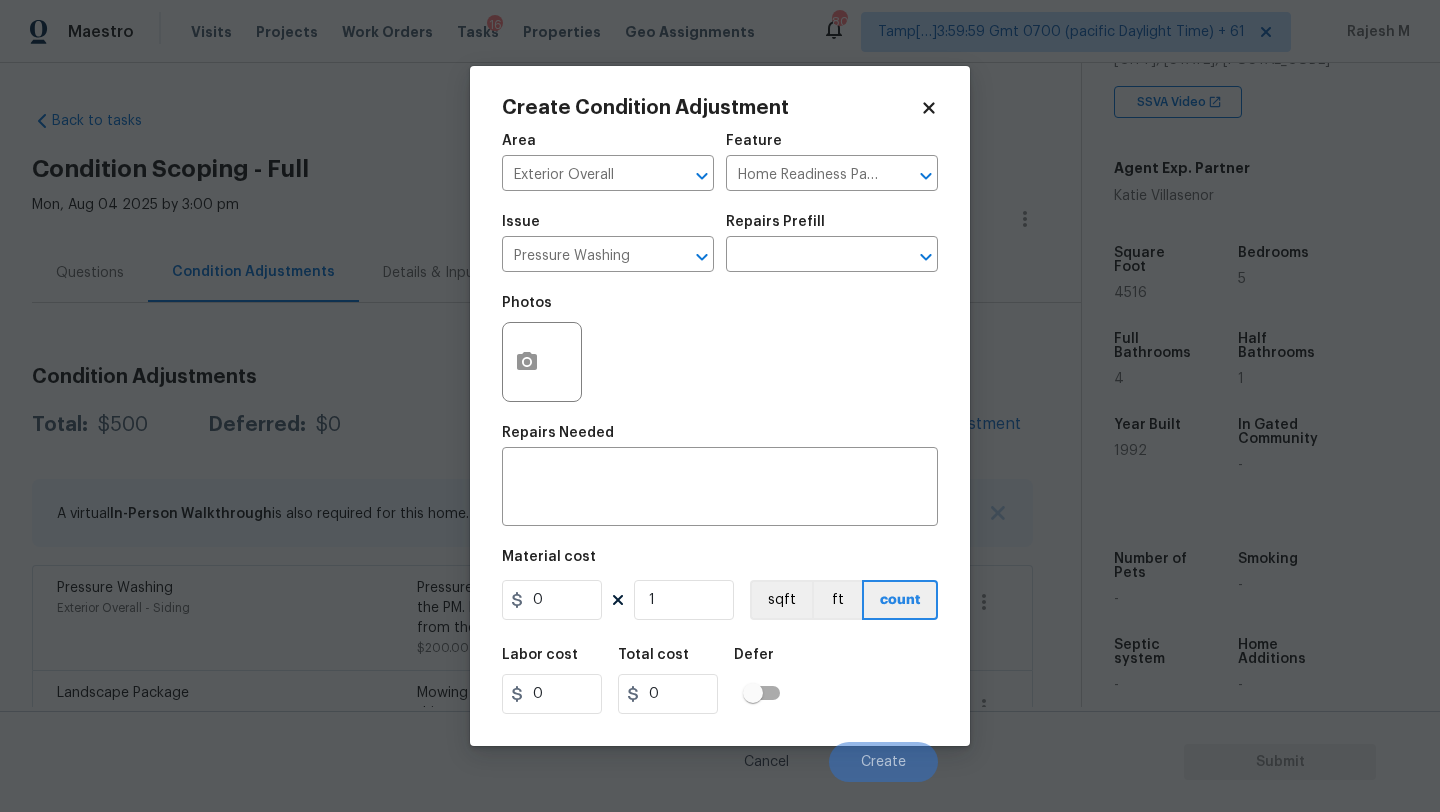 click on "Repairs Prefill" at bounding box center (832, 228) 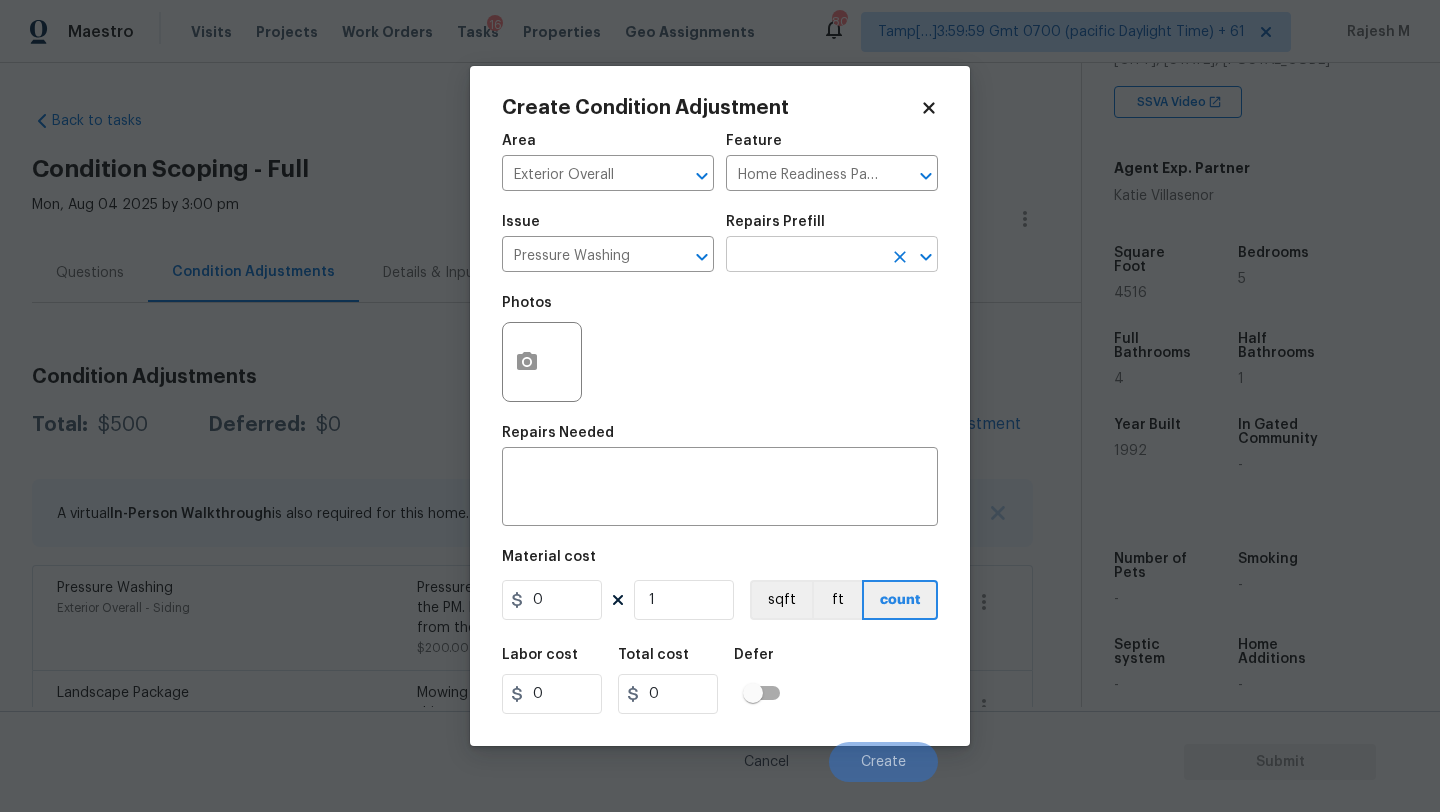 click at bounding box center [804, 256] 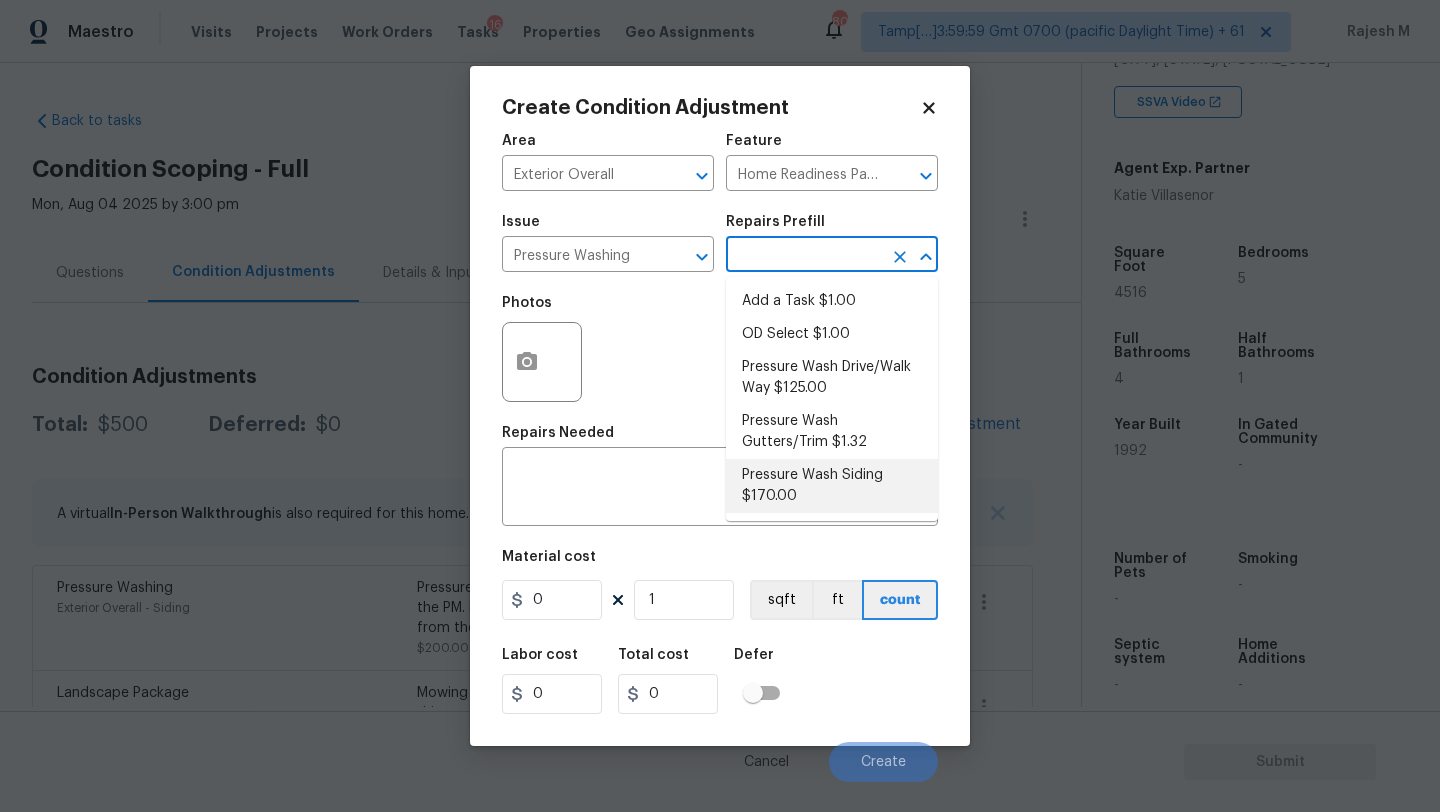 click on "Pressure Wash Siding $170.00" at bounding box center [832, 486] 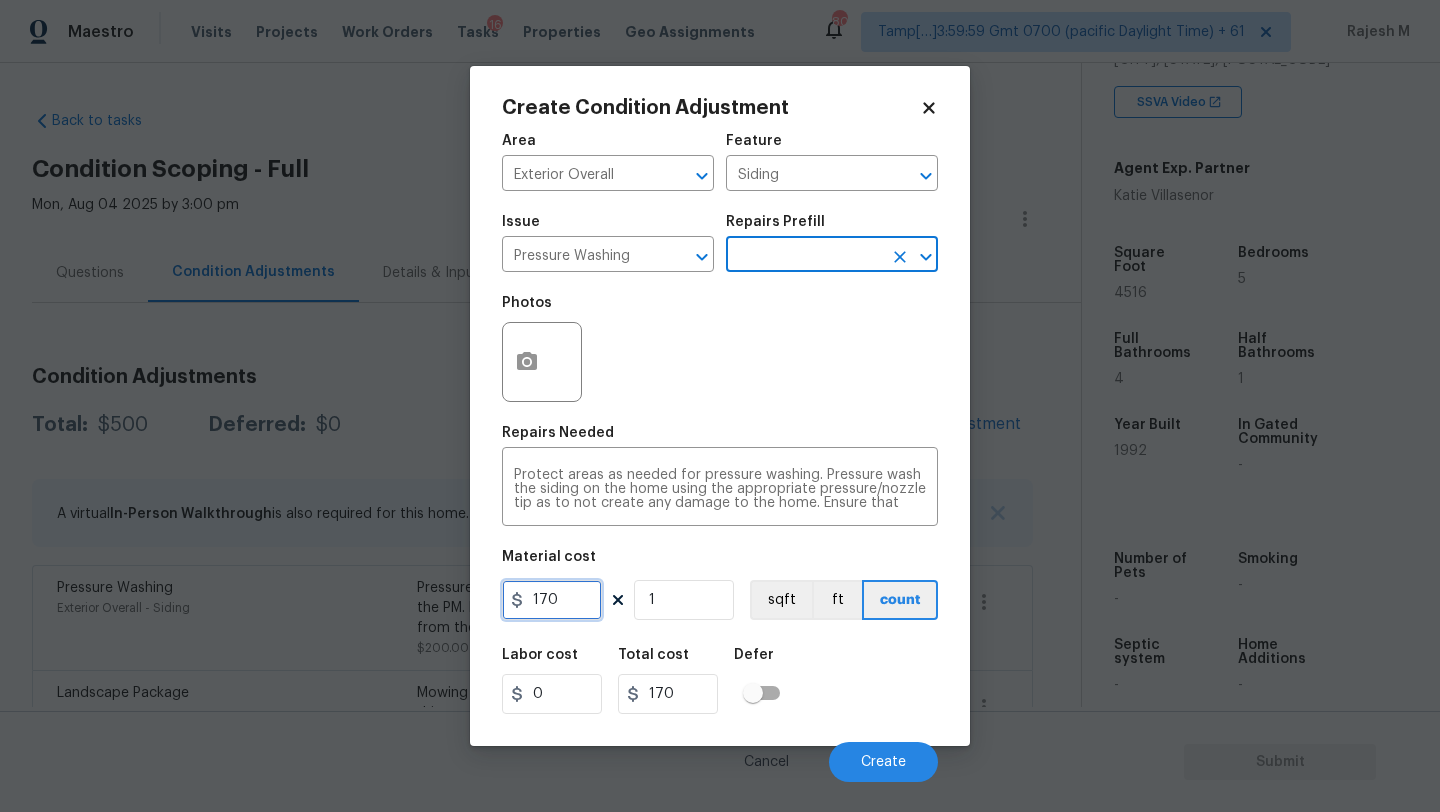 click on "170" at bounding box center [552, 600] 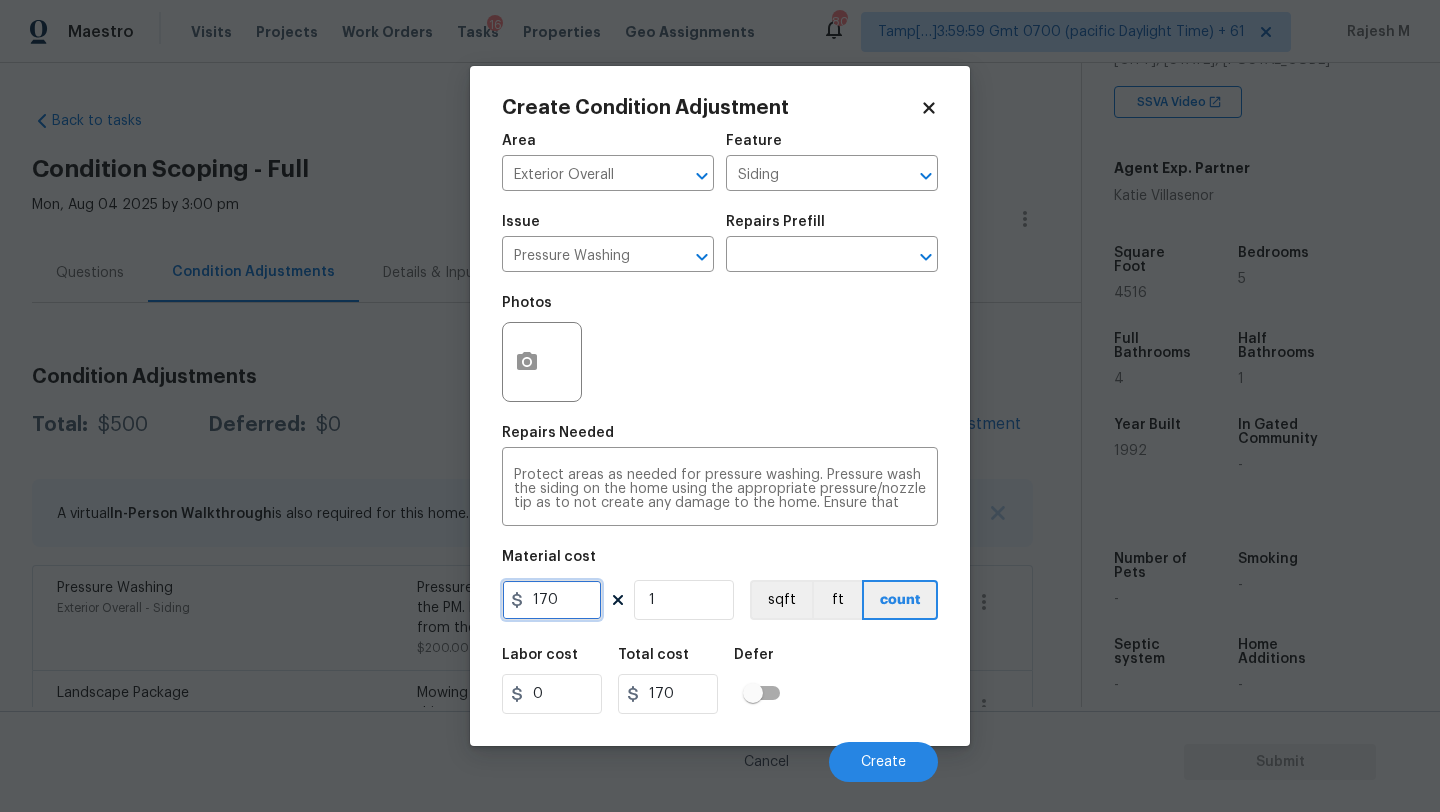 click on "170" at bounding box center [552, 600] 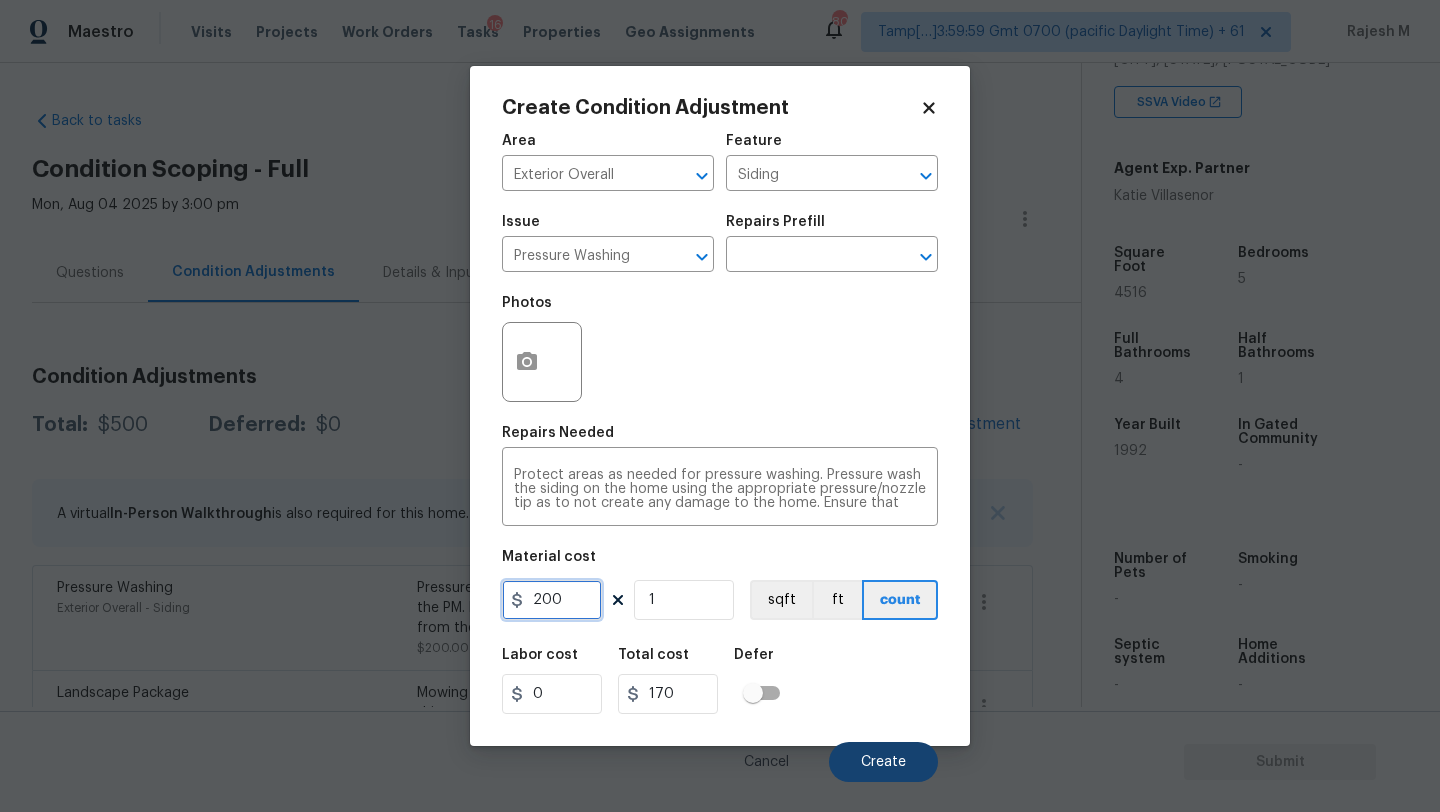 type on "200" 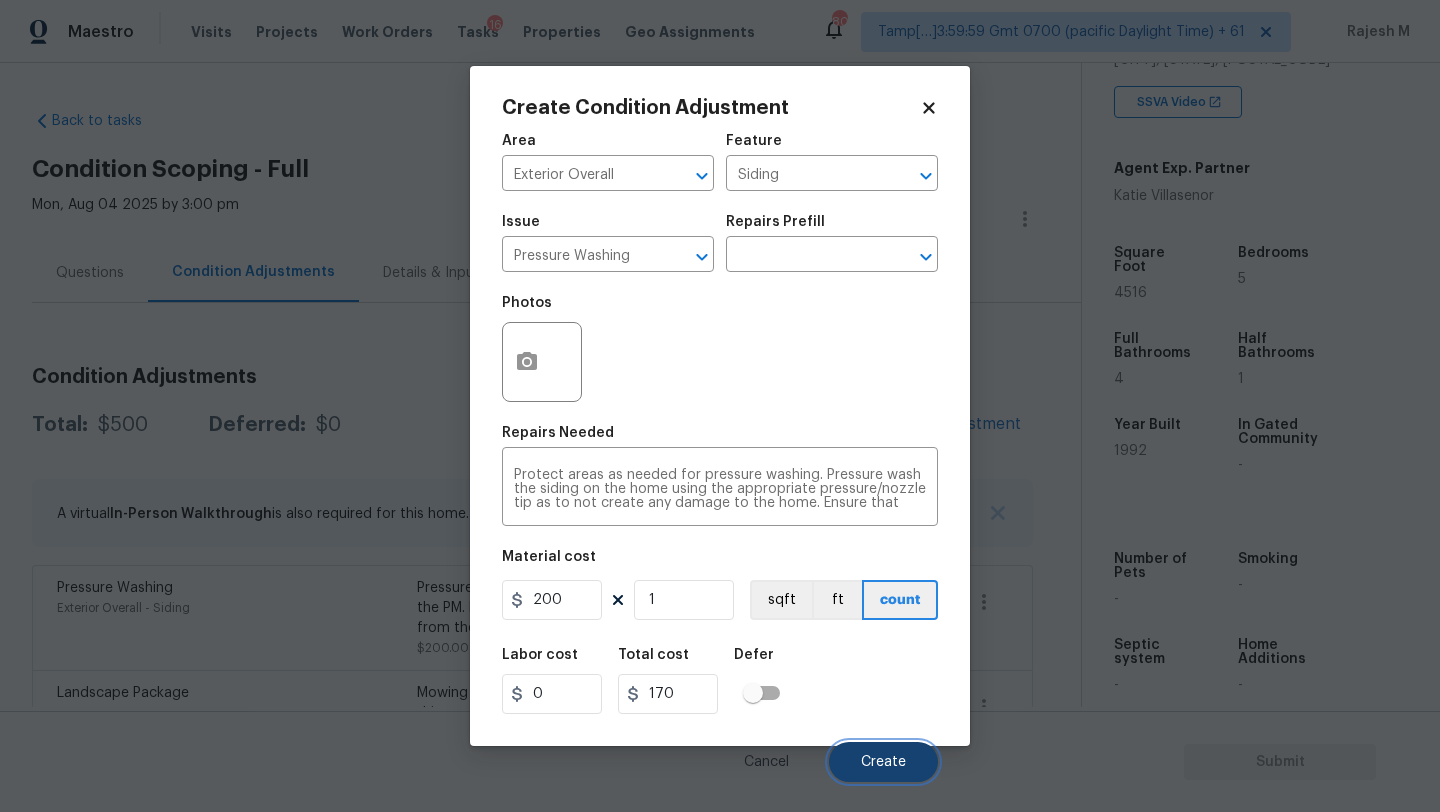 type on "200" 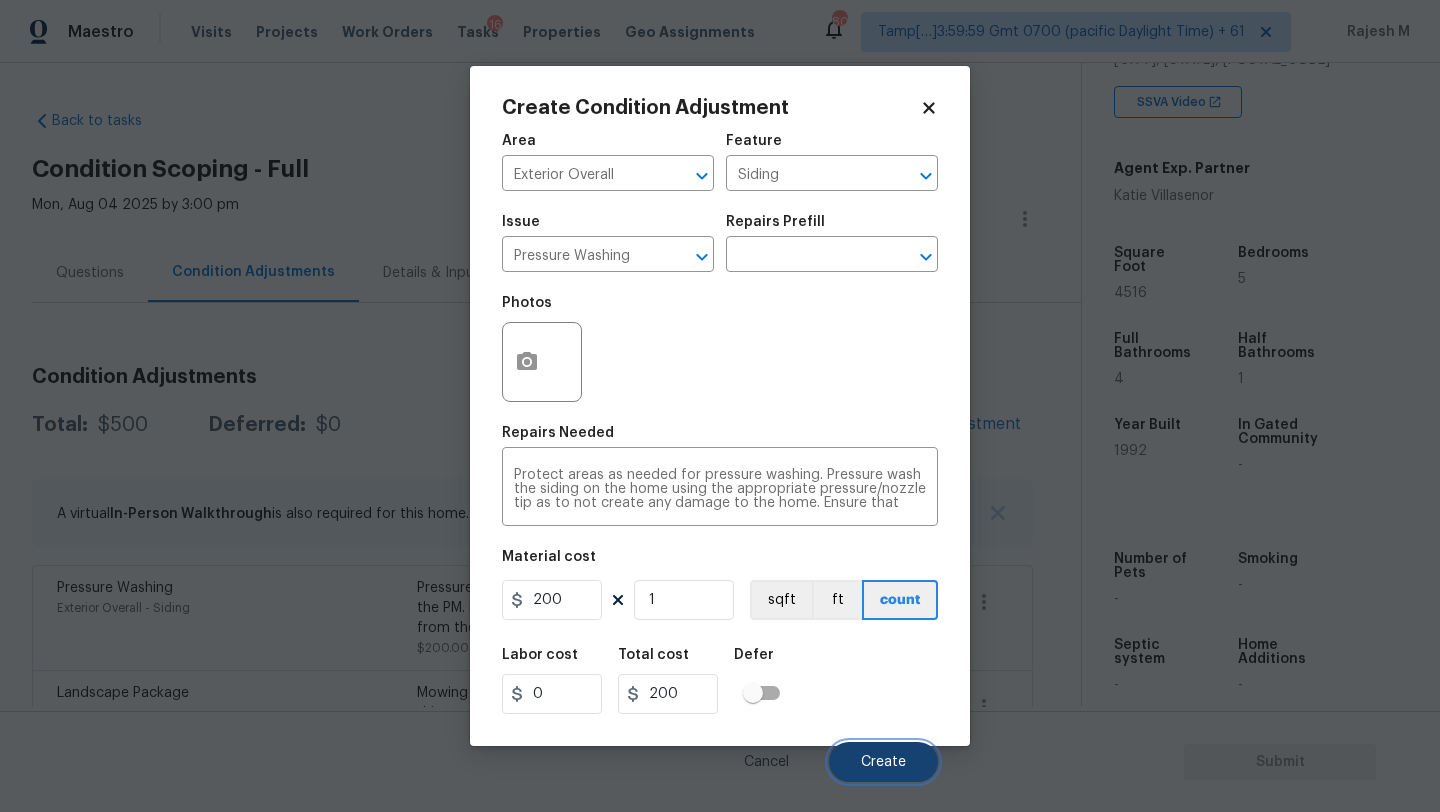 click on "Create" at bounding box center [883, 762] 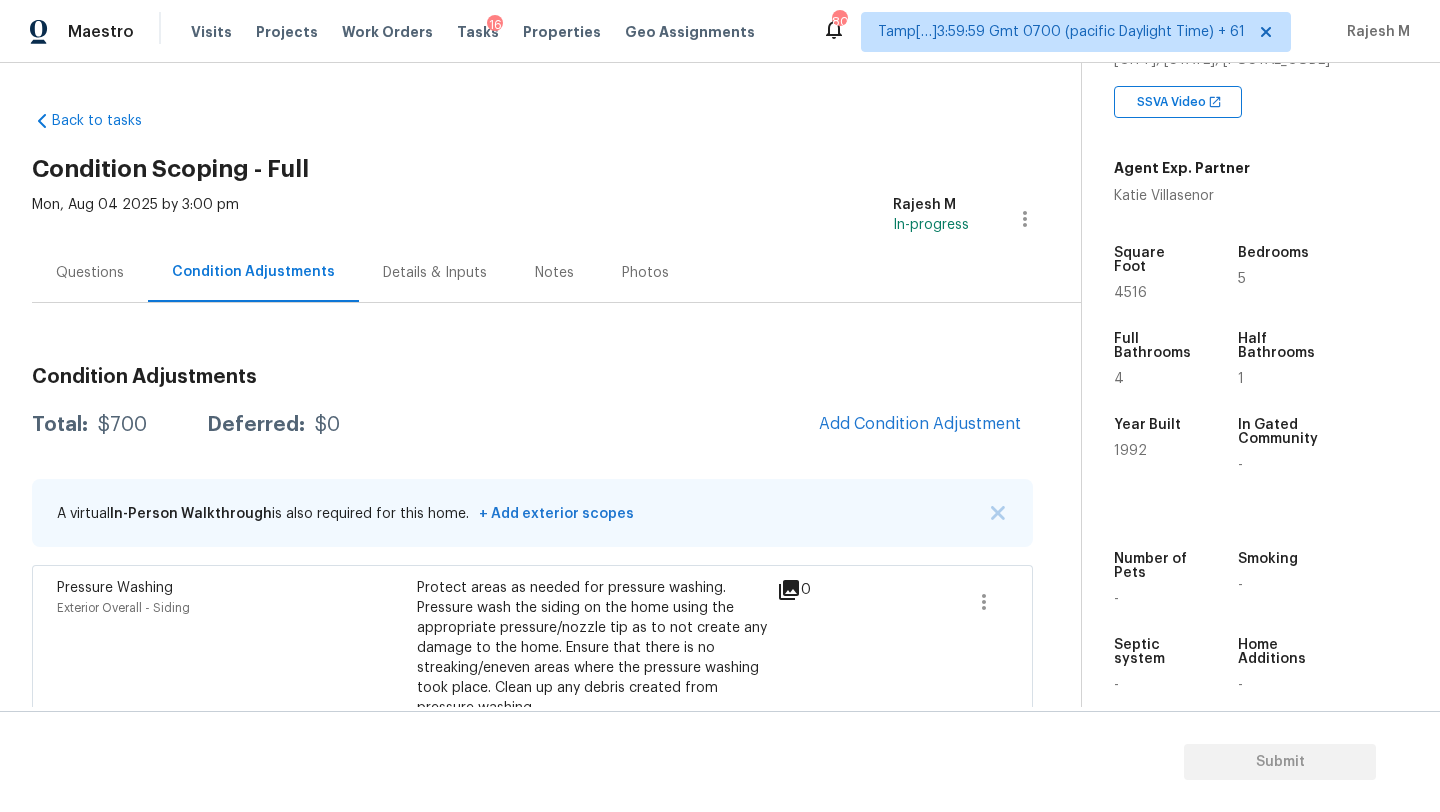click on "Condition Adjustments Total:  $700 Deferred:  $0 Add Condition Adjustment A virtual  In-Person Walkthrough  is also required for this home.   + Add exterior scopes Pressure Washing Exterior Overall - Siding Protect areas as needed for pressure washing. Pressure wash the siding on the home using the appropriate pressure/nozzle tip as to not create any damage to the home. Ensure that there is no streaking/eneven areas where the pressure washing took place. Clean up any debris created from pressure washing. $200.00   0 Pressure Washing Exterior Overall - Siding Pressure wash the driveways/walkways as directed by the PM. Ensure that all debris and residue are removed from the areas being pressure washed. $200.00   0 Landscape Package Exterior Overall - Home Readiness Packages $300.00   0" at bounding box center [532, 696] 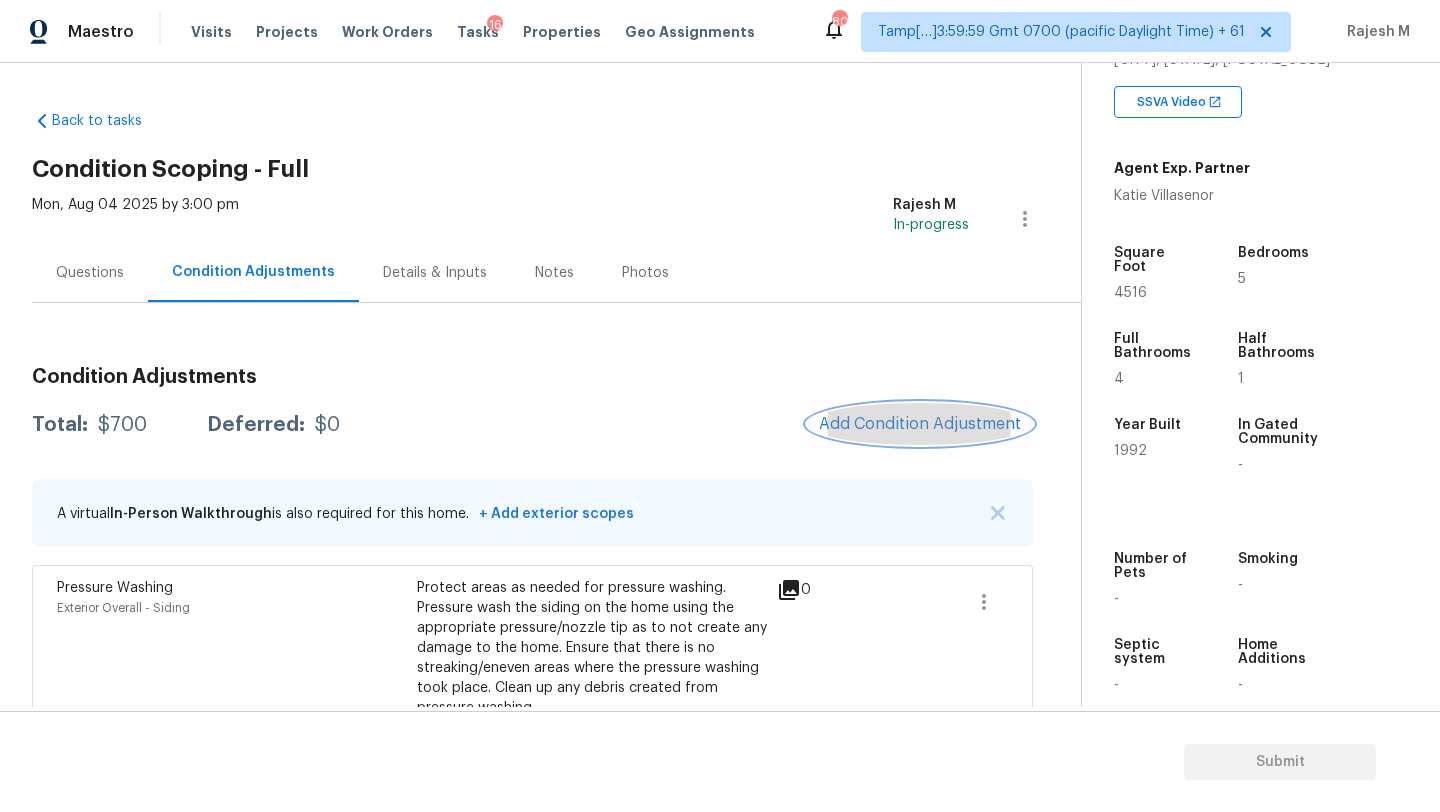 click on "Add Condition Adjustment" at bounding box center [920, 424] 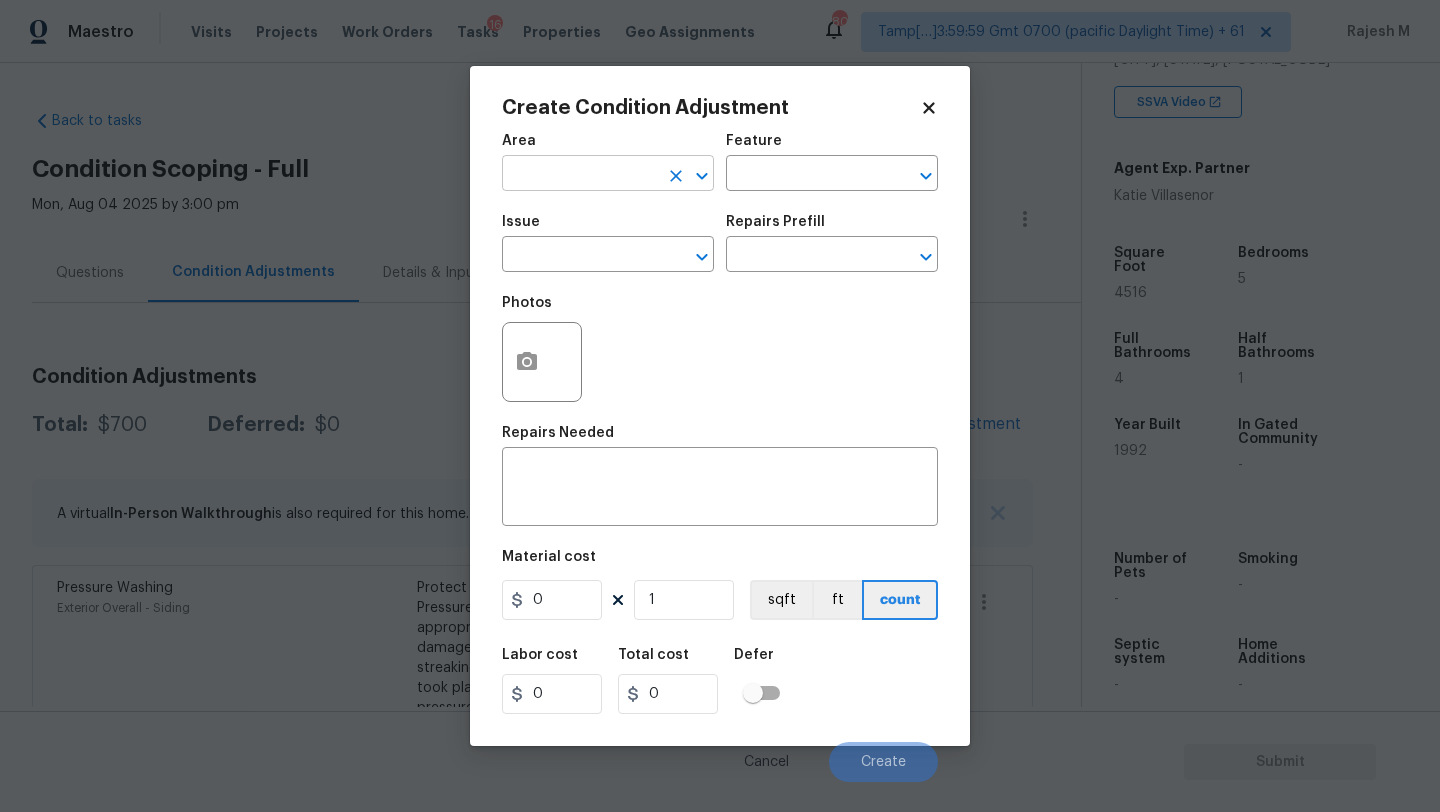 click at bounding box center [580, 175] 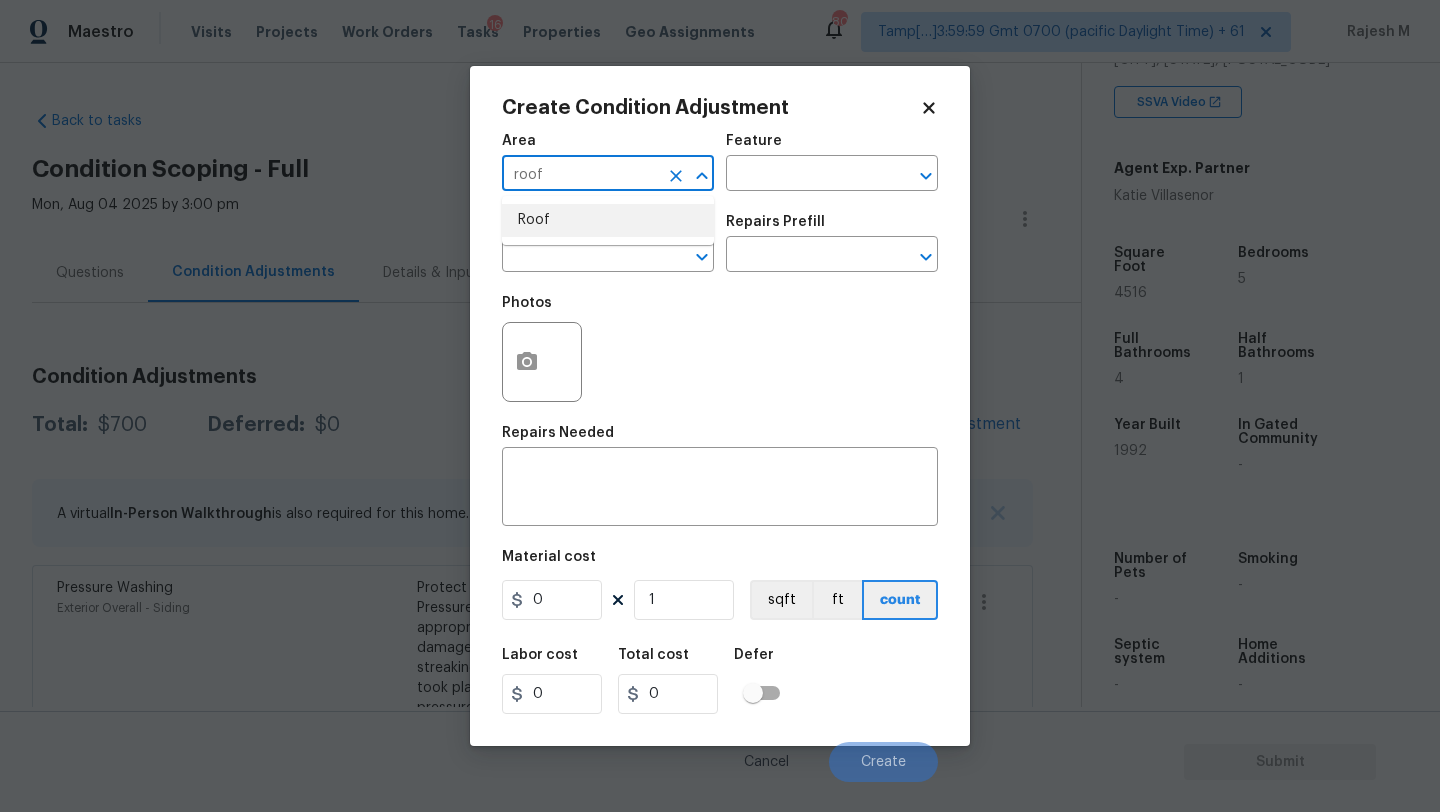 click on "Roof" at bounding box center [608, 220] 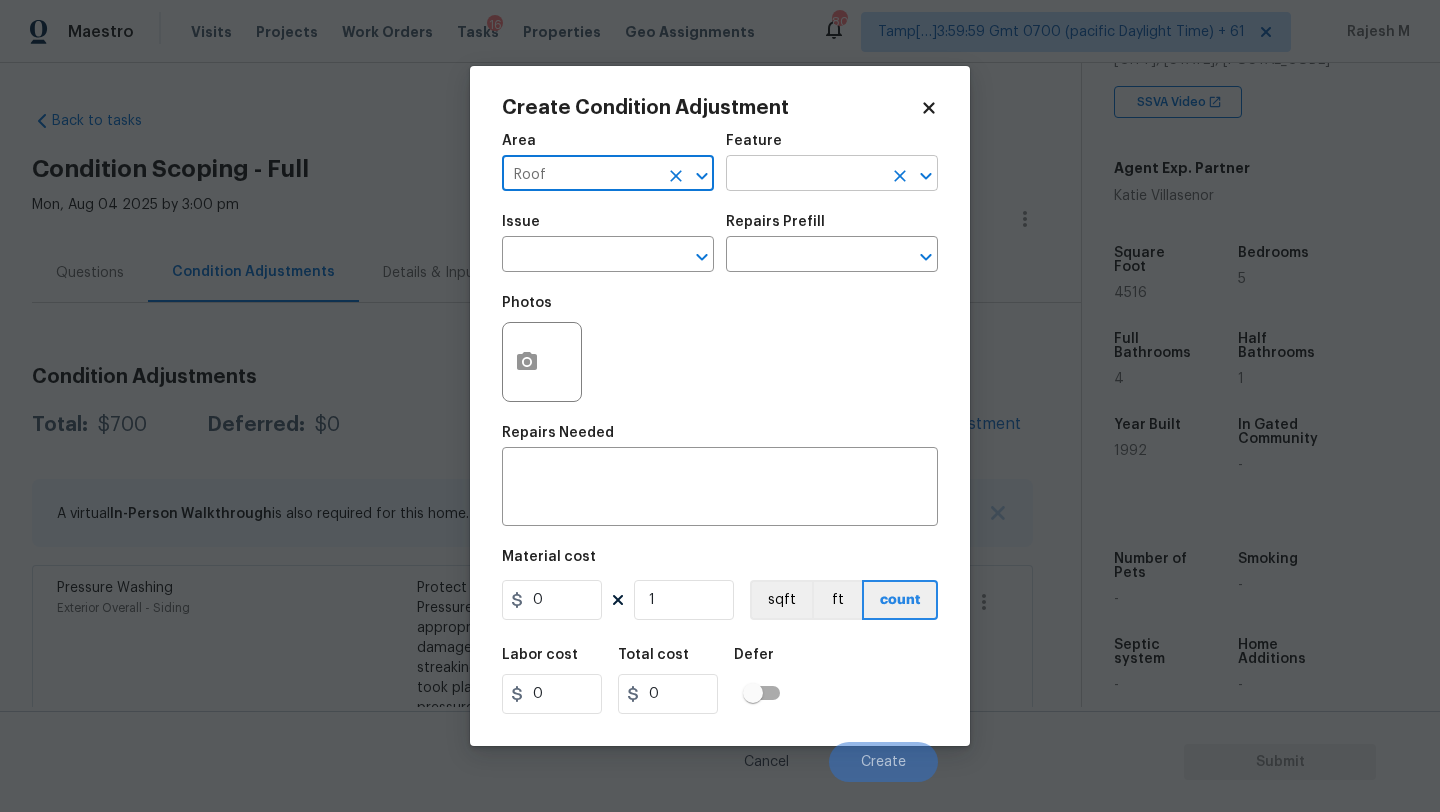 type on "Roof" 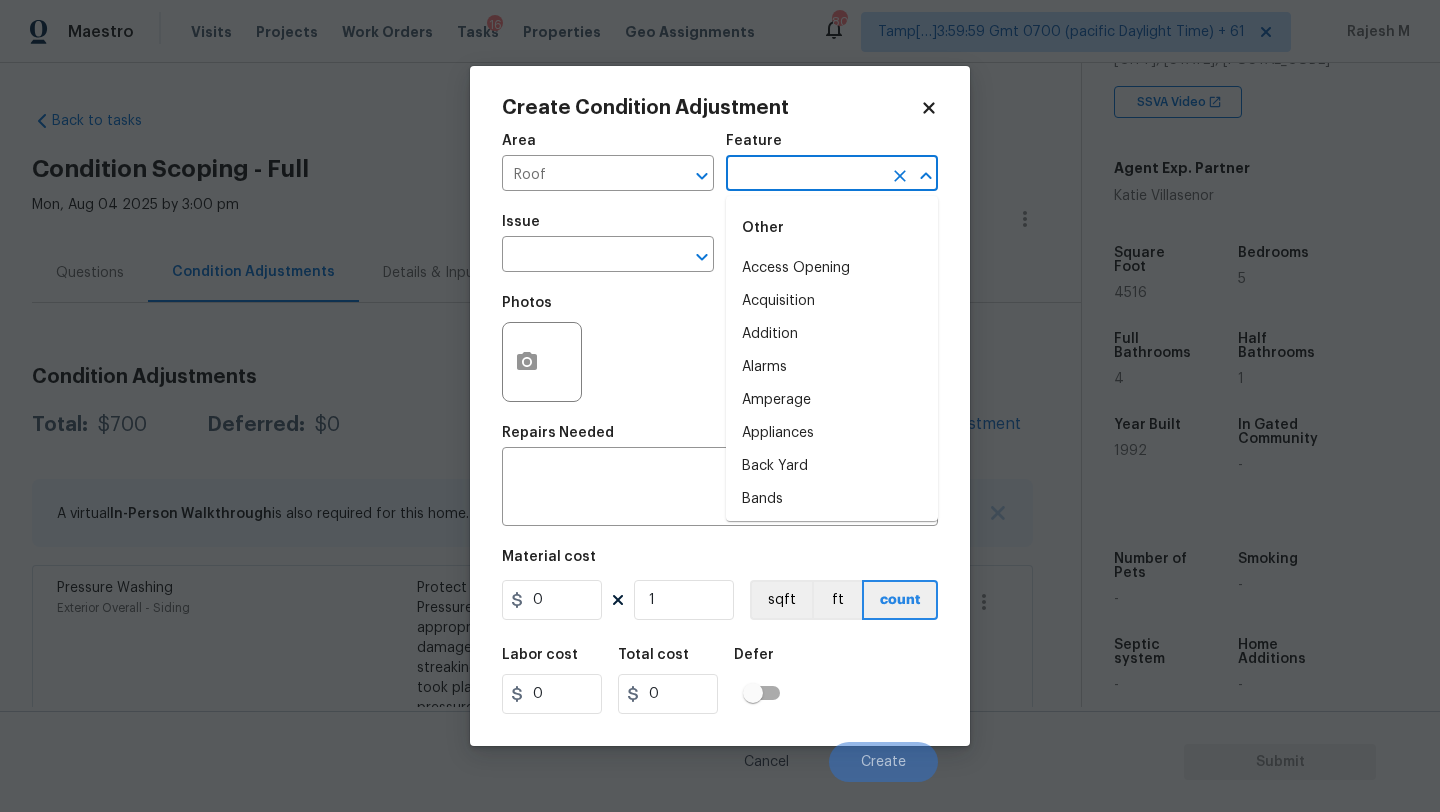 click at bounding box center [804, 175] 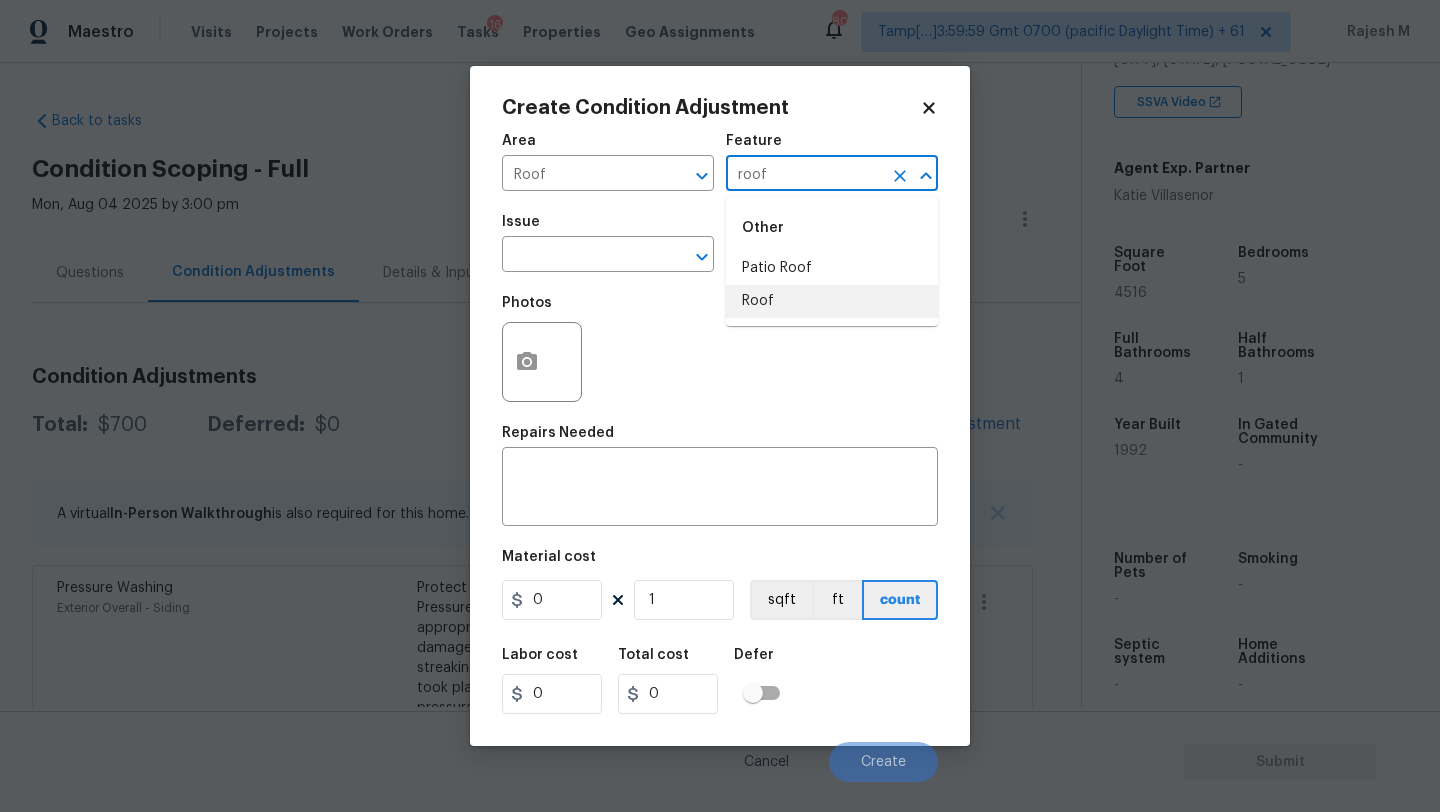 click on "Roof" at bounding box center [832, 301] 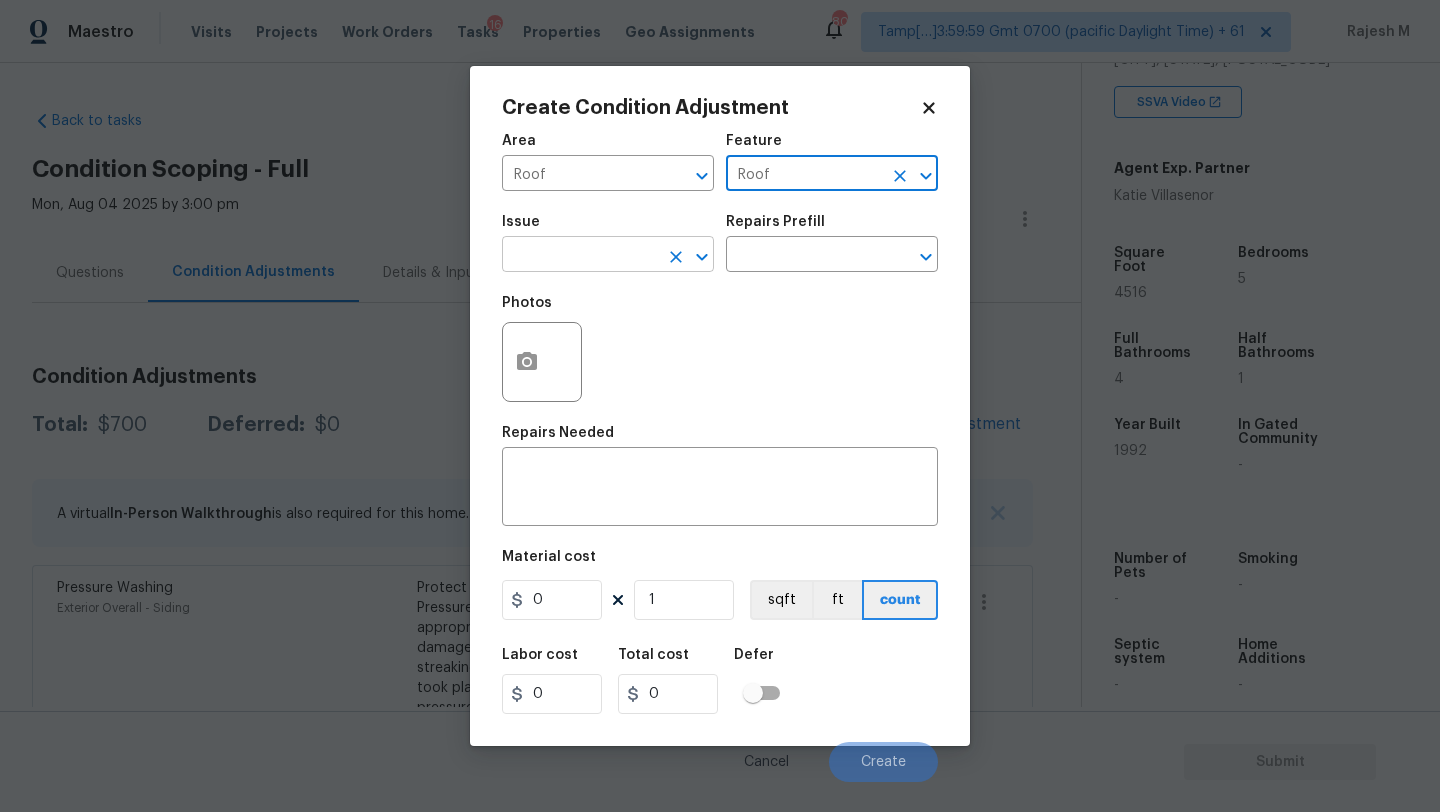 type on "Roof" 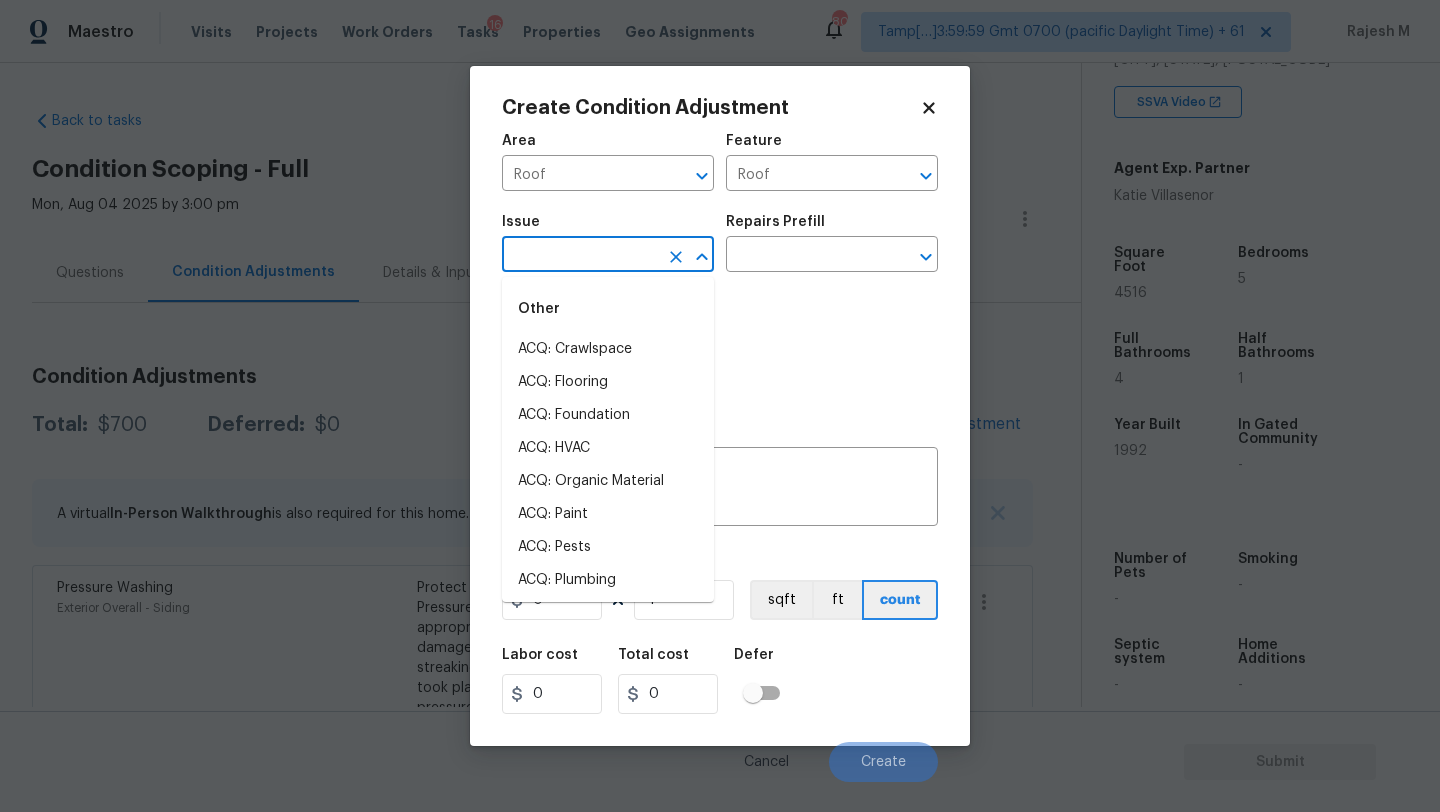 click at bounding box center [580, 256] 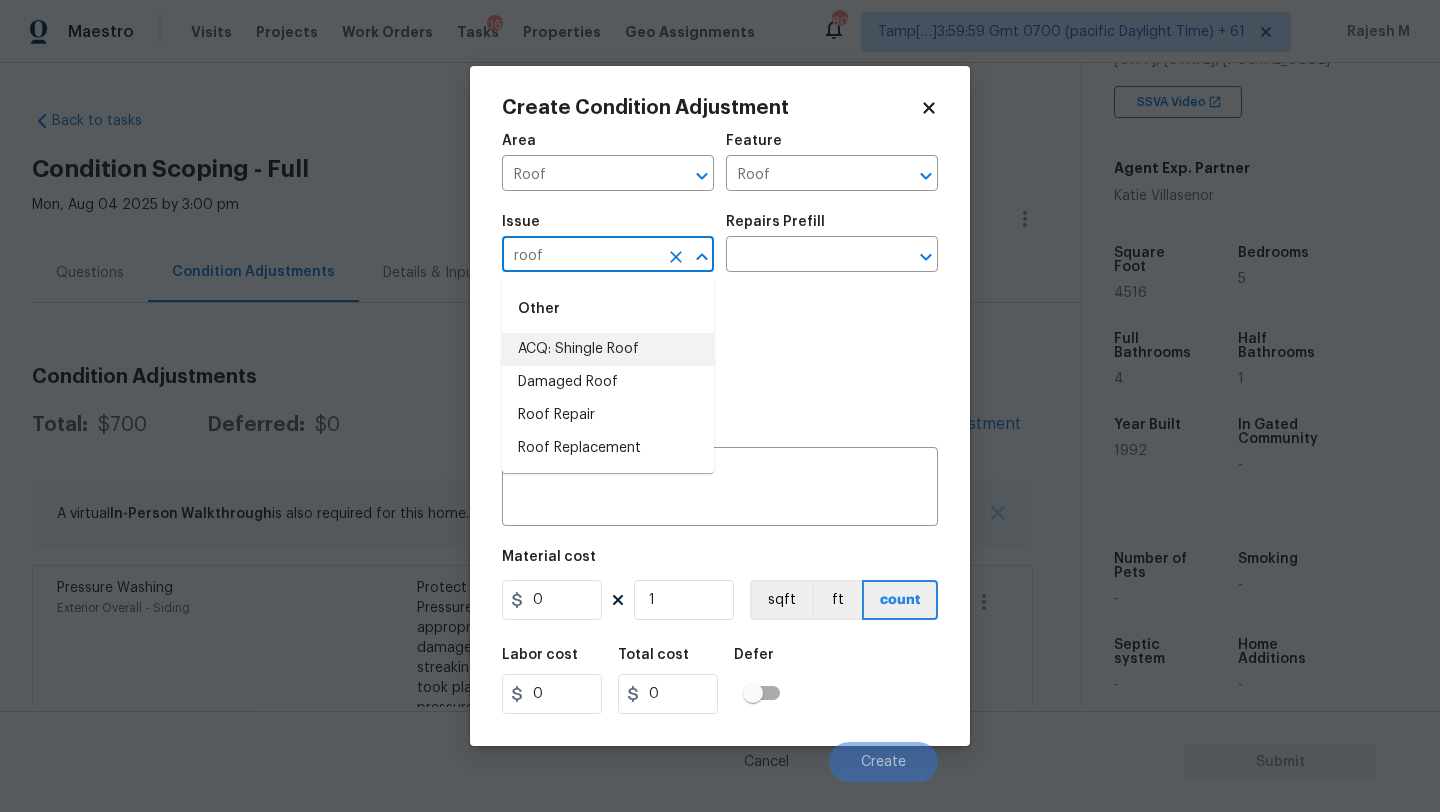 click on "ACQ: Shingle Roof" at bounding box center (608, 349) 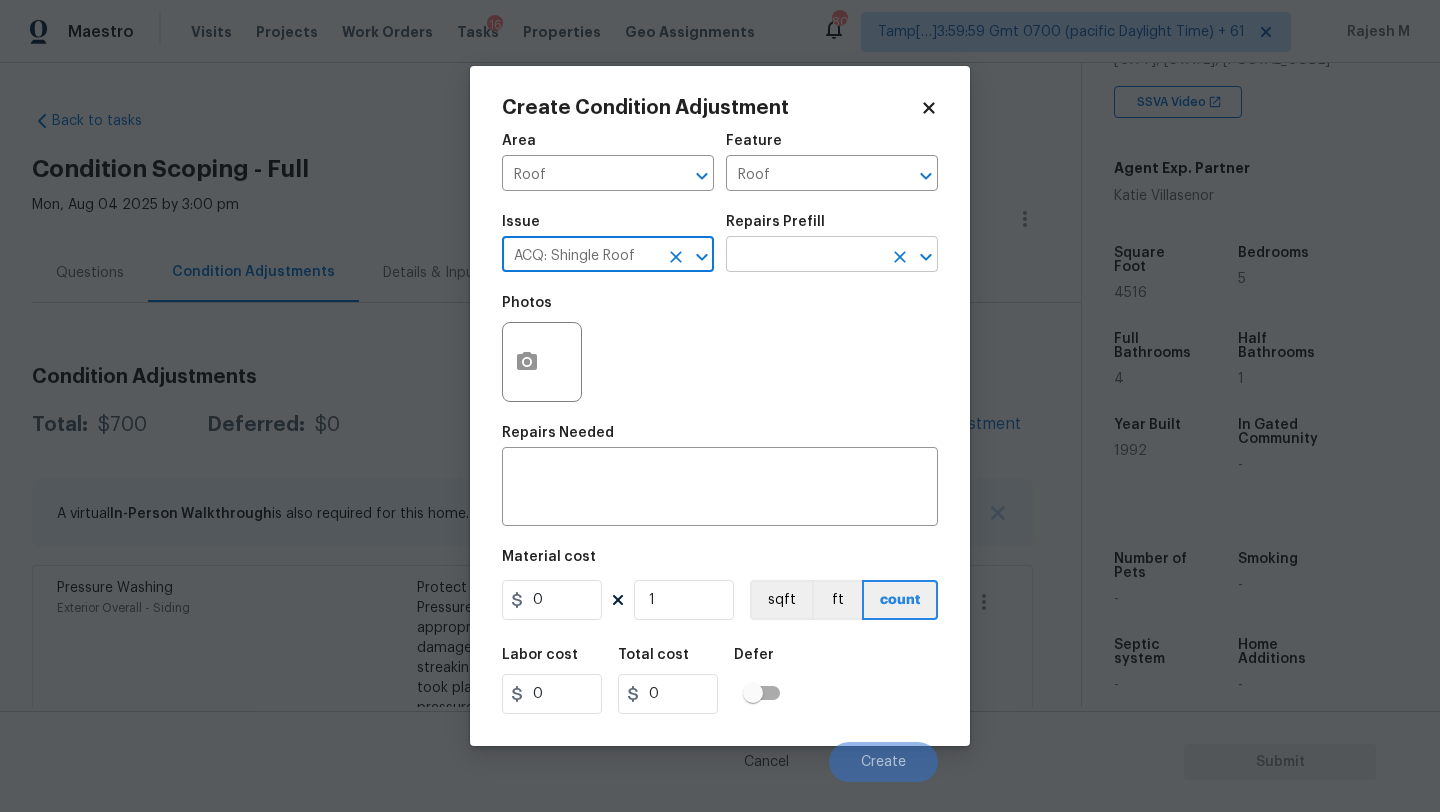type on "ACQ: Shingle Roof" 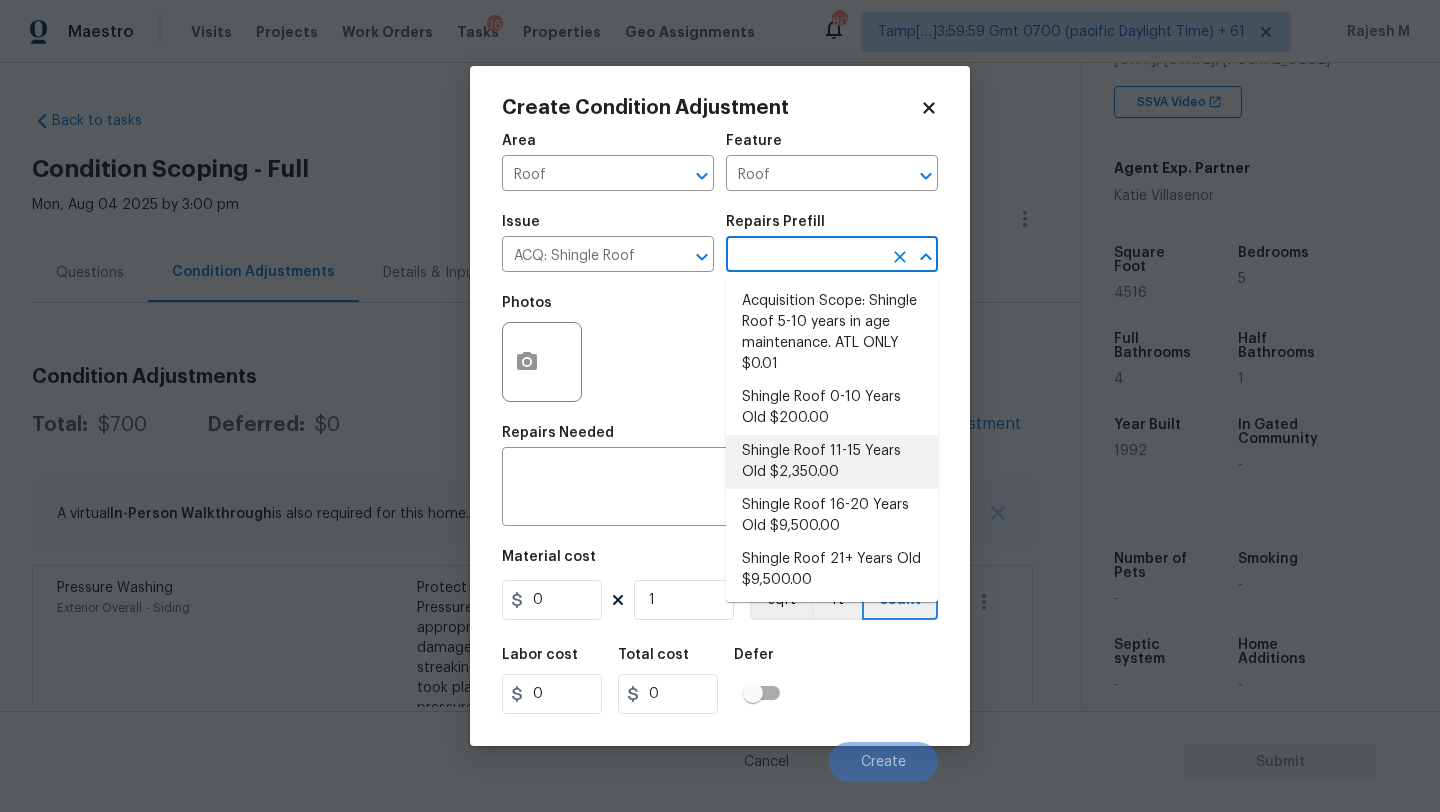 click on "Shingle Roof 11-15 Years Old $2,350.00" at bounding box center (832, 462) 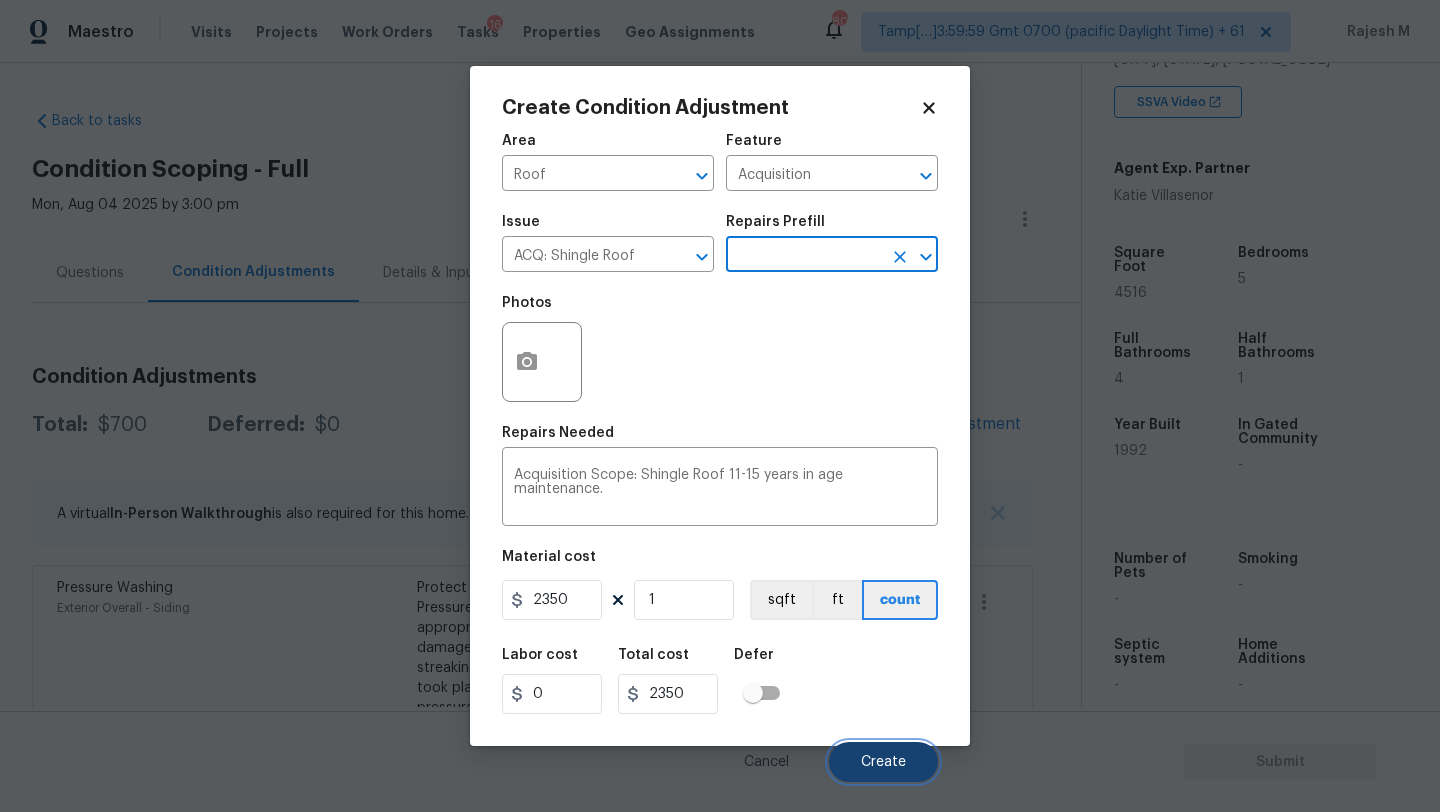click on "Create" at bounding box center (883, 762) 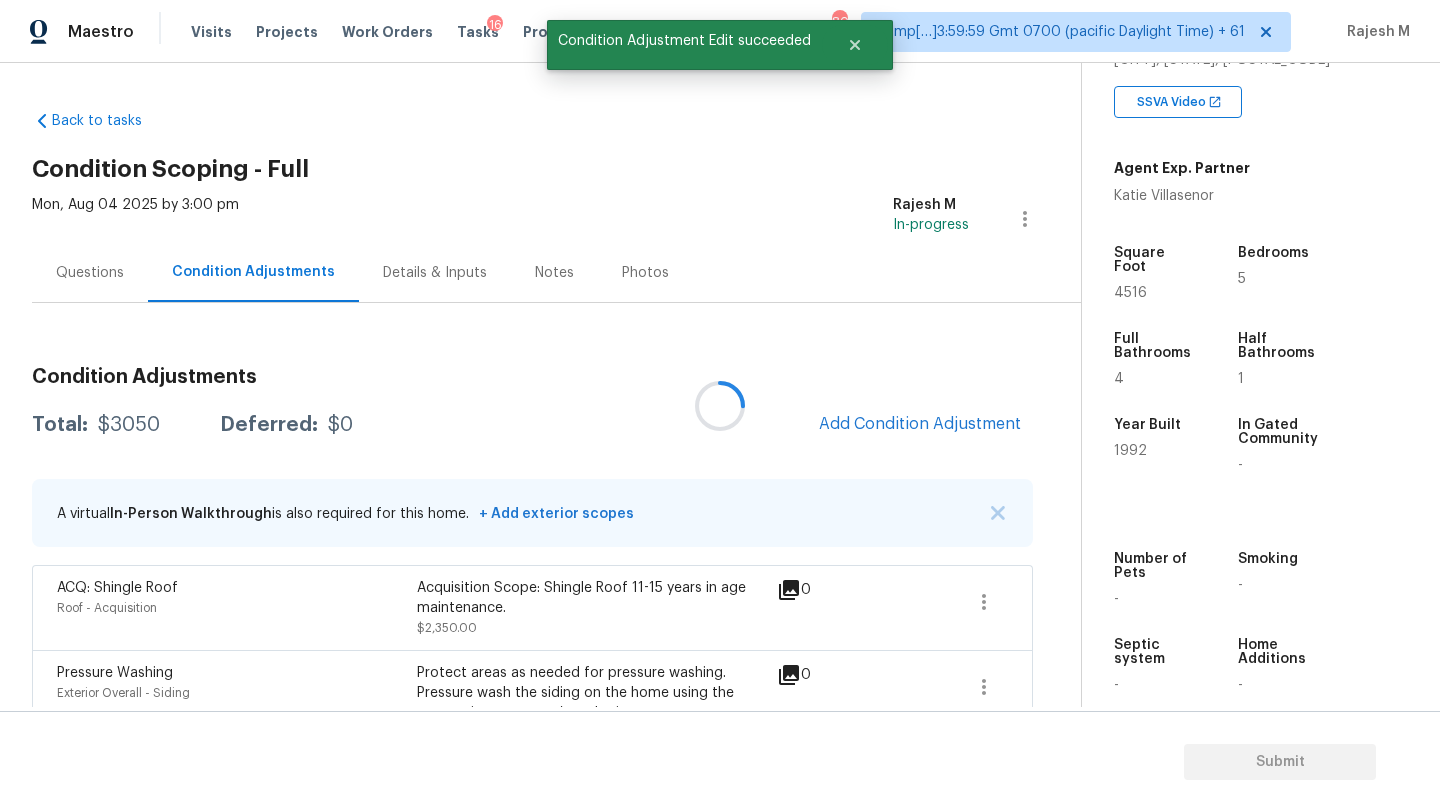 click at bounding box center (720, 406) 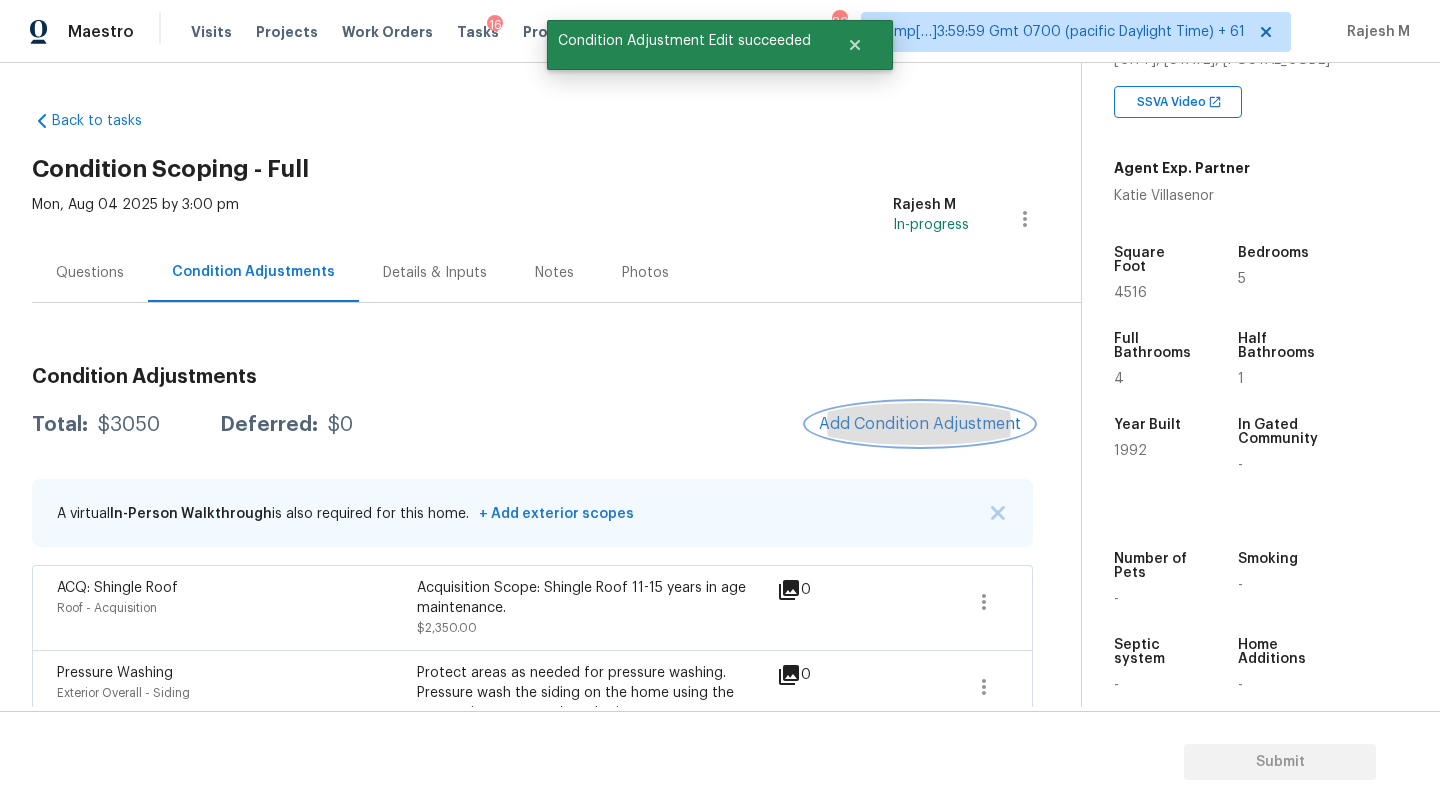 click on "Add Condition Adjustment" at bounding box center (920, 424) 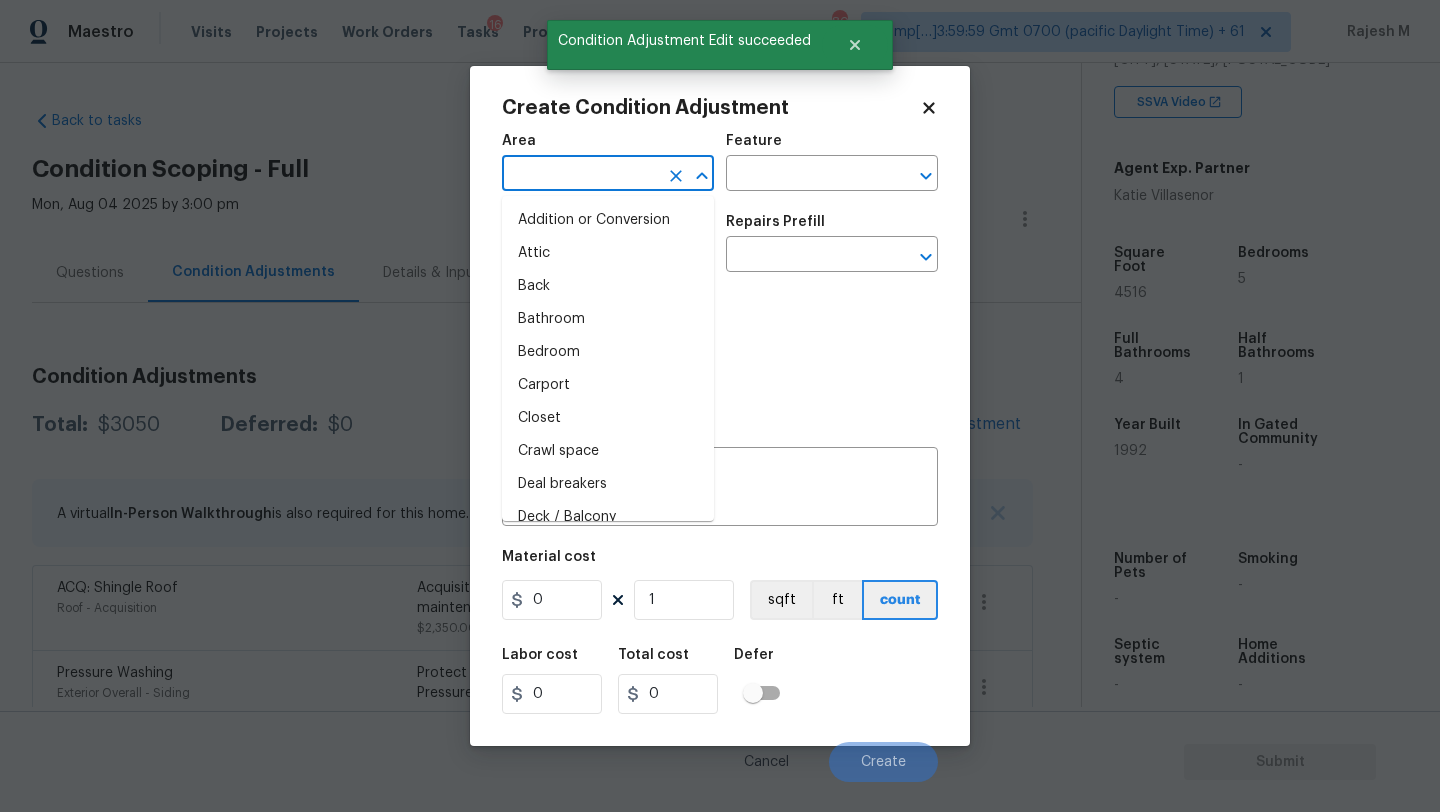 click at bounding box center [580, 175] 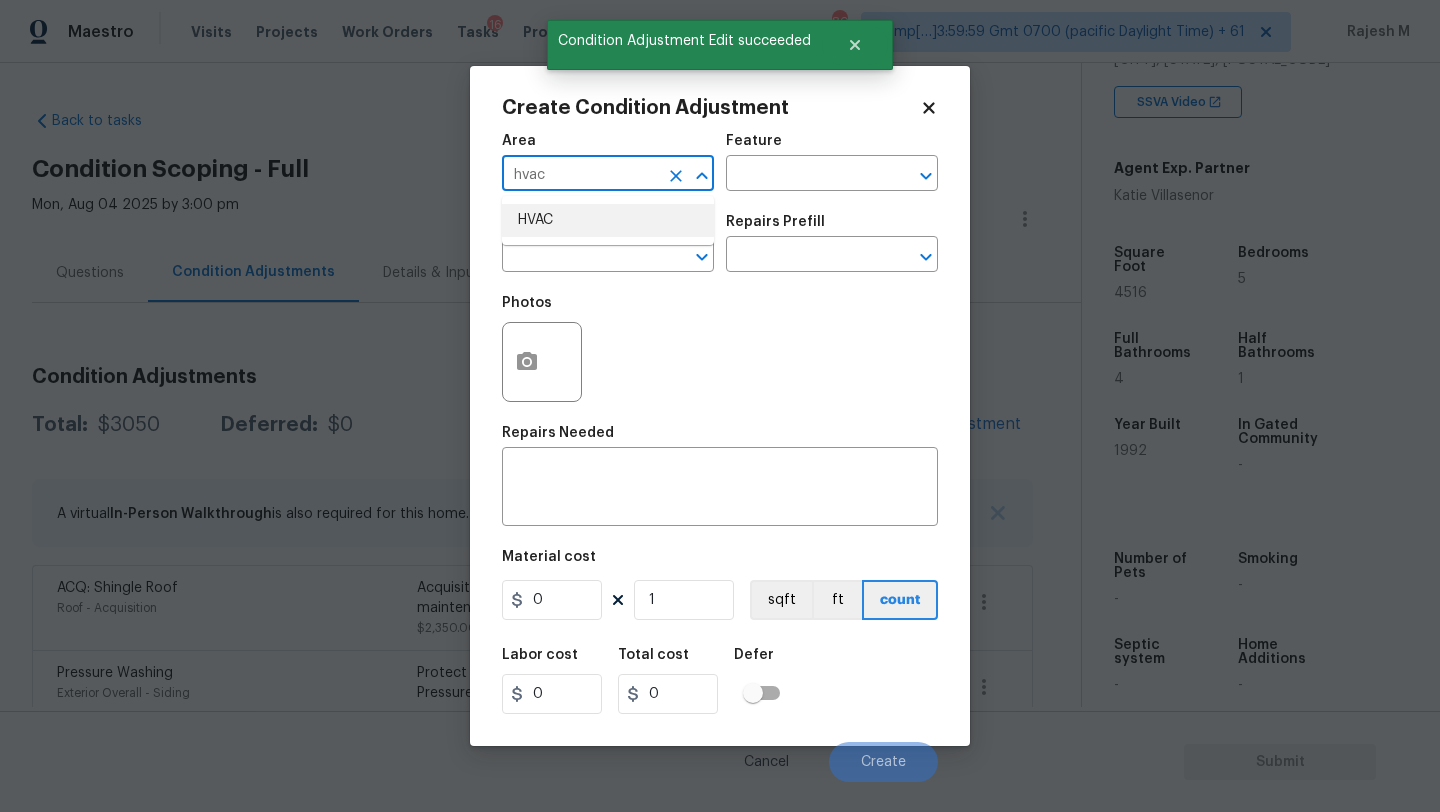 click on "HVAC" at bounding box center [608, 220] 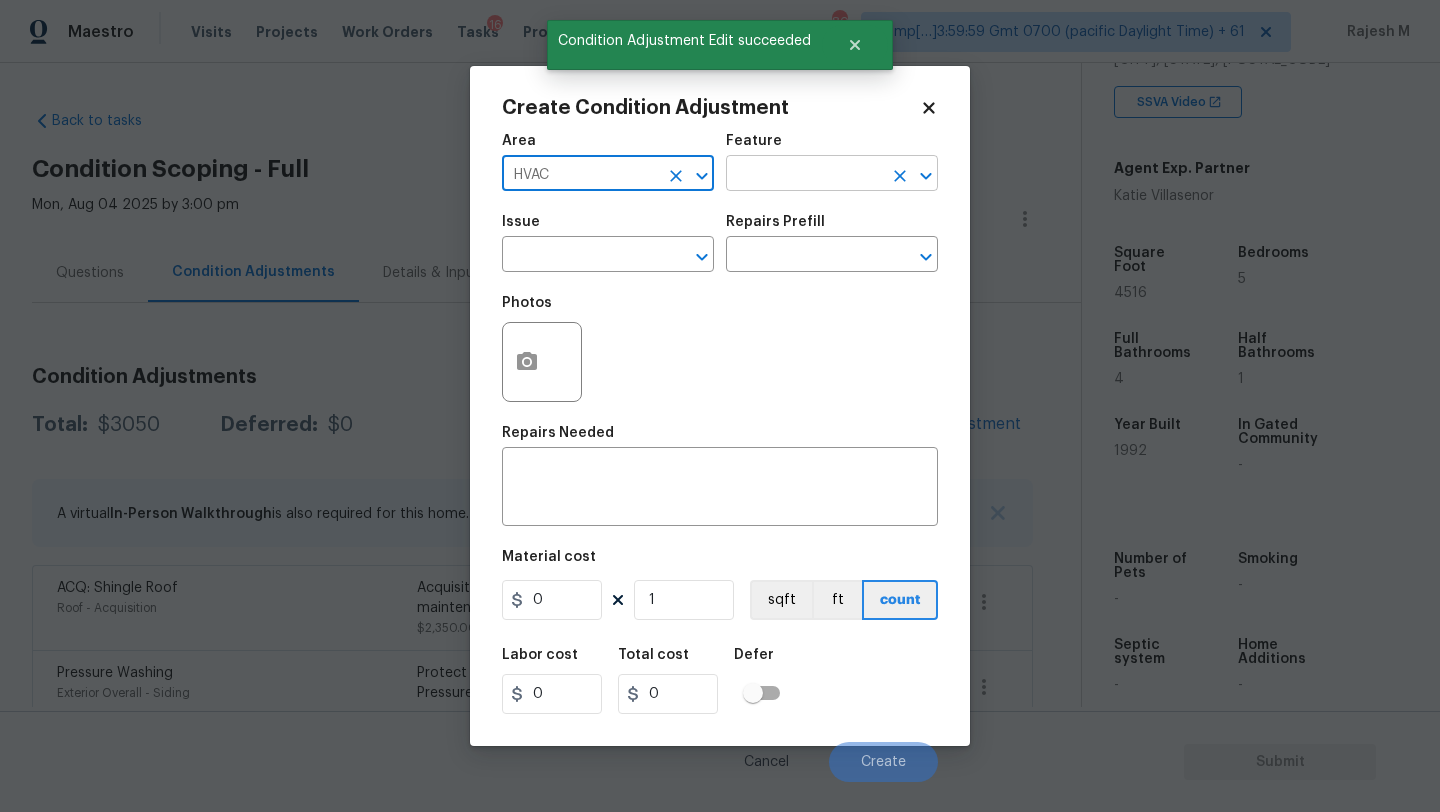 type on "HVAC" 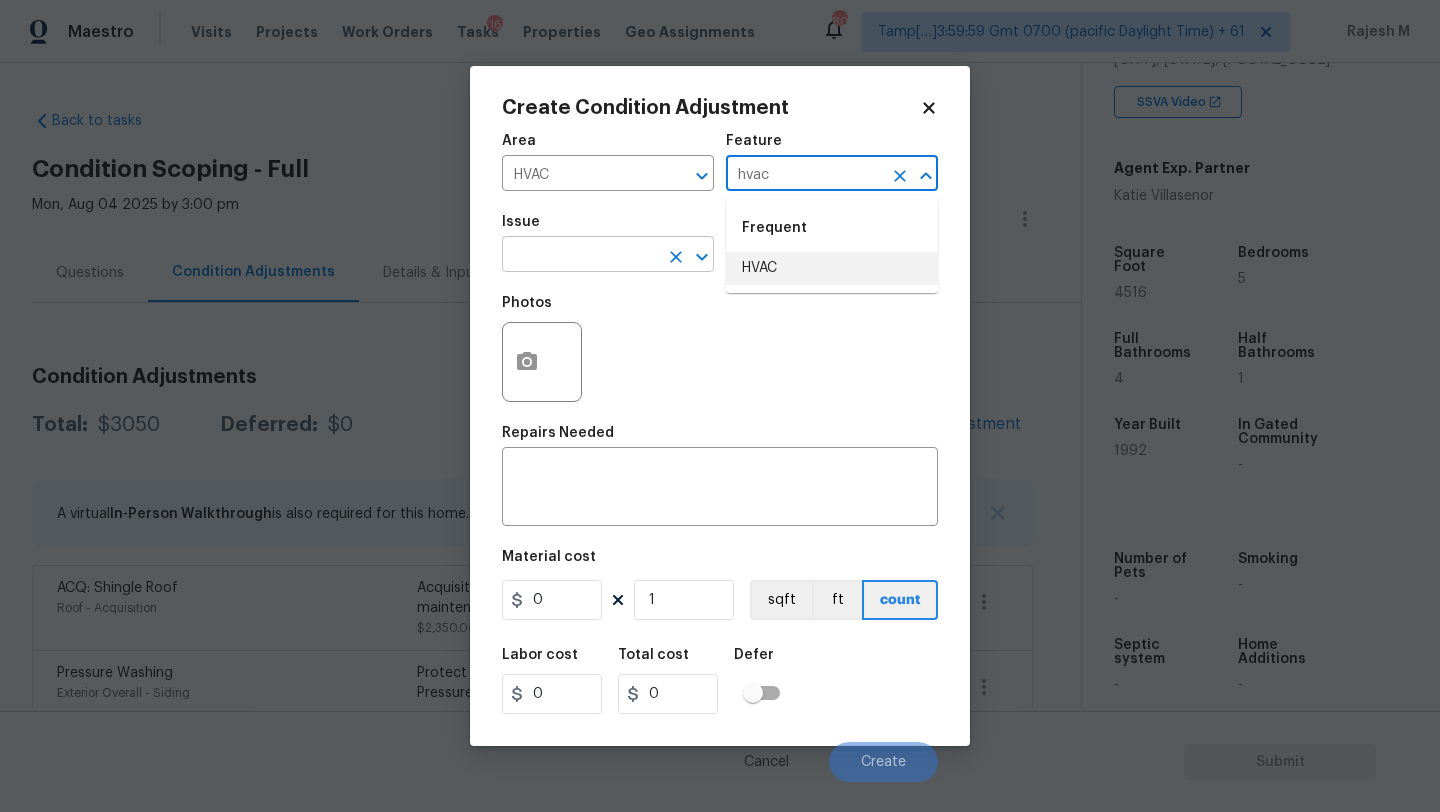 drag, startPoint x: 831, startPoint y: 262, endPoint x: 662, endPoint y: 263, distance: 169.00296 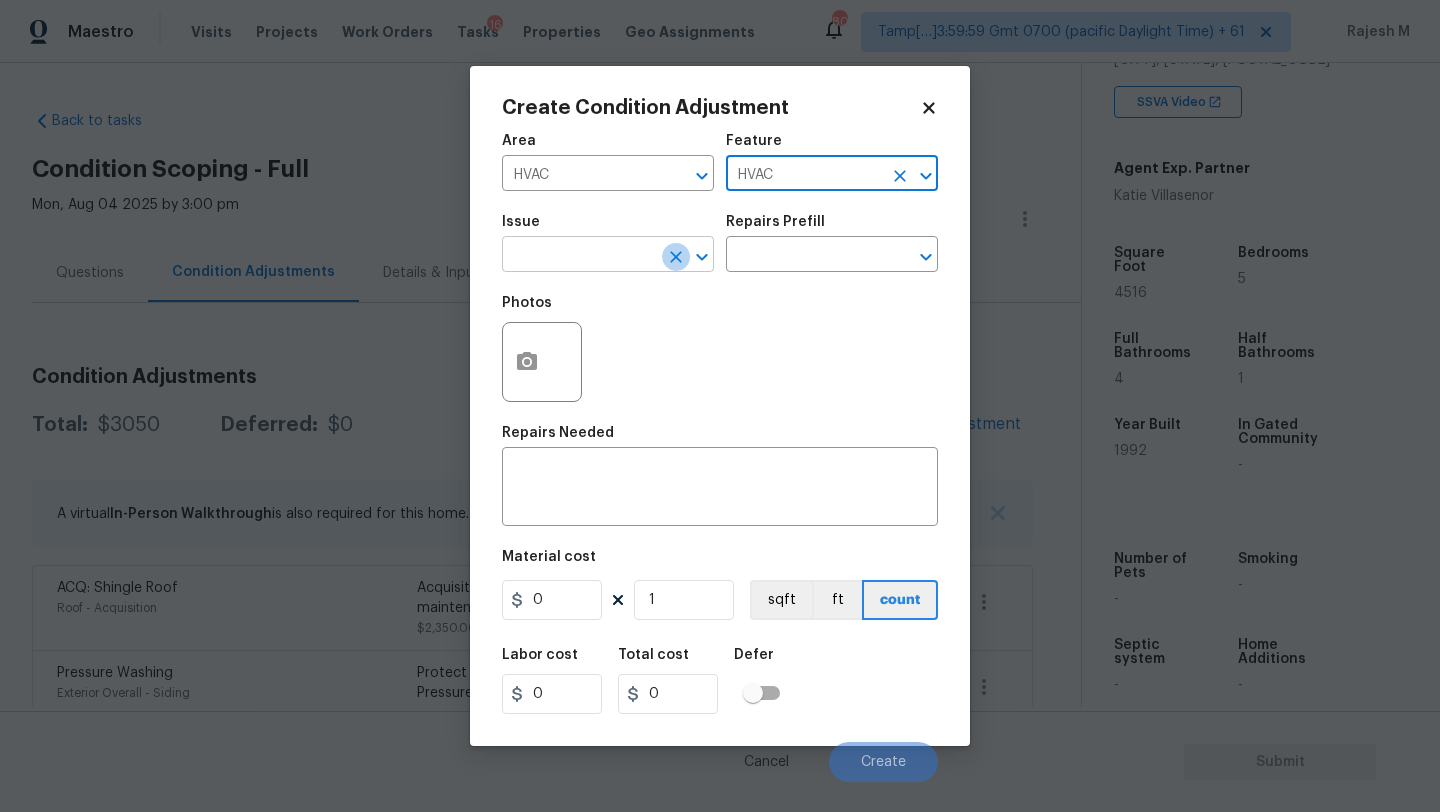 click at bounding box center [676, 257] 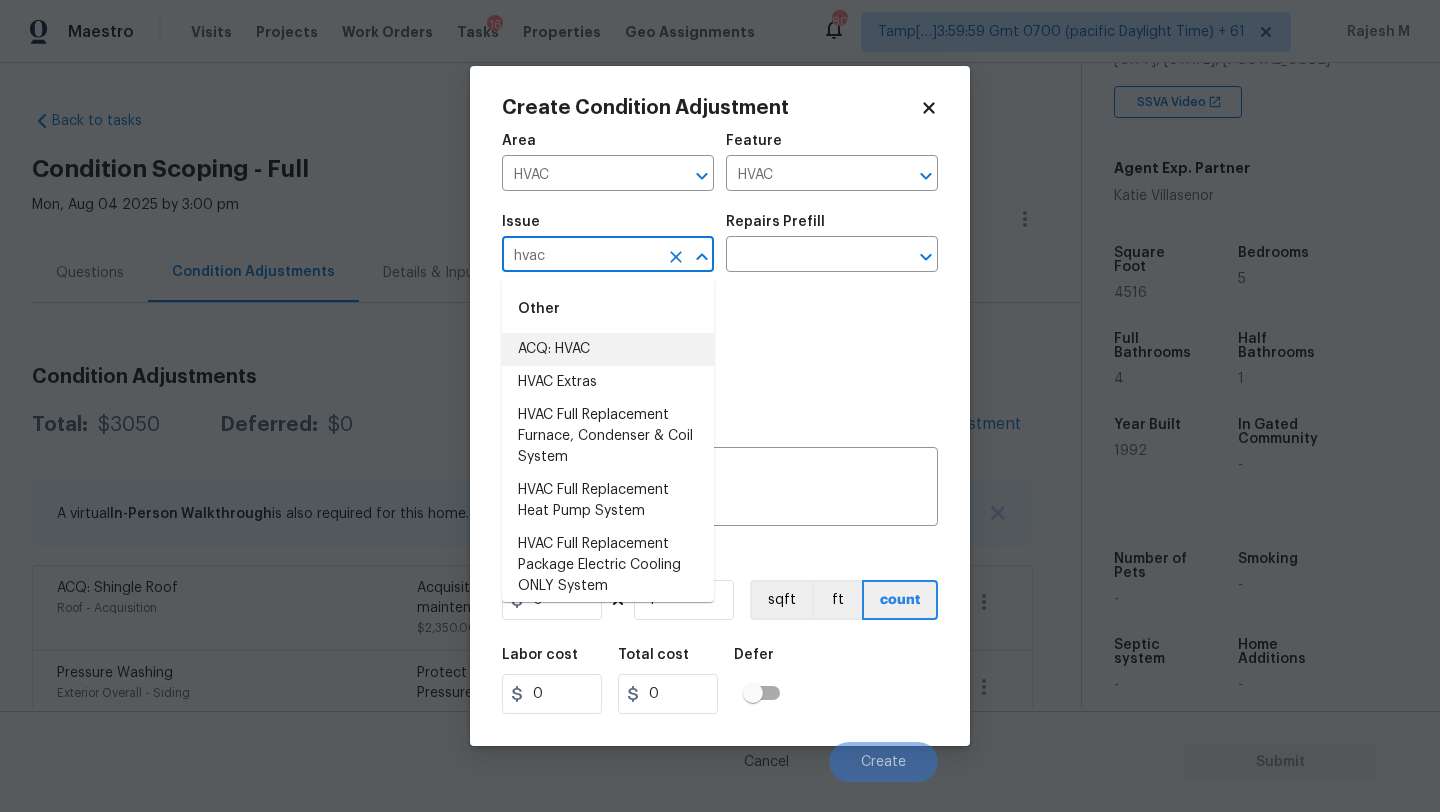 click on "ACQ: HVAC" at bounding box center (608, 349) 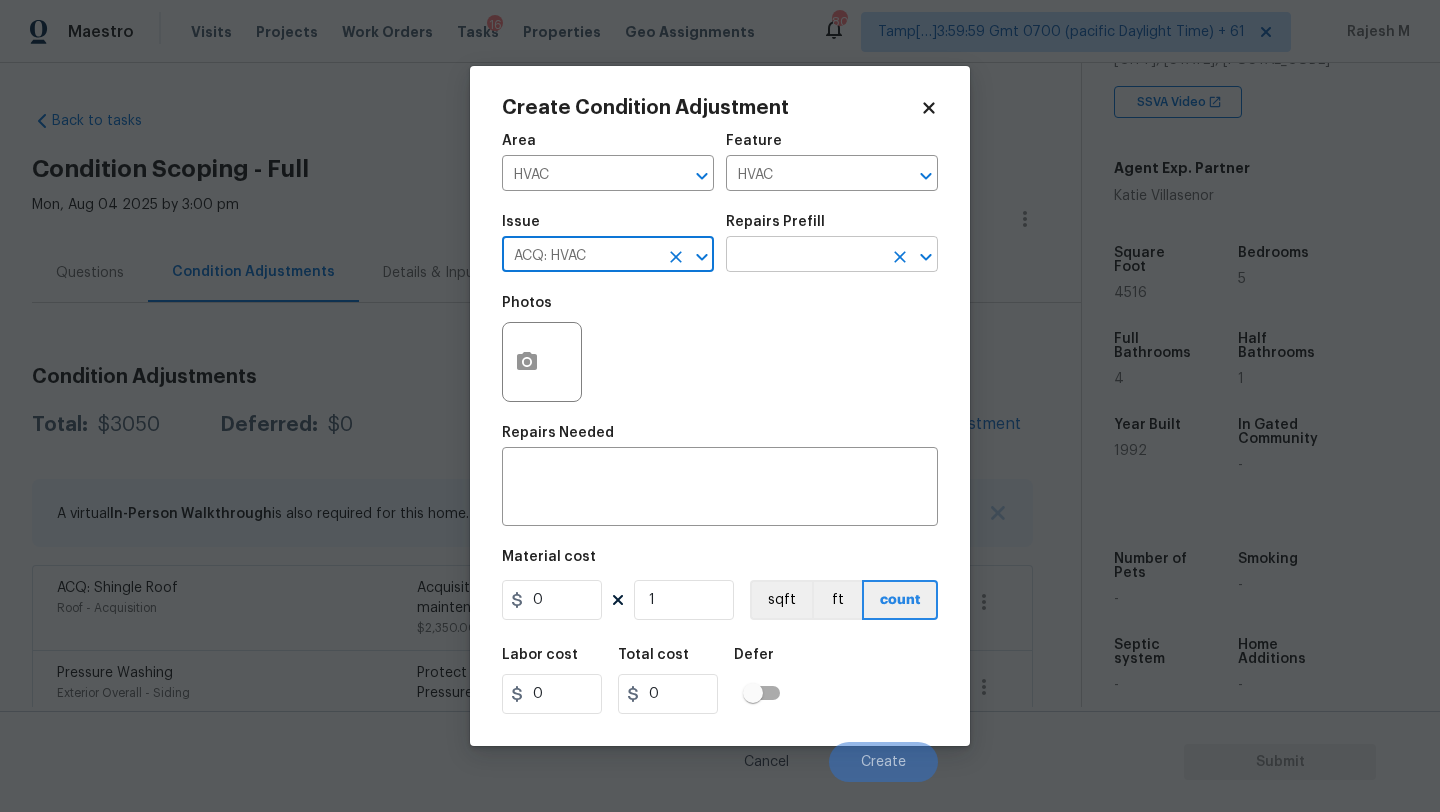 type on "ACQ: HVAC" 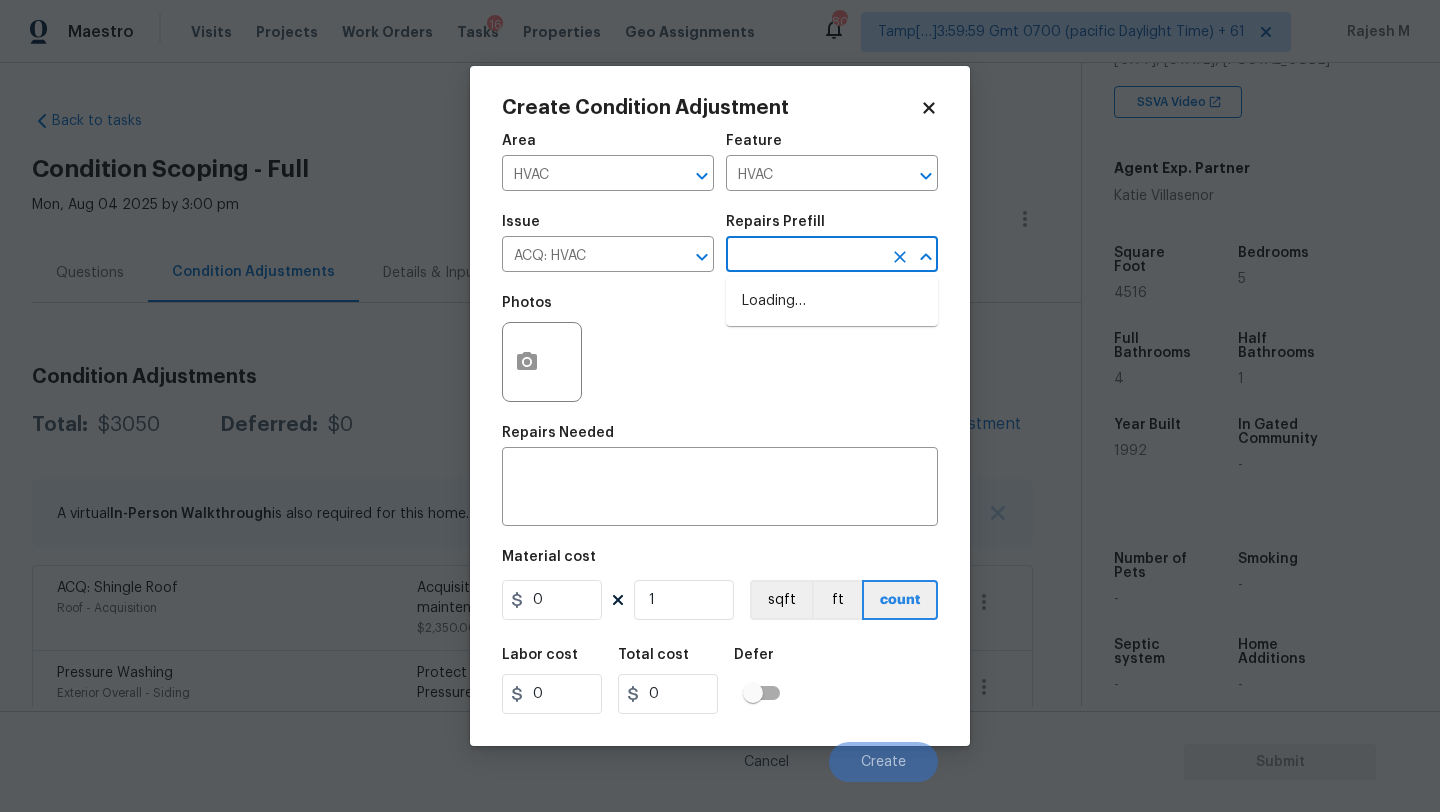 click at bounding box center [804, 256] 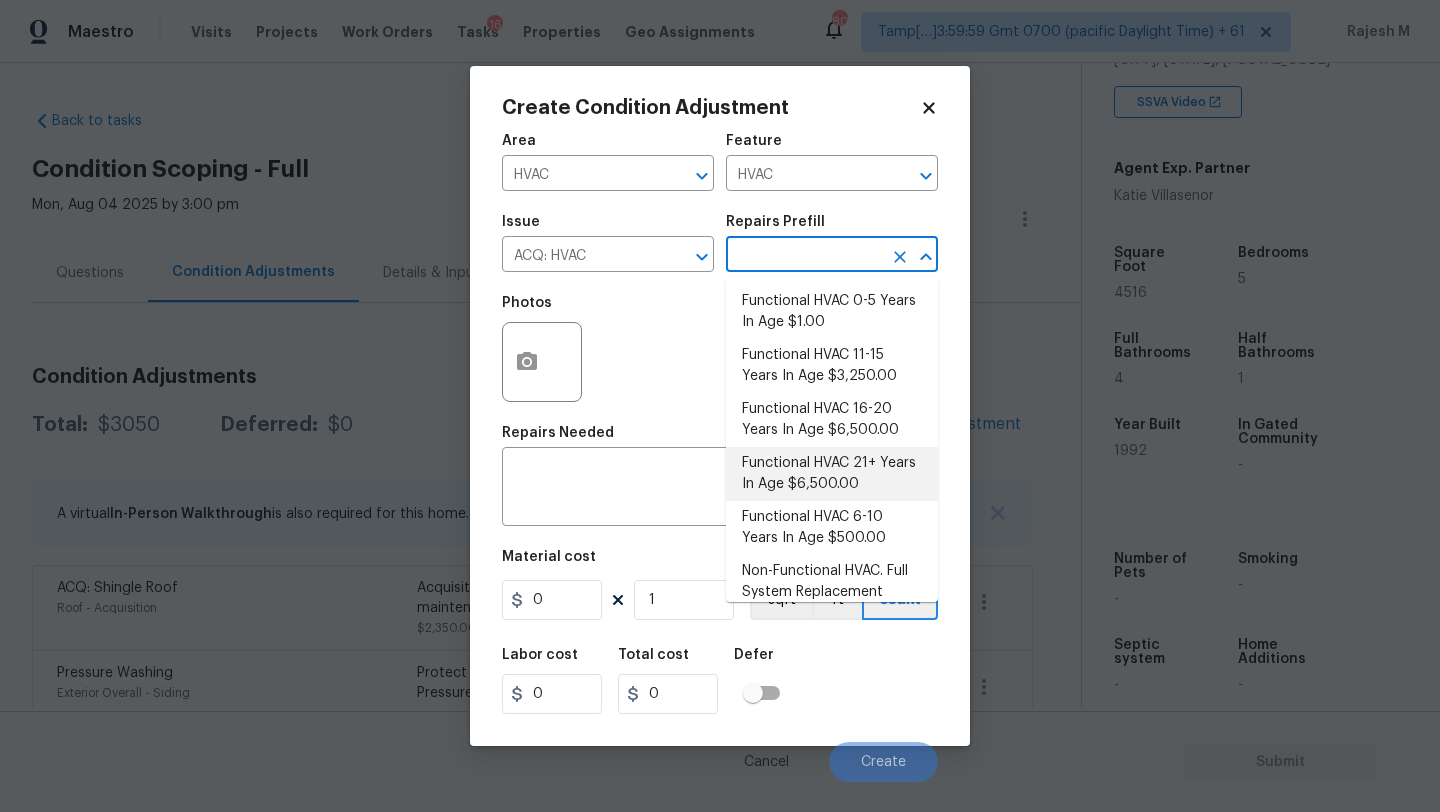 click on "Functional HVAC 21+ Years In Age $6,500.00" at bounding box center [832, 474] 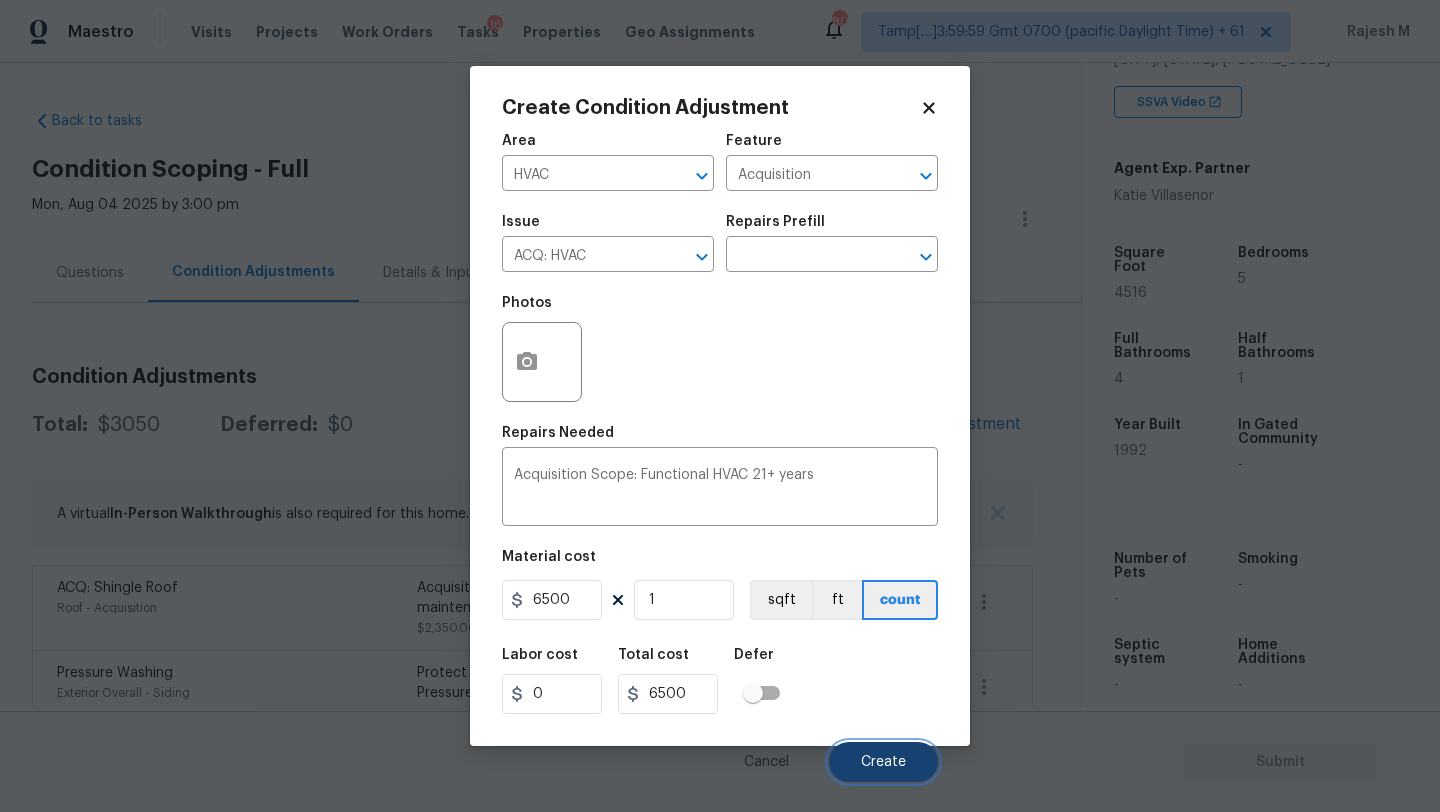 click on "Create" at bounding box center (883, 762) 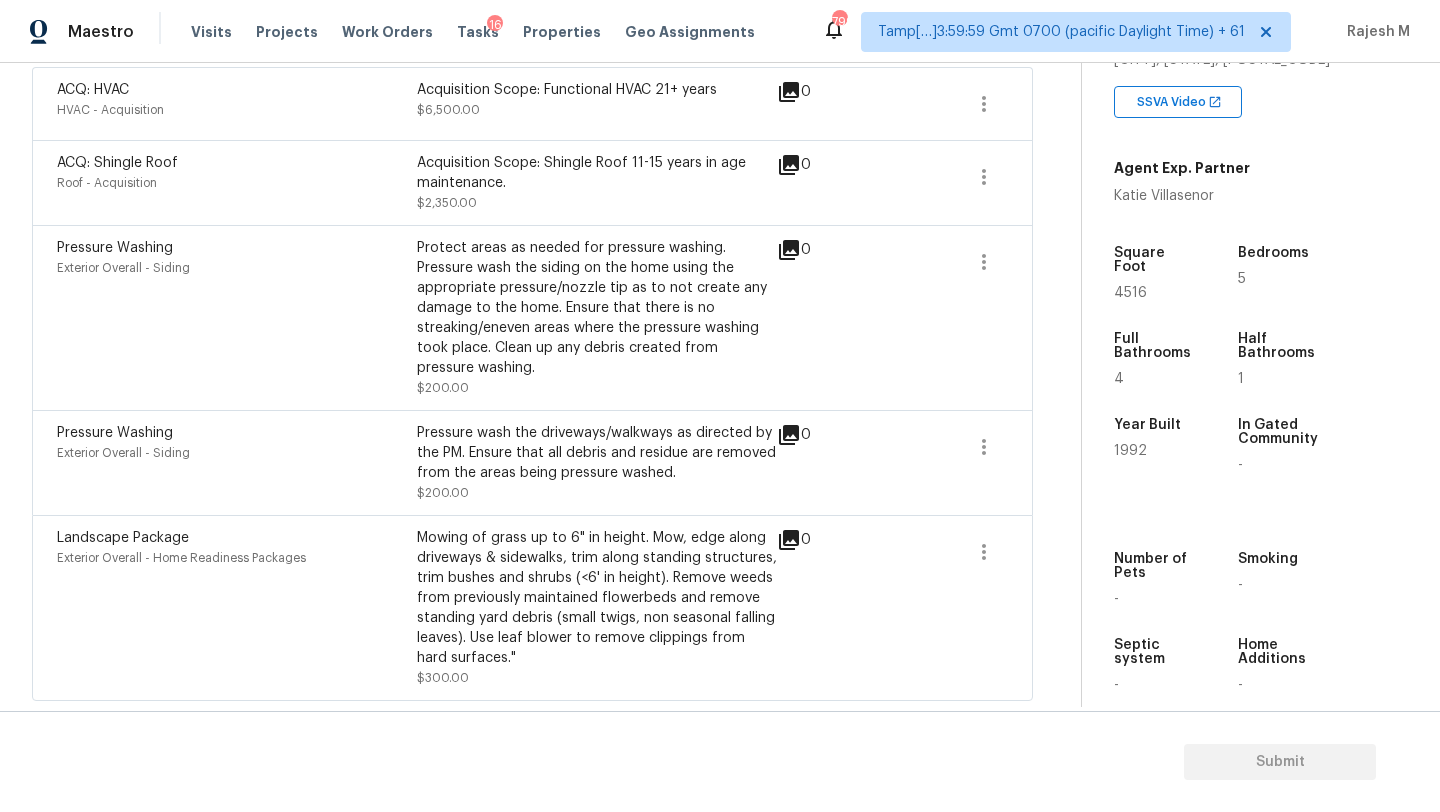 scroll, scrollTop: 107, scrollLeft: 0, axis: vertical 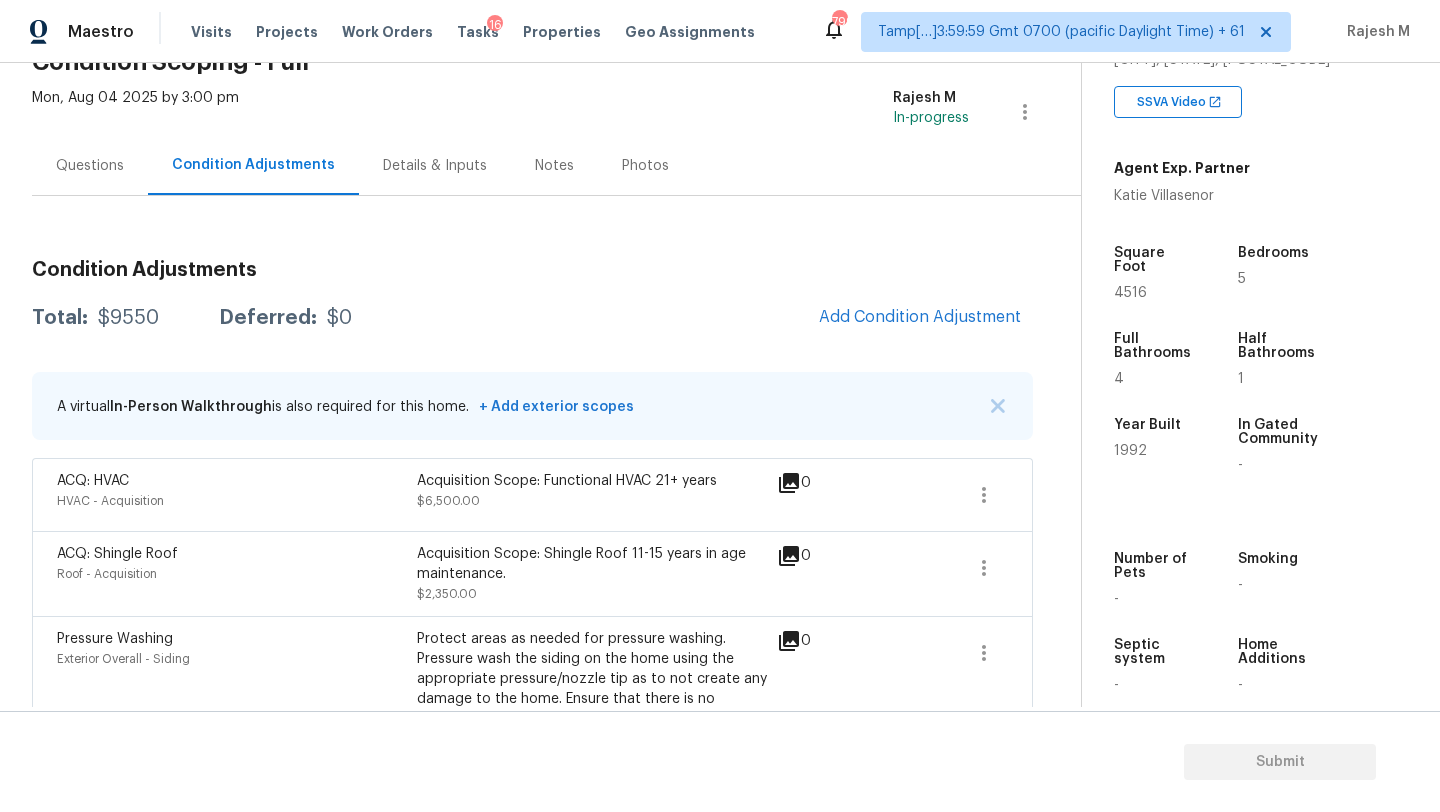 click on "Questions" at bounding box center (90, 166) 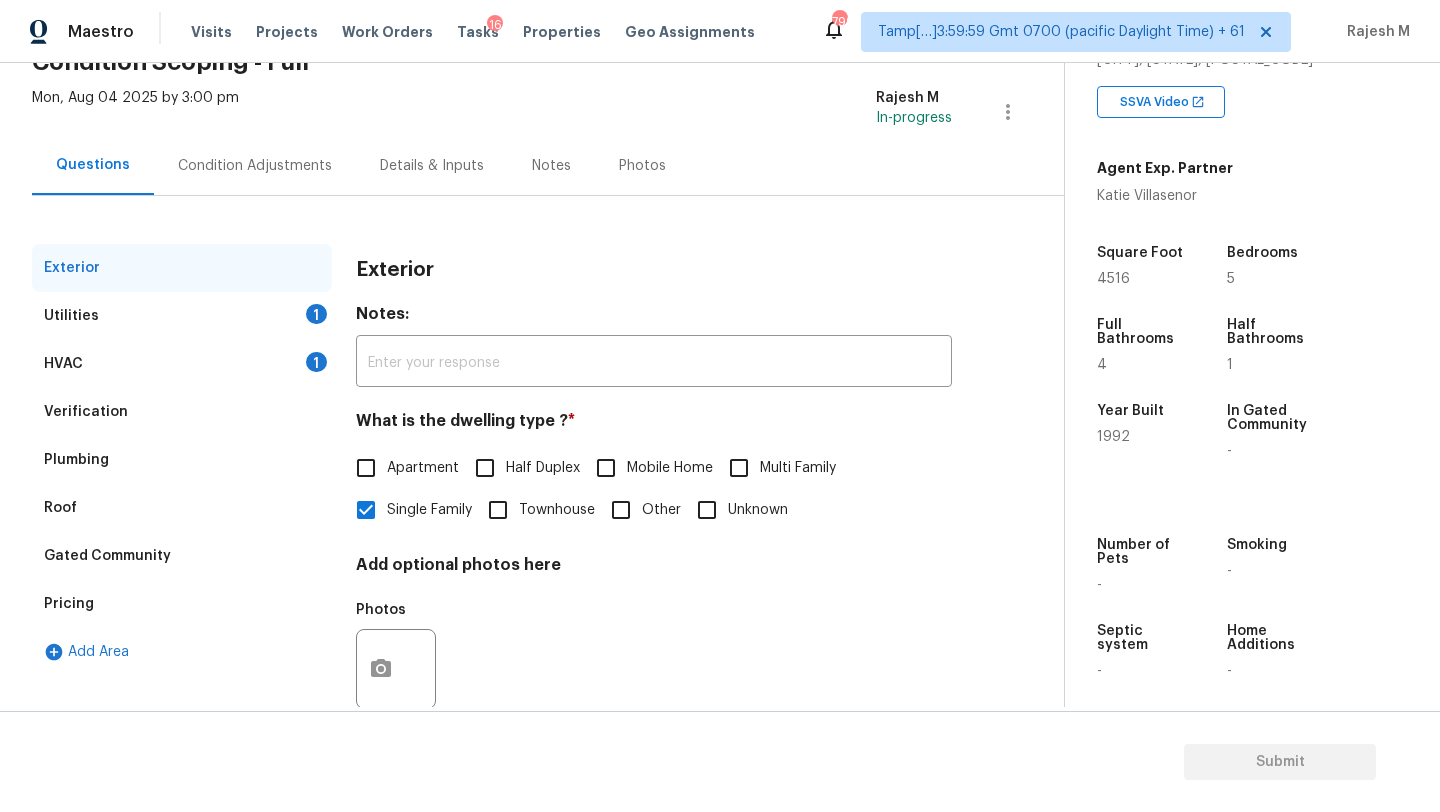 click on "HVAC 1" at bounding box center [182, 364] 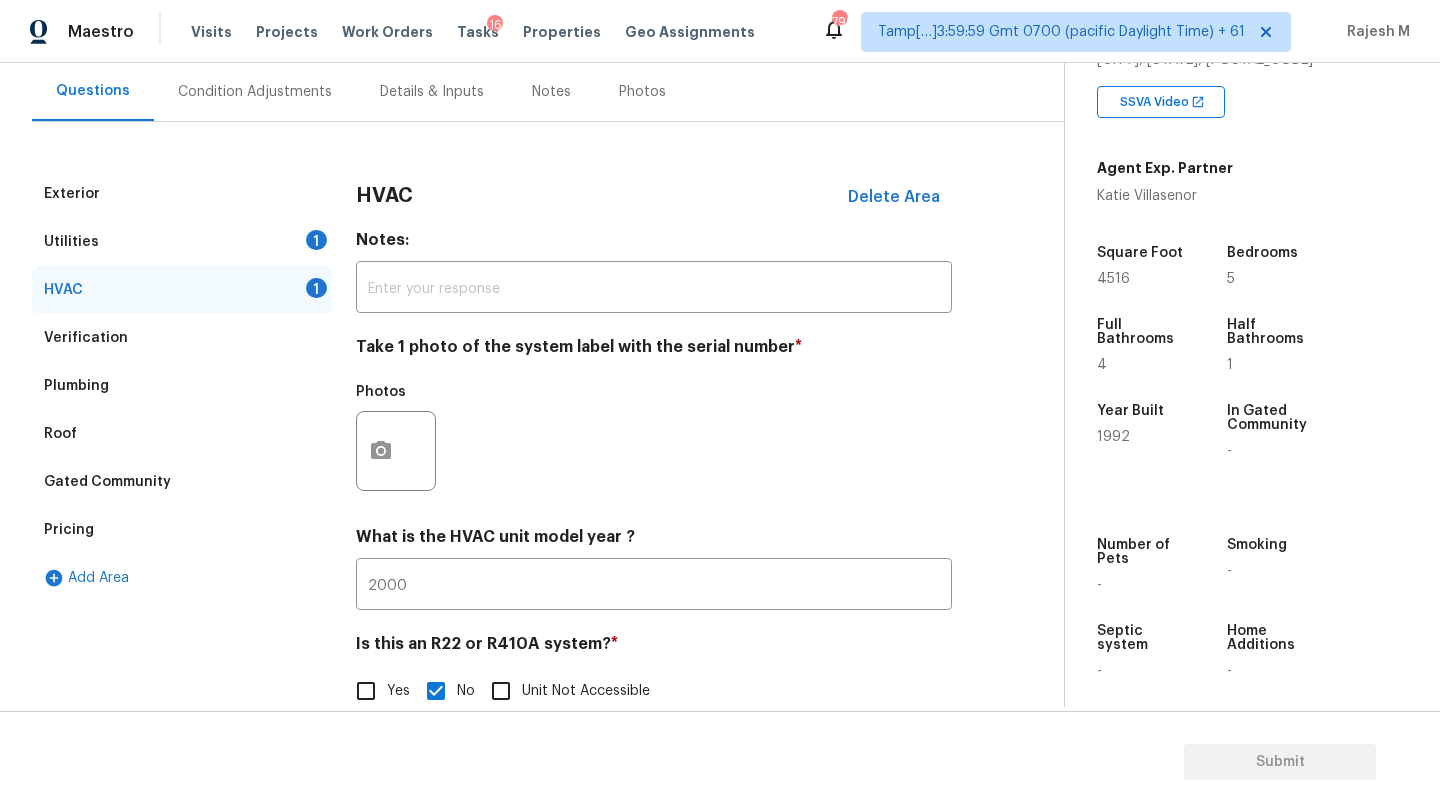 scroll, scrollTop: 217, scrollLeft: 0, axis: vertical 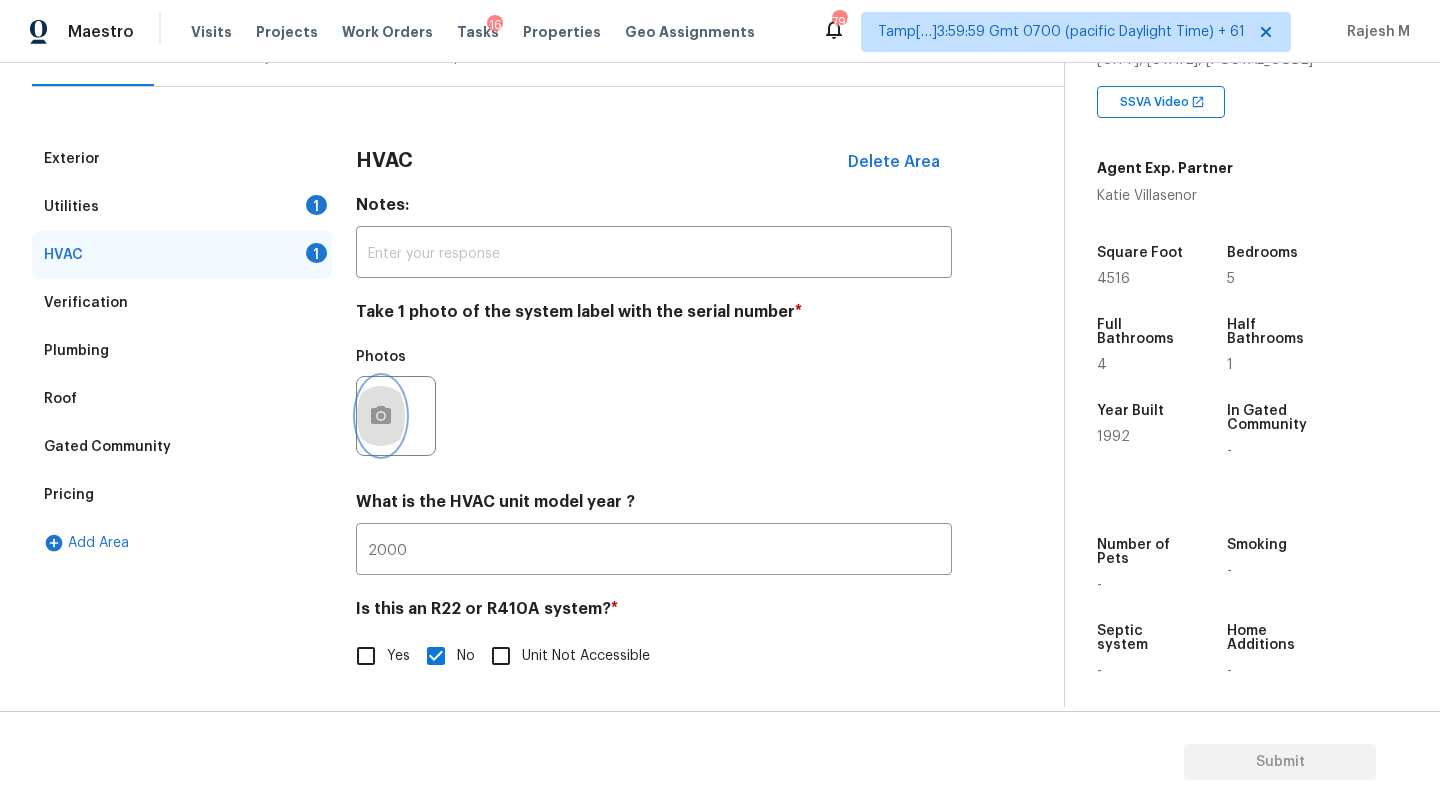 click at bounding box center (381, 416) 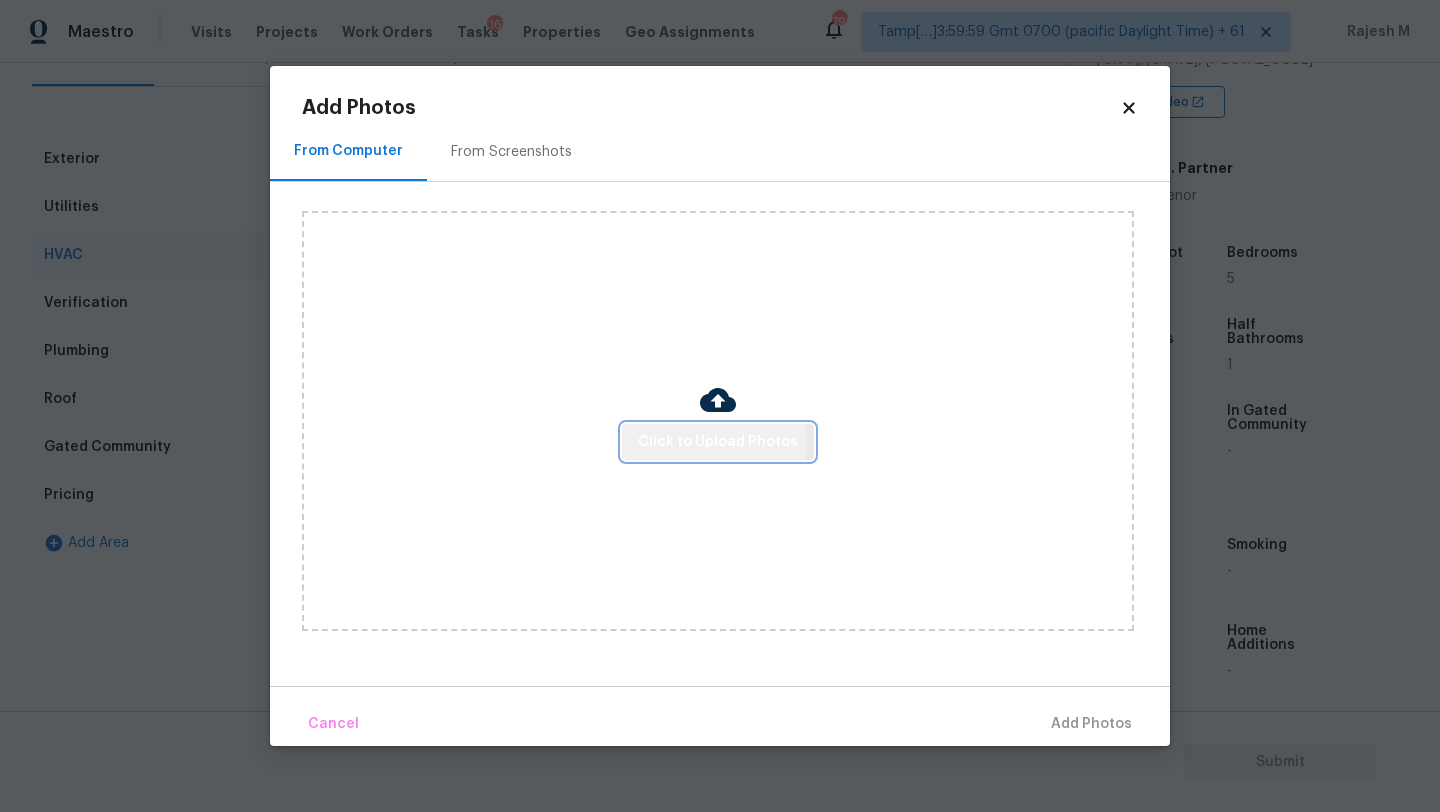 click on "Click to Upload Photos" at bounding box center [718, 442] 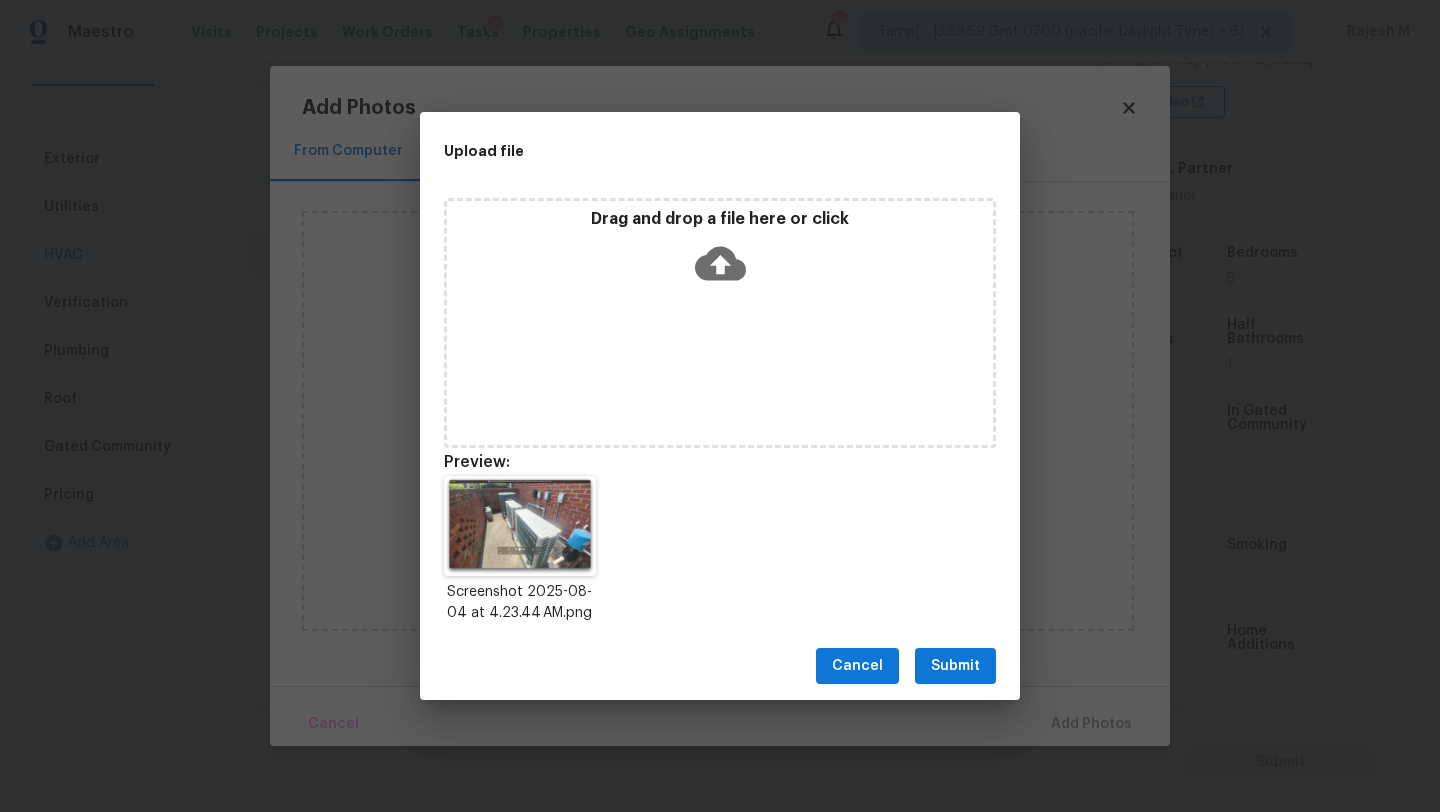 click on "Submit" at bounding box center [955, 666] 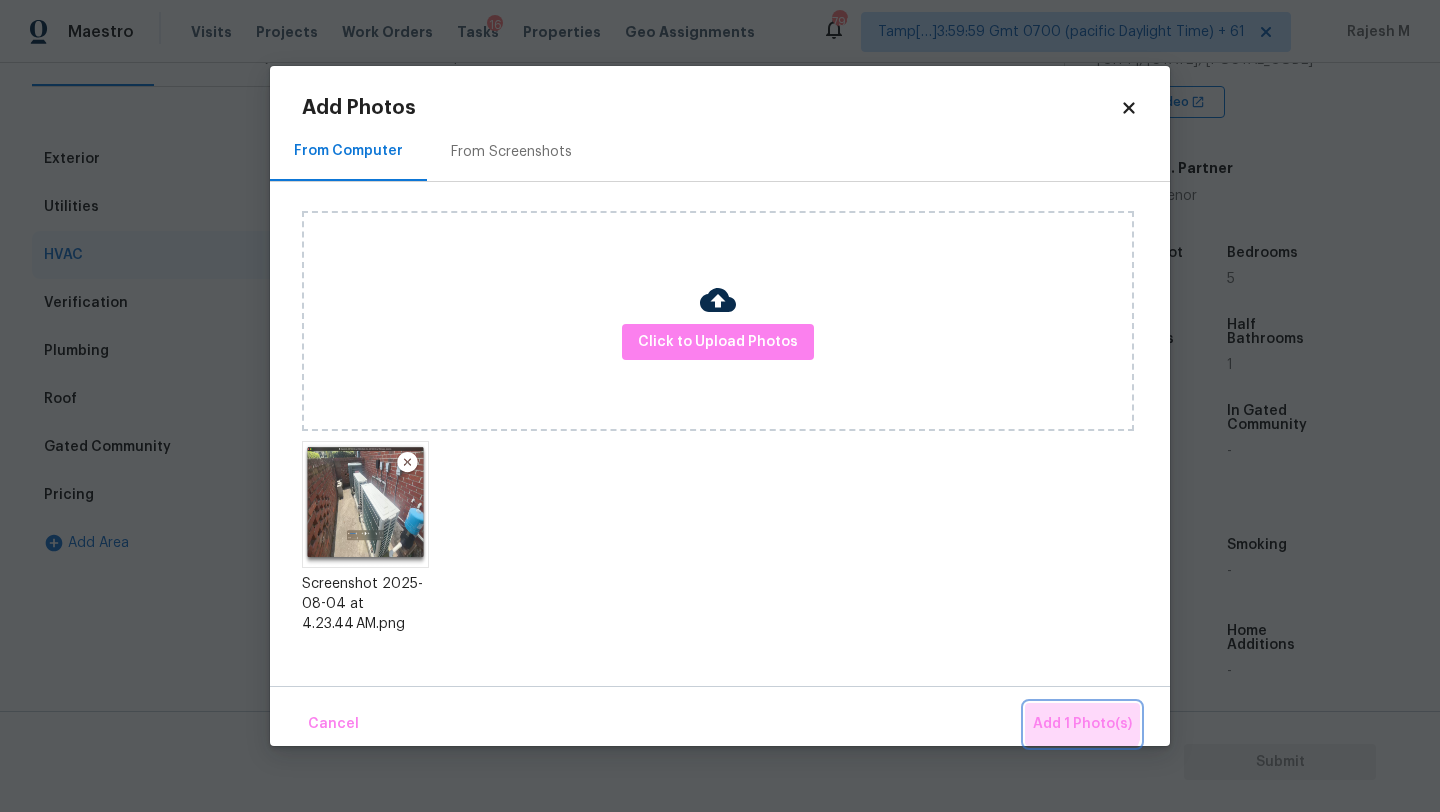 click on "Add 1 Photo(s)" at bounding box center (1082, 724) 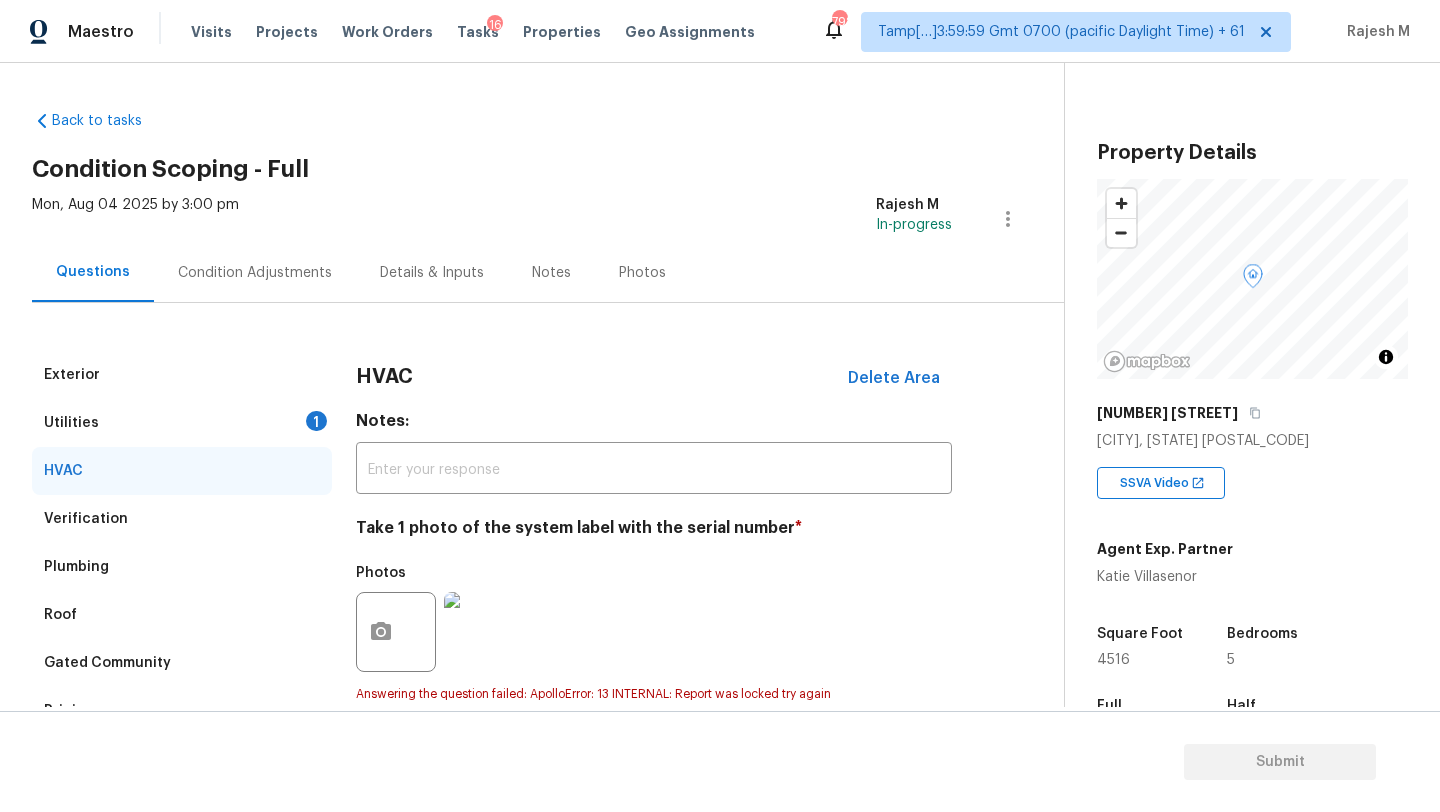 scroll, scrollTop: 0, scrollLeft: 0, axis: both 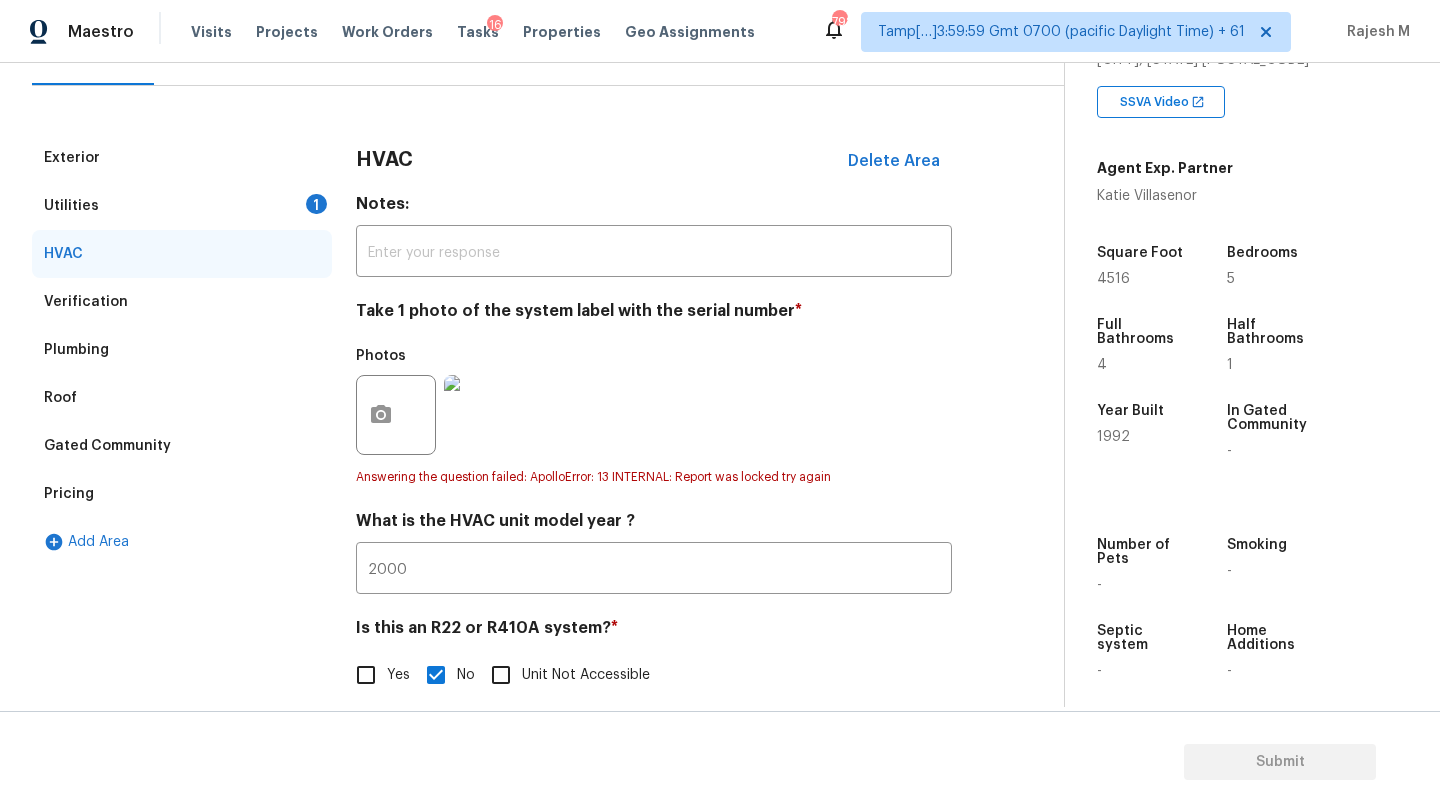 click on "Utilities 1" at bounding box center (182, 206) 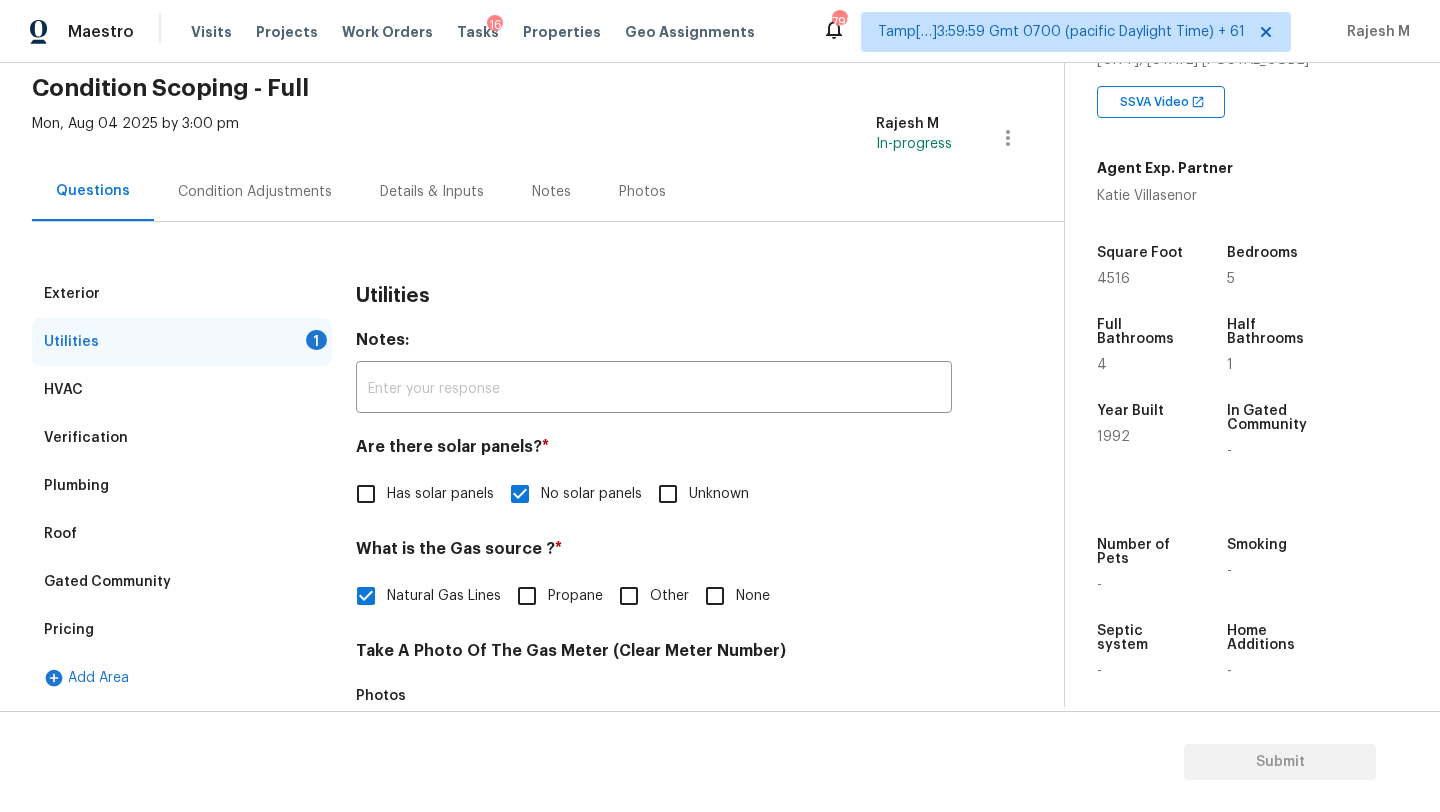 click on "Condition Adjustments" at bounding box center [255, 192] 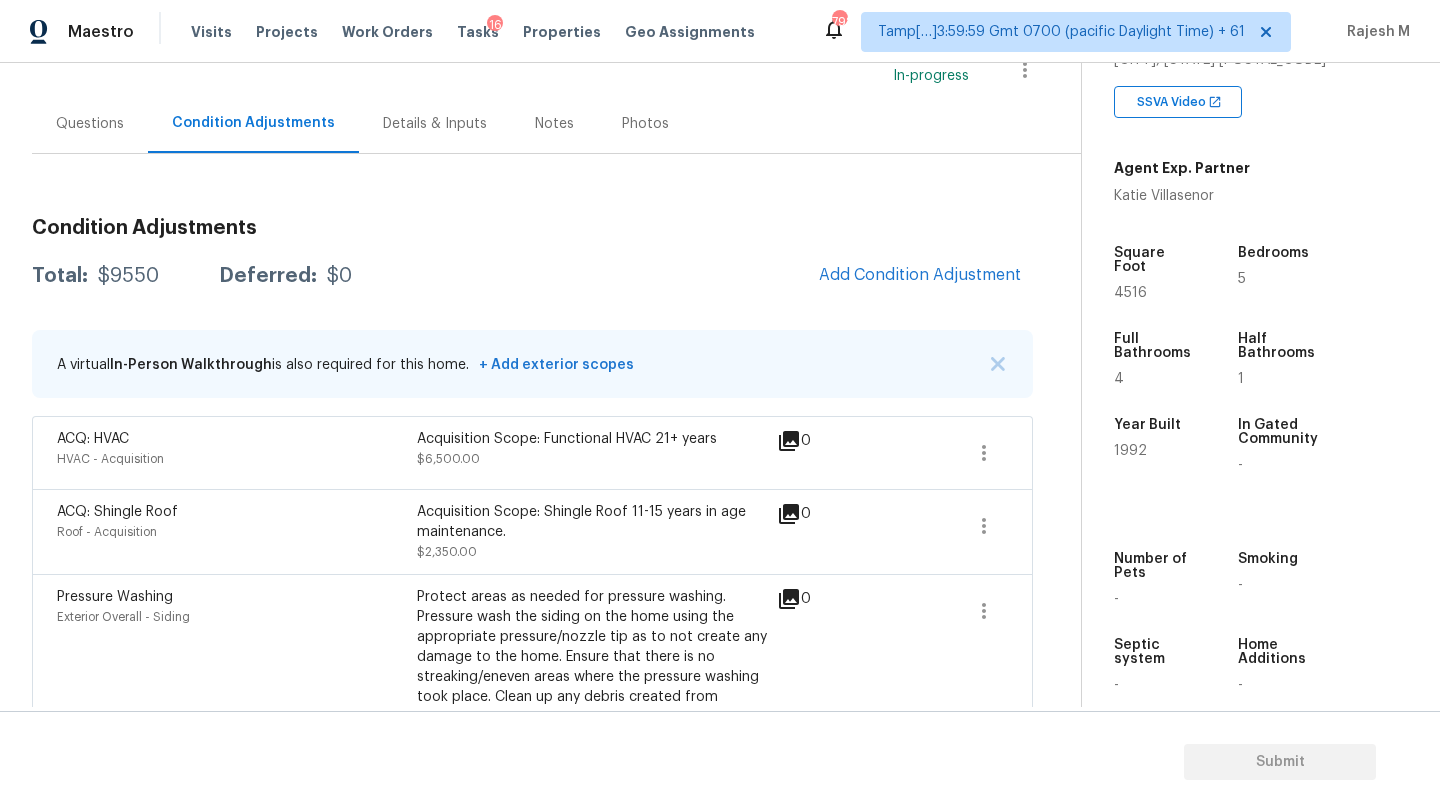 scroll, scrollTop: 228, scrollLeft: 0, axis: vertical 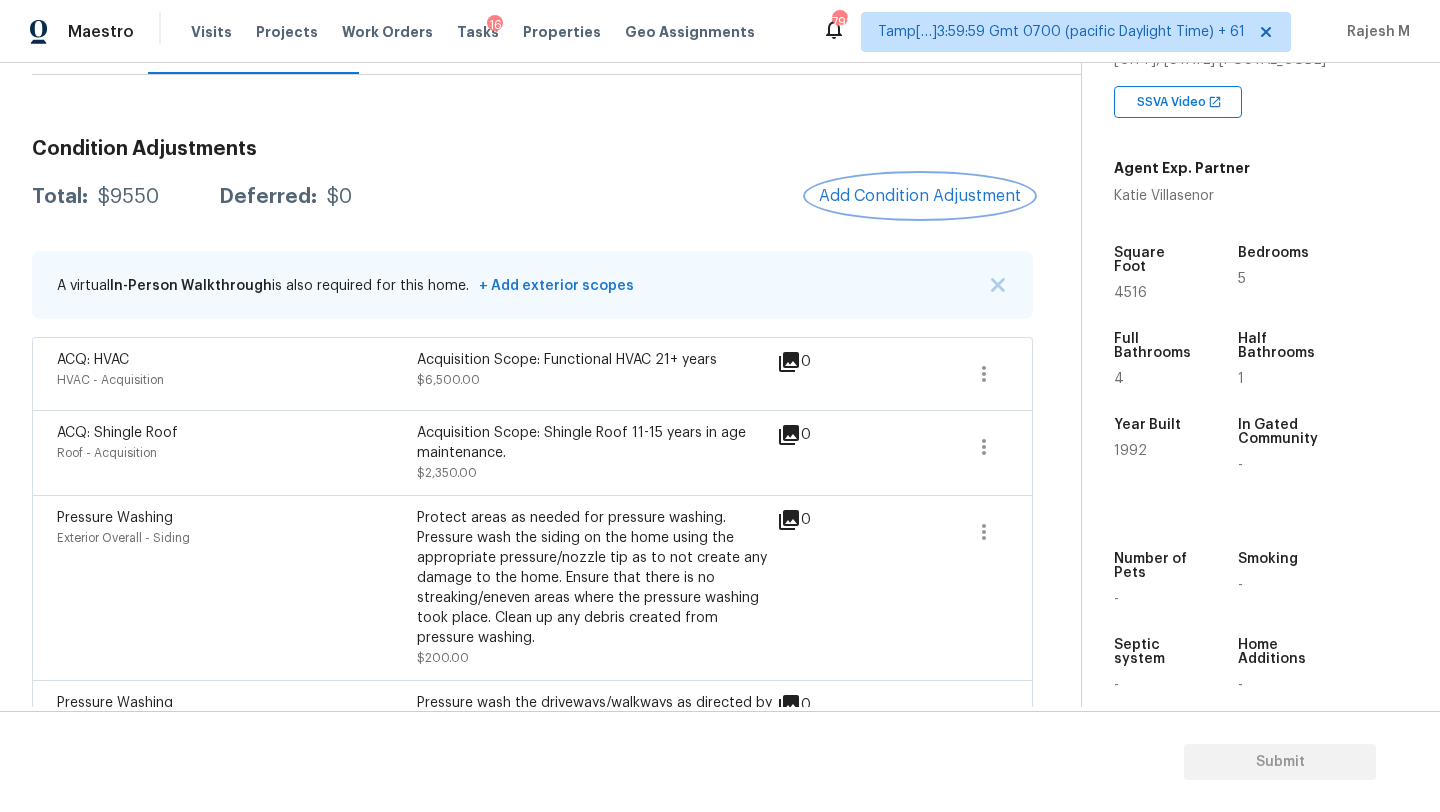 click on "Add Condition Adjustment" at bounding box center (920, 196) 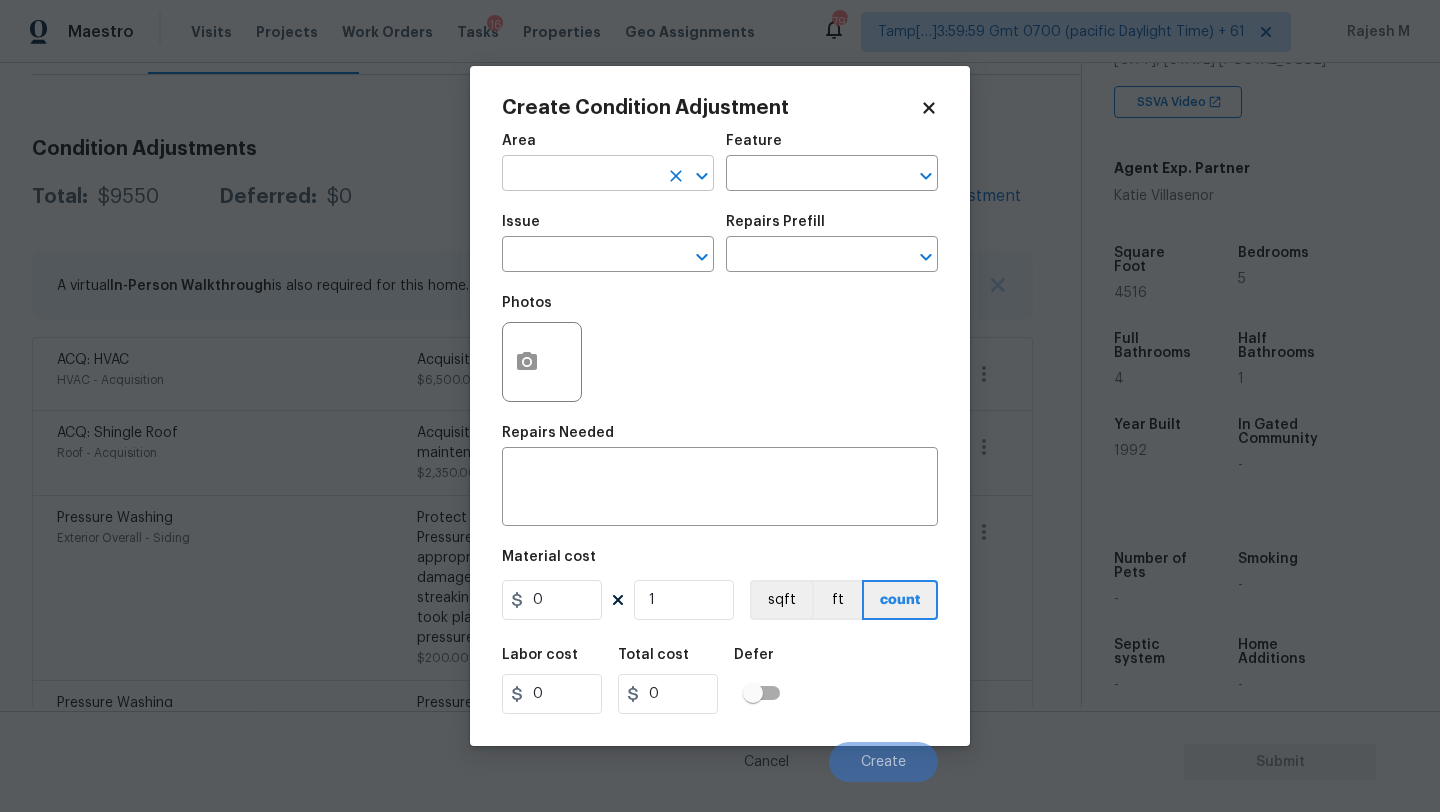 click at bounding box center (580, 175) 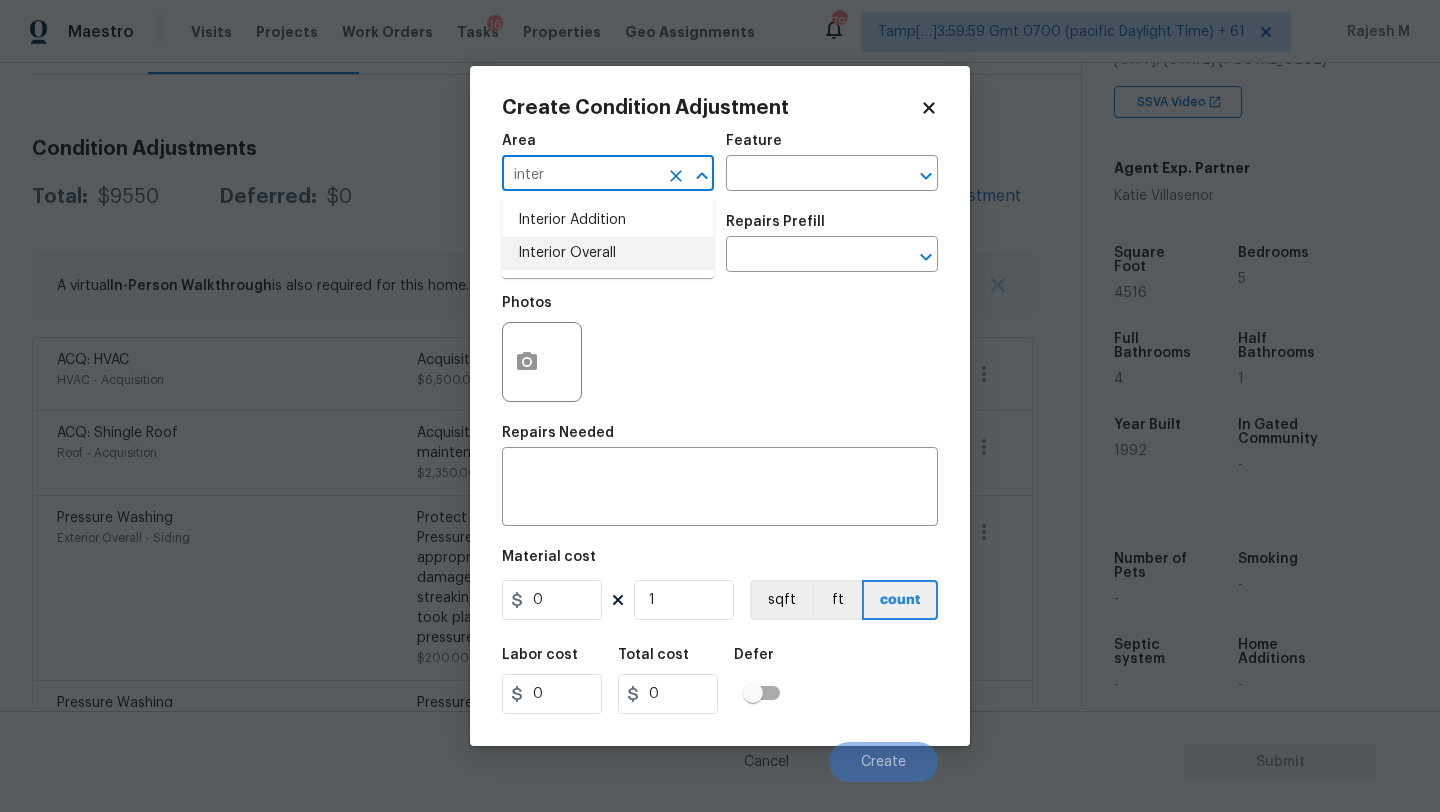 click on "Interior Overall" at bounding box center (608, 253) 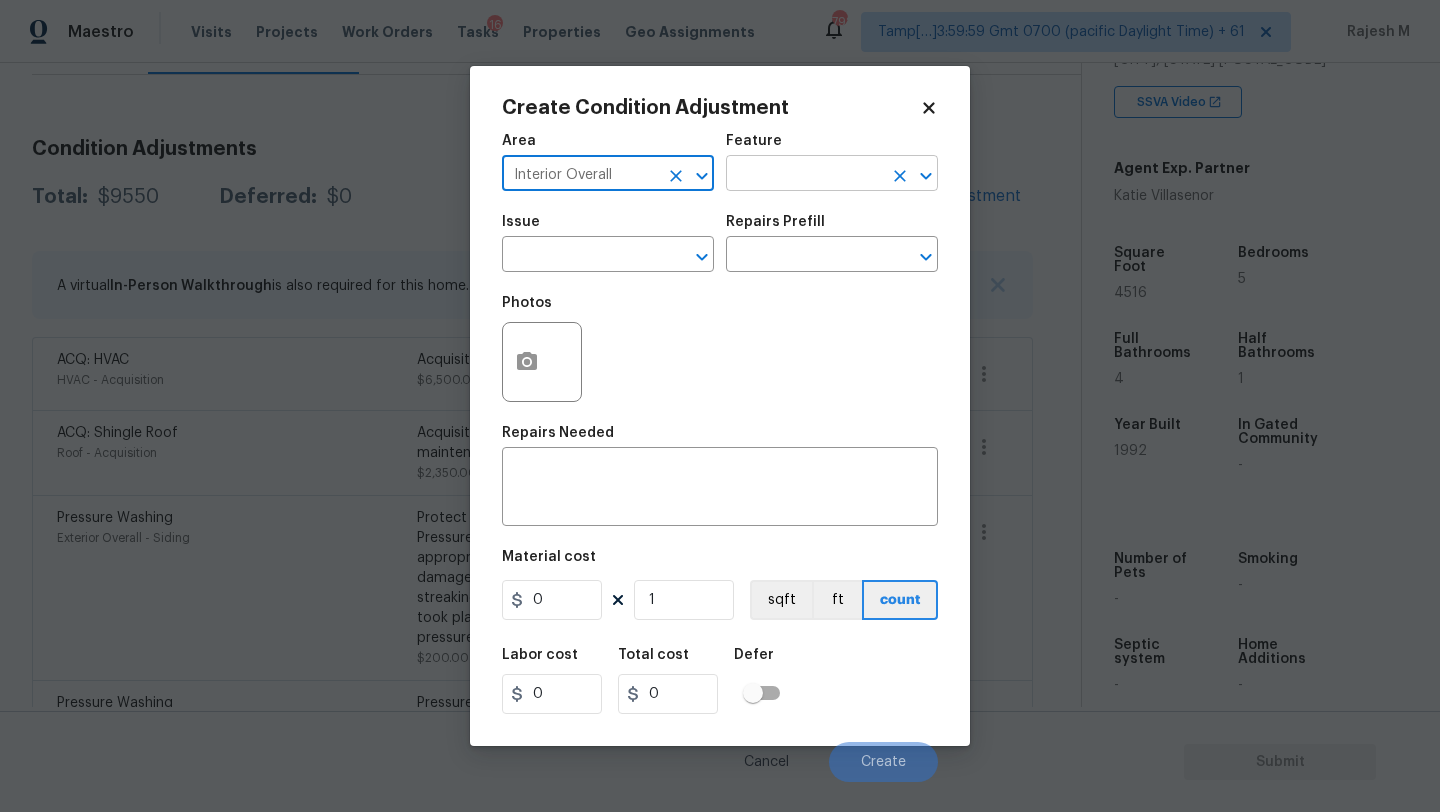 type on "Interior Overall" 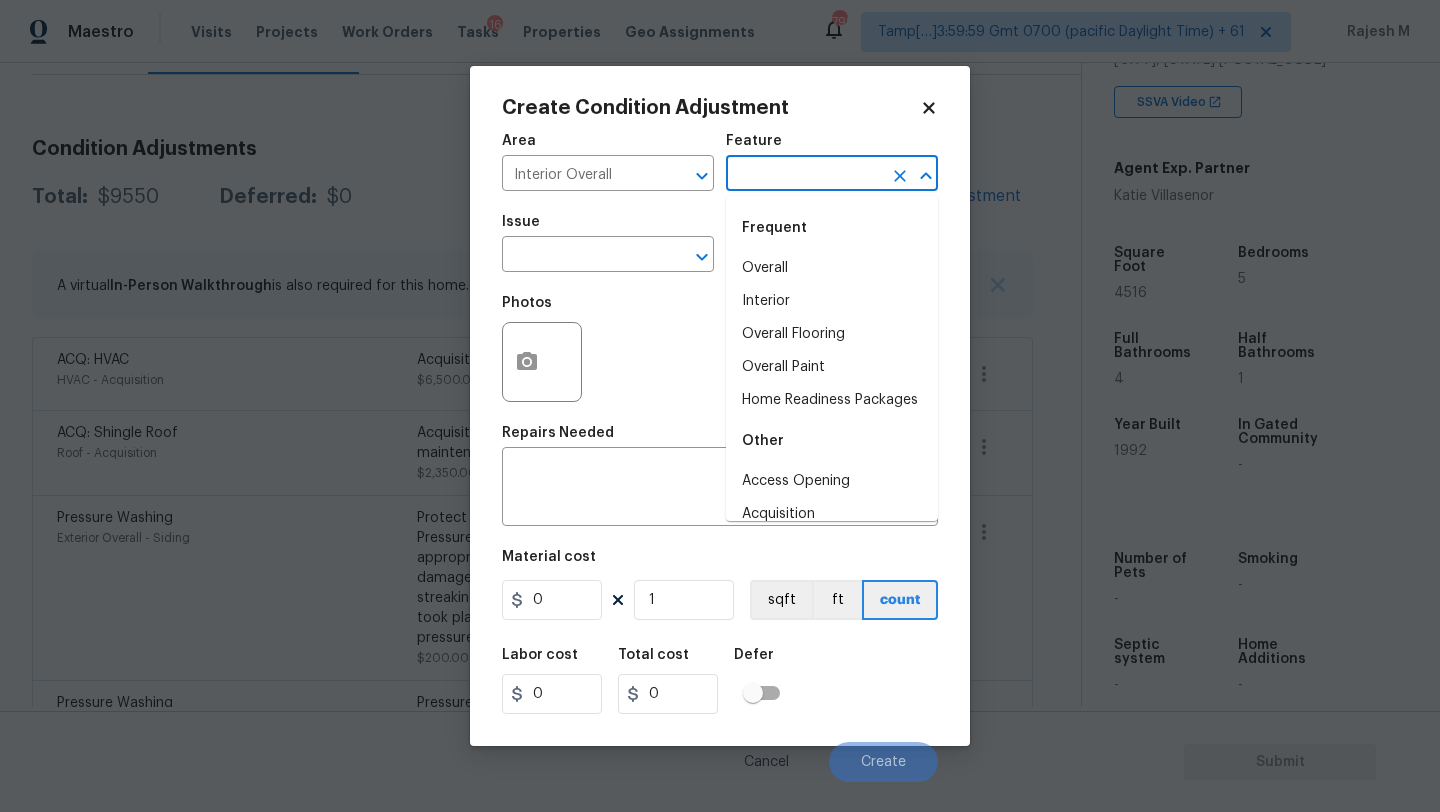 click at bounding box center (804, 175) 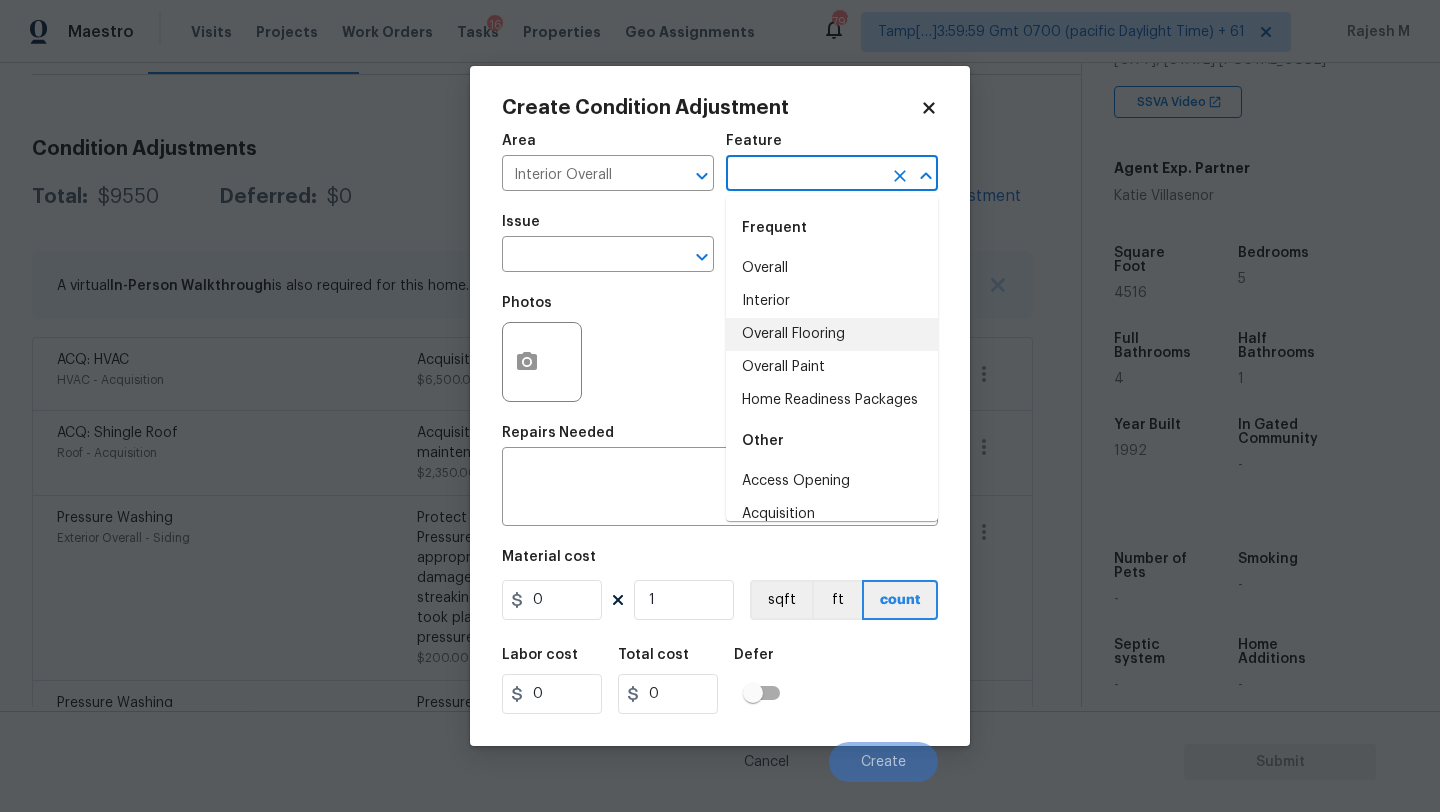 click on "Overall Flooring" at bounding box center [832, 334] 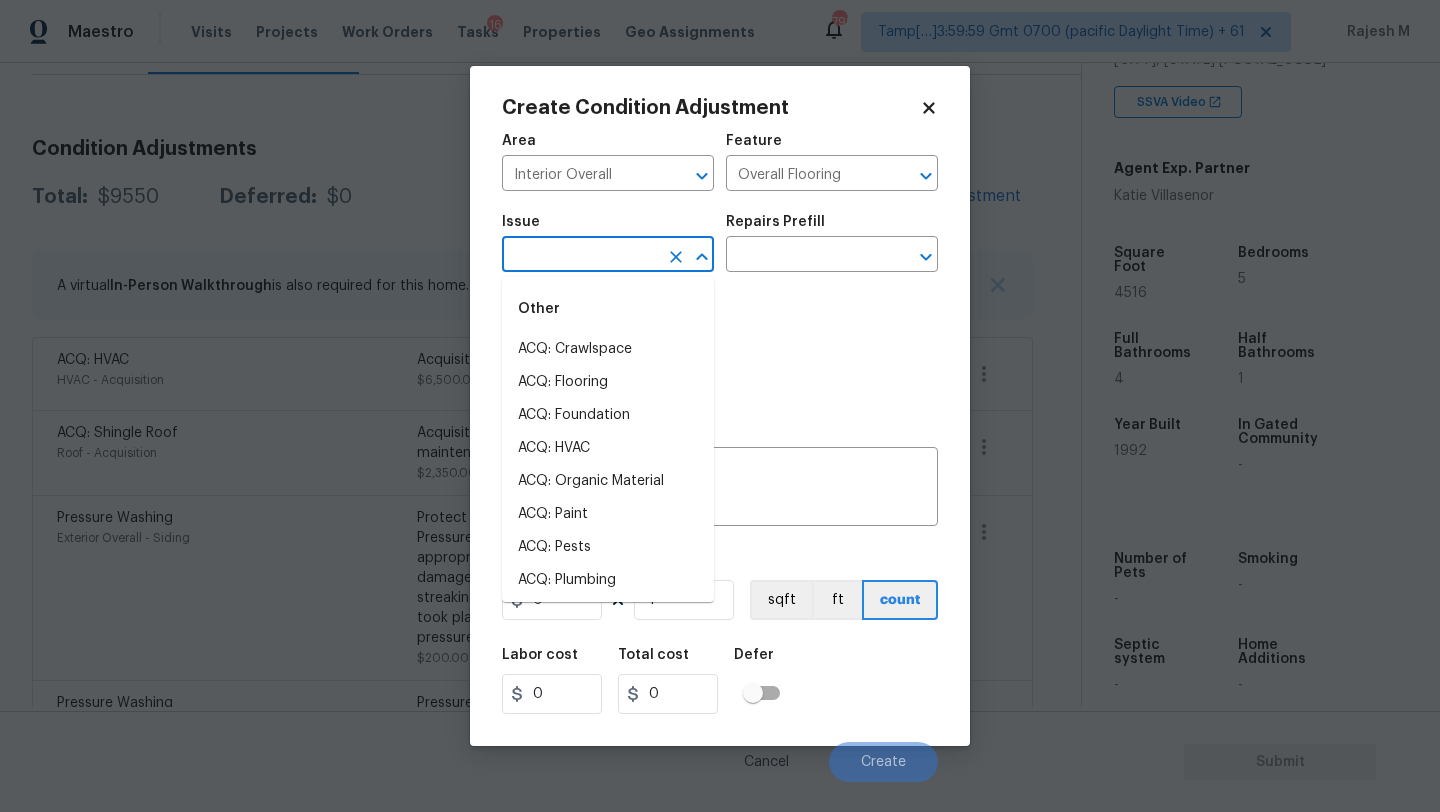 click at bounding box center [580, 256] 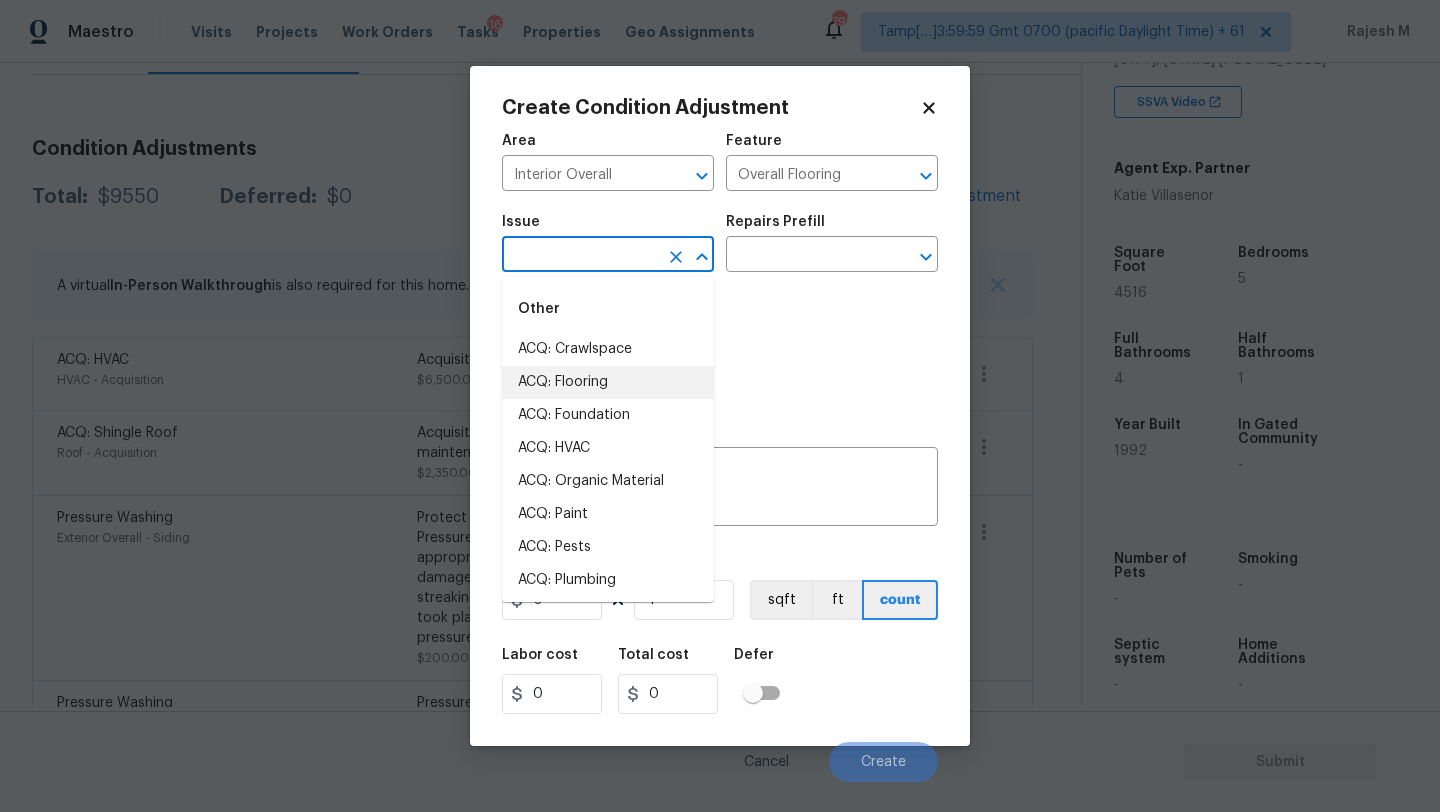 click on "ACQ: Flooring" at bounding box center (608, 382) 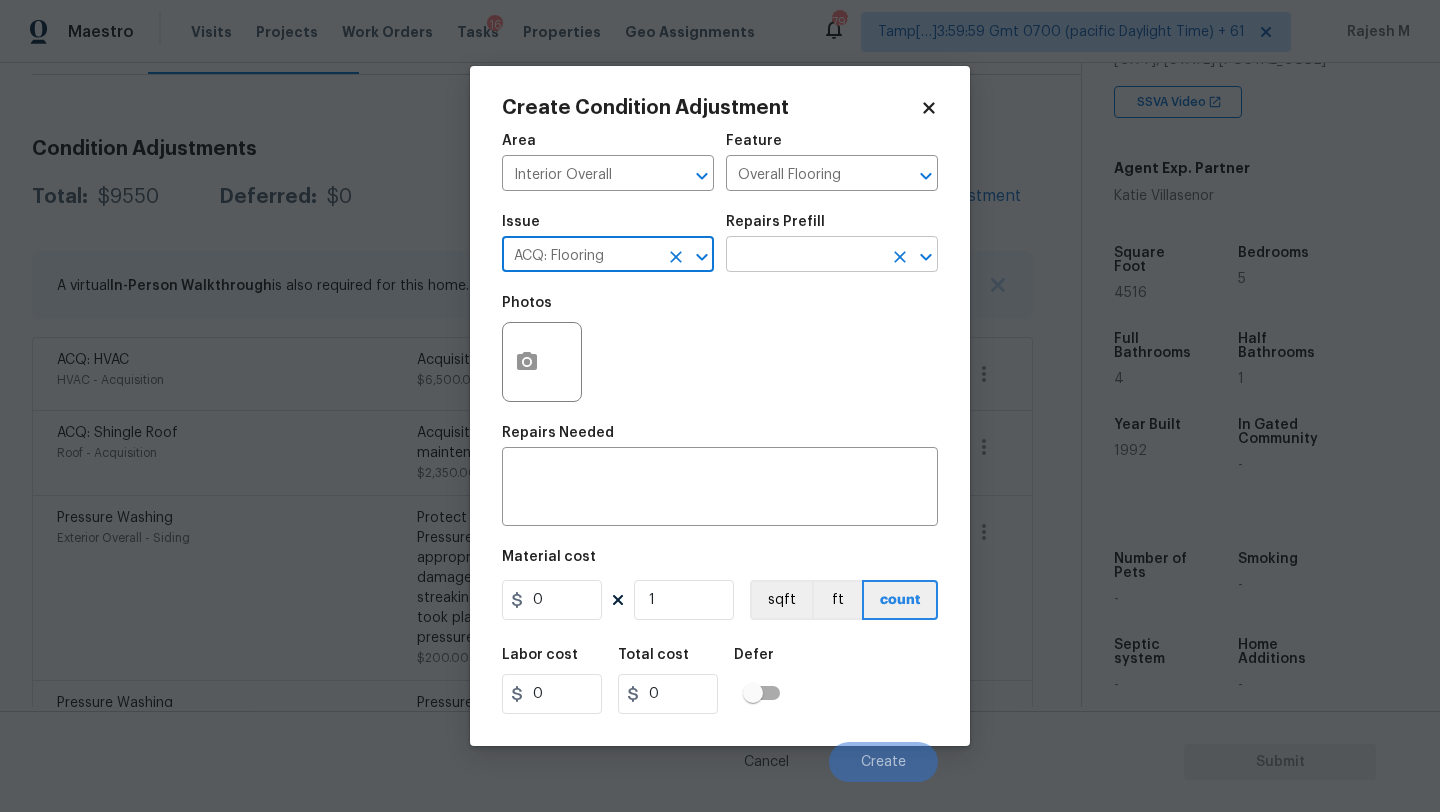 click at bounding box center [804, 256] 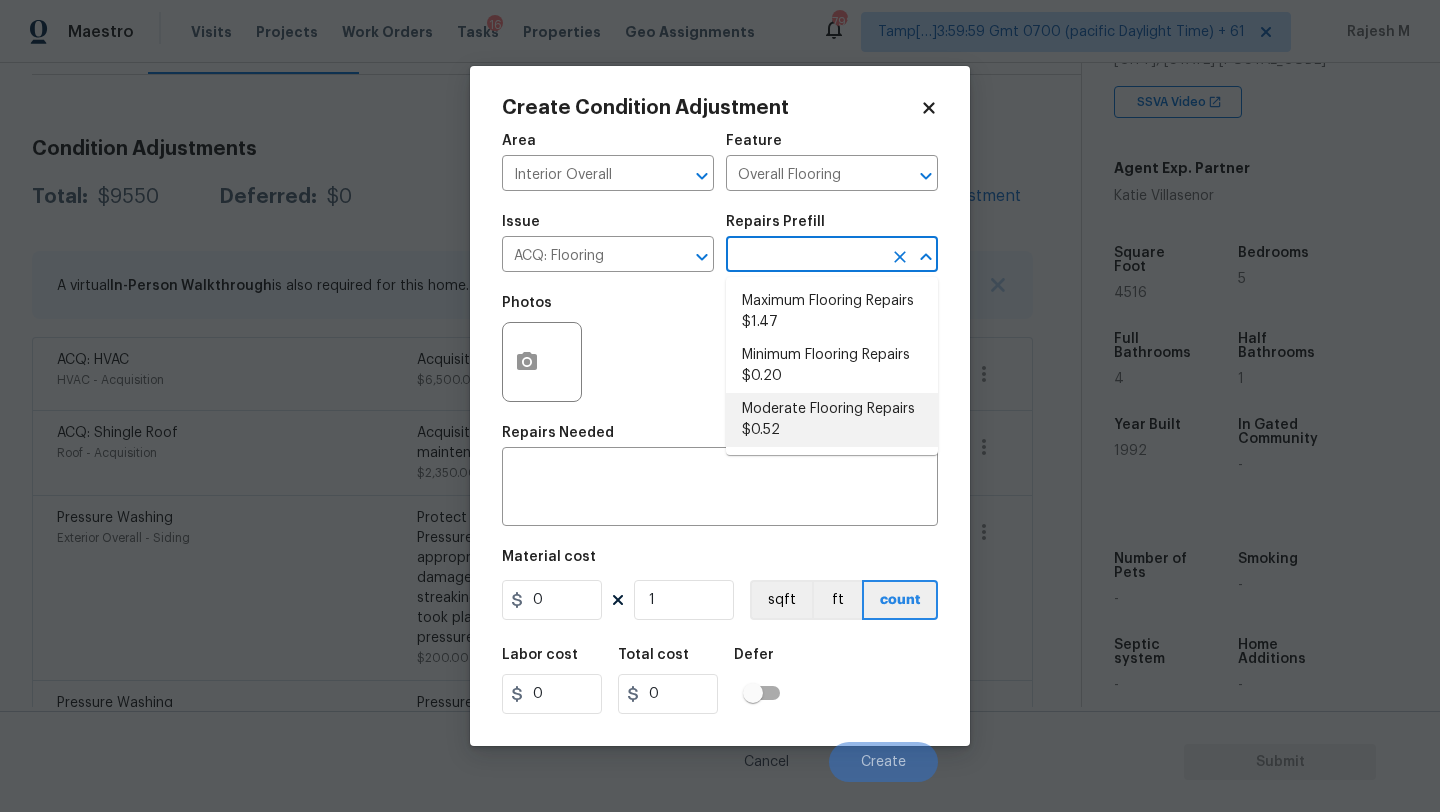 click on "Moderate Flooring Repairs $0.52" at bounding box center [832, 420] 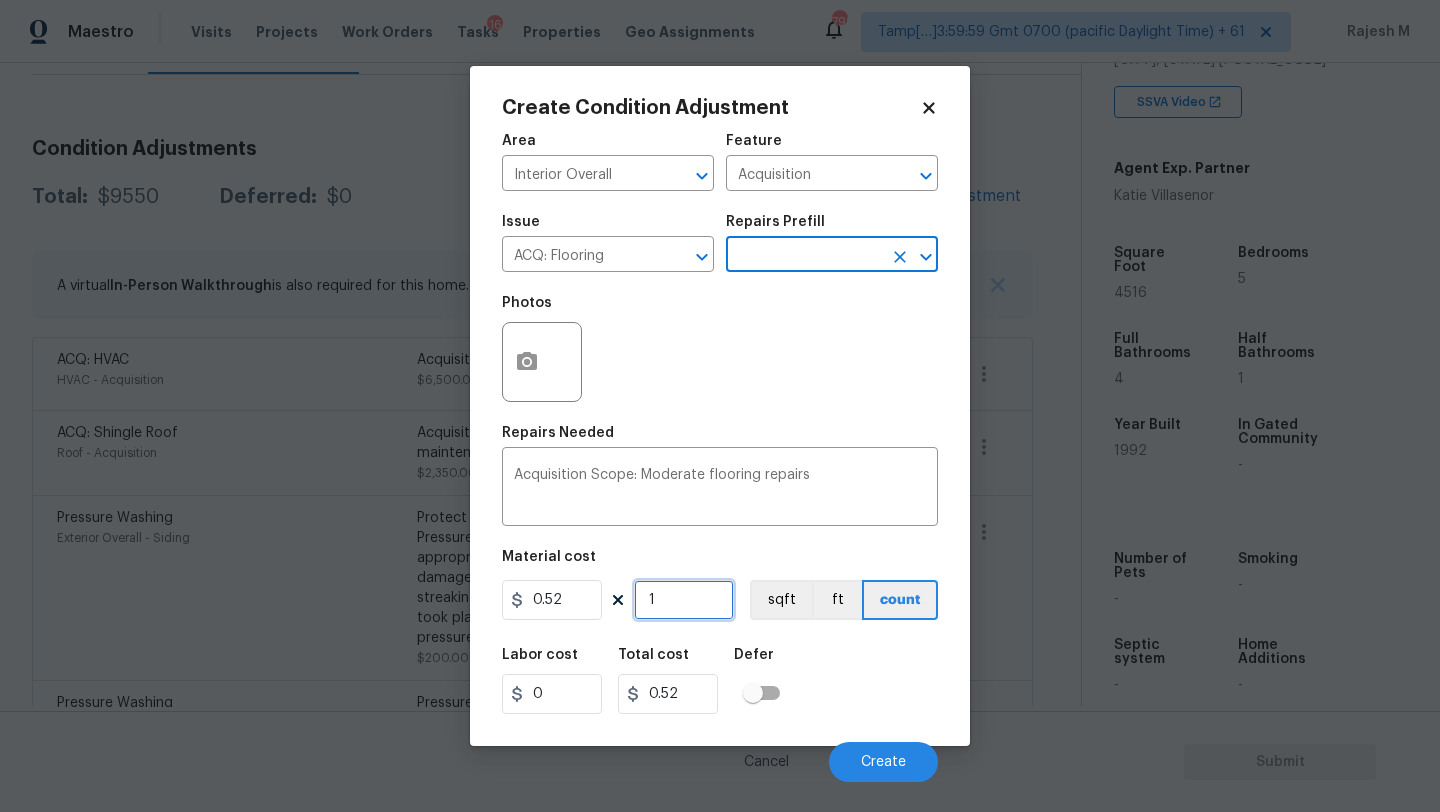 click on "1" at bounding box center [684, 600] 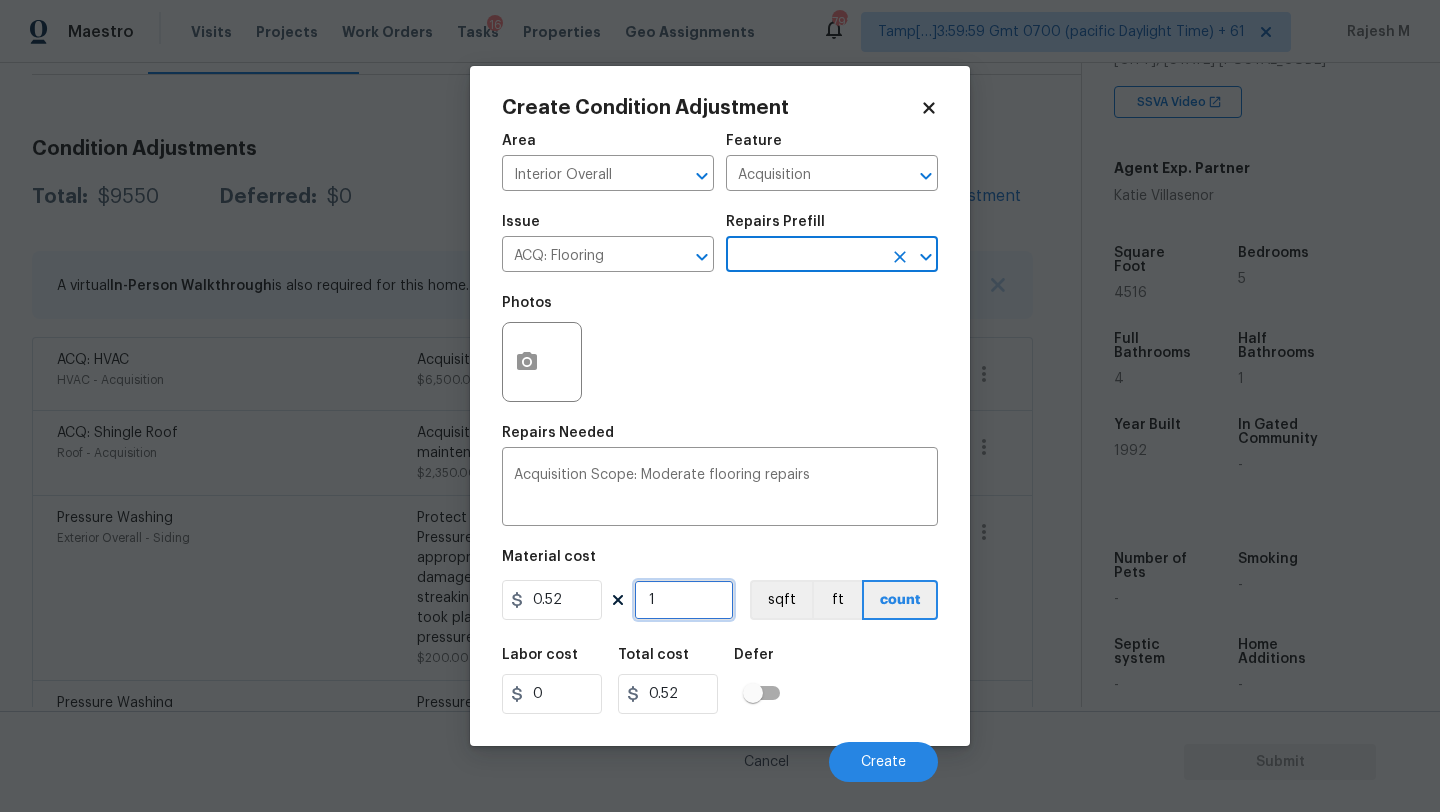 click on "1" at bounding box center [684, 600] 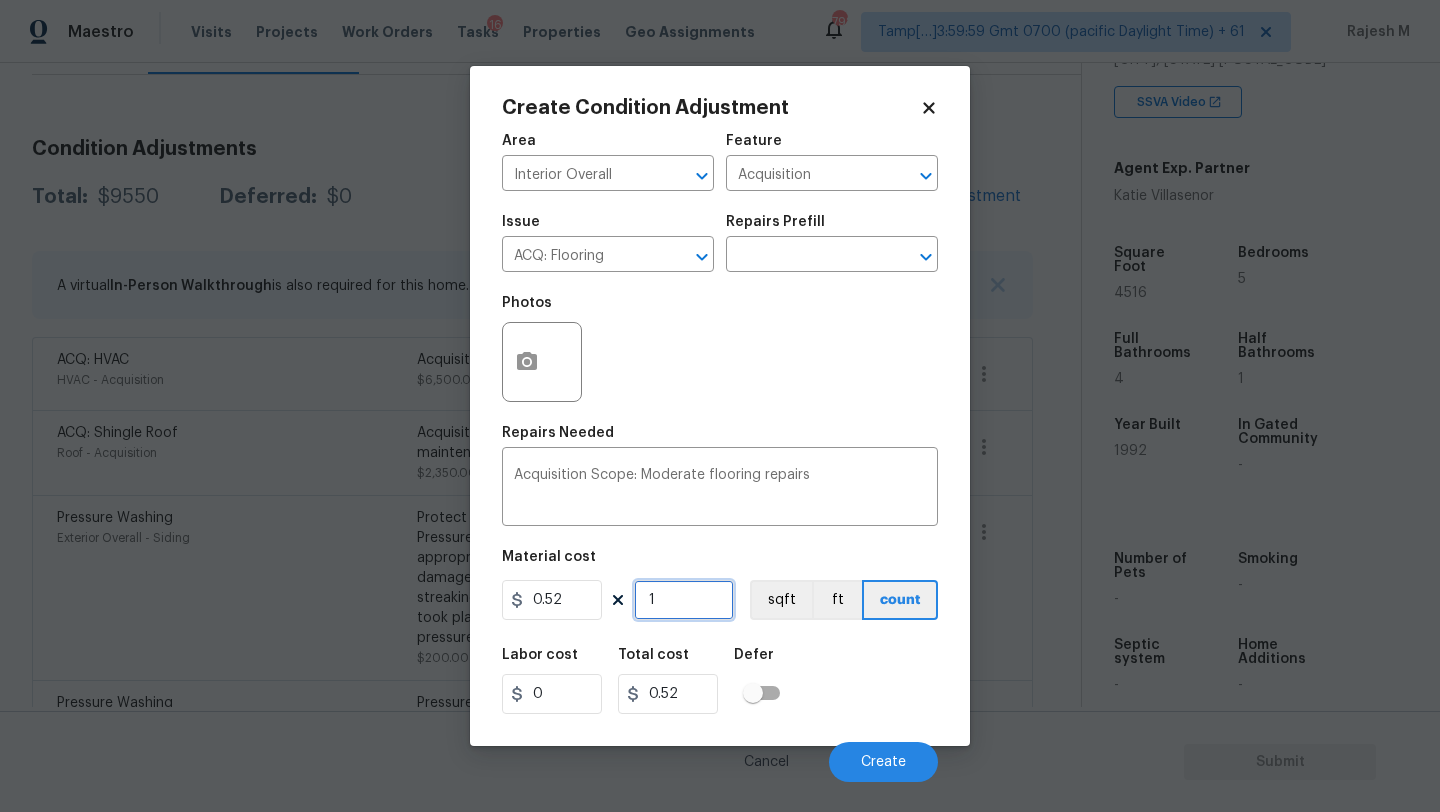 type on "4" 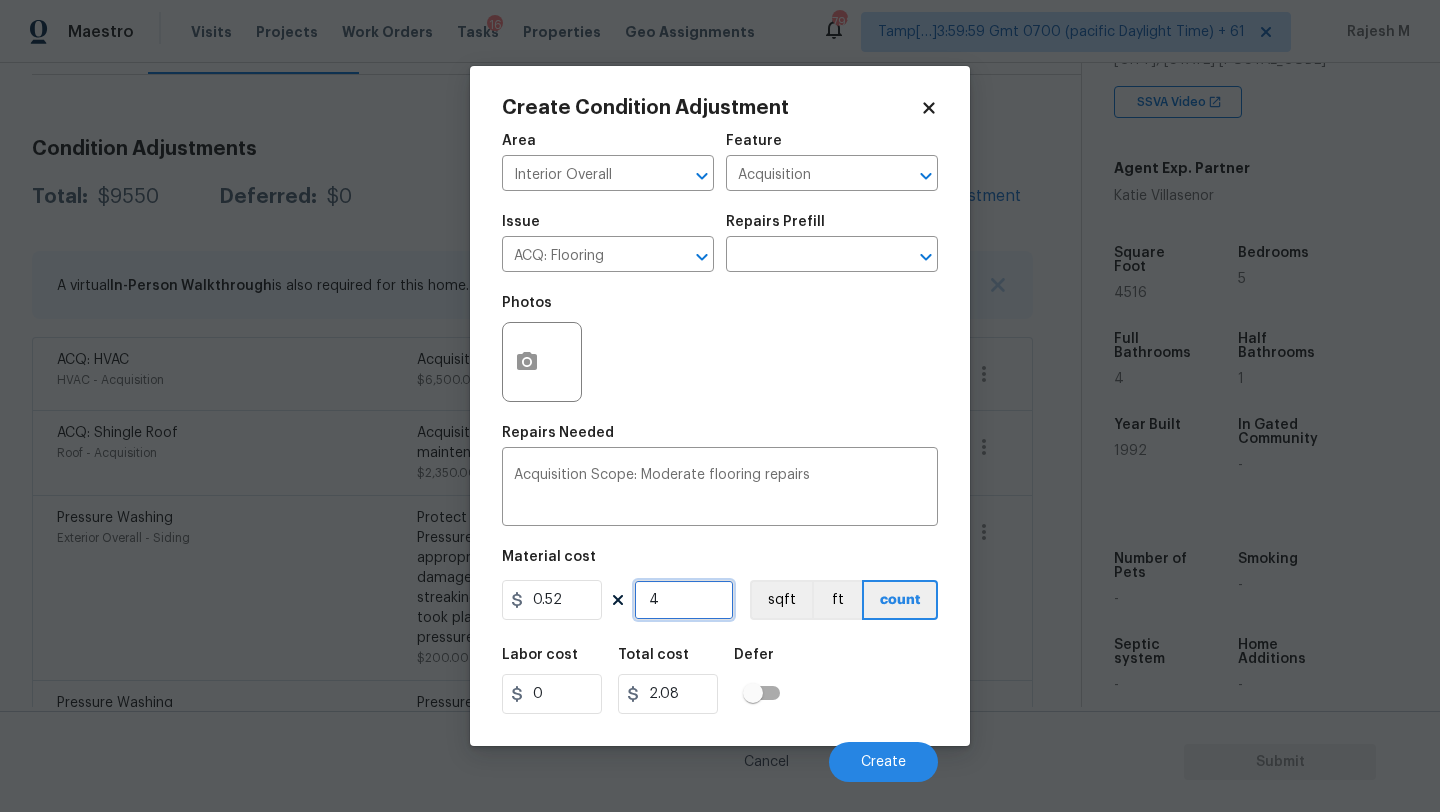 type on "45" 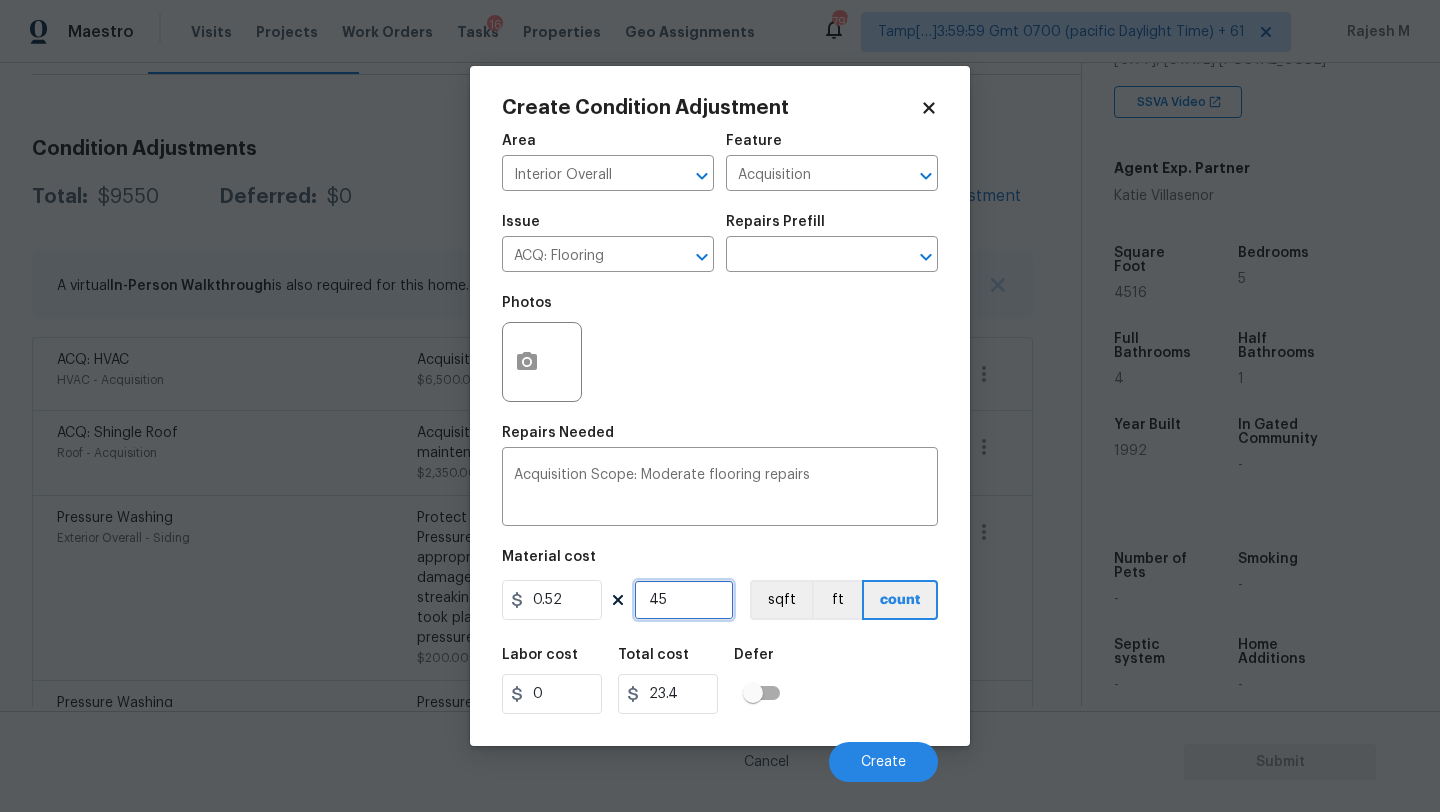 type on "451" 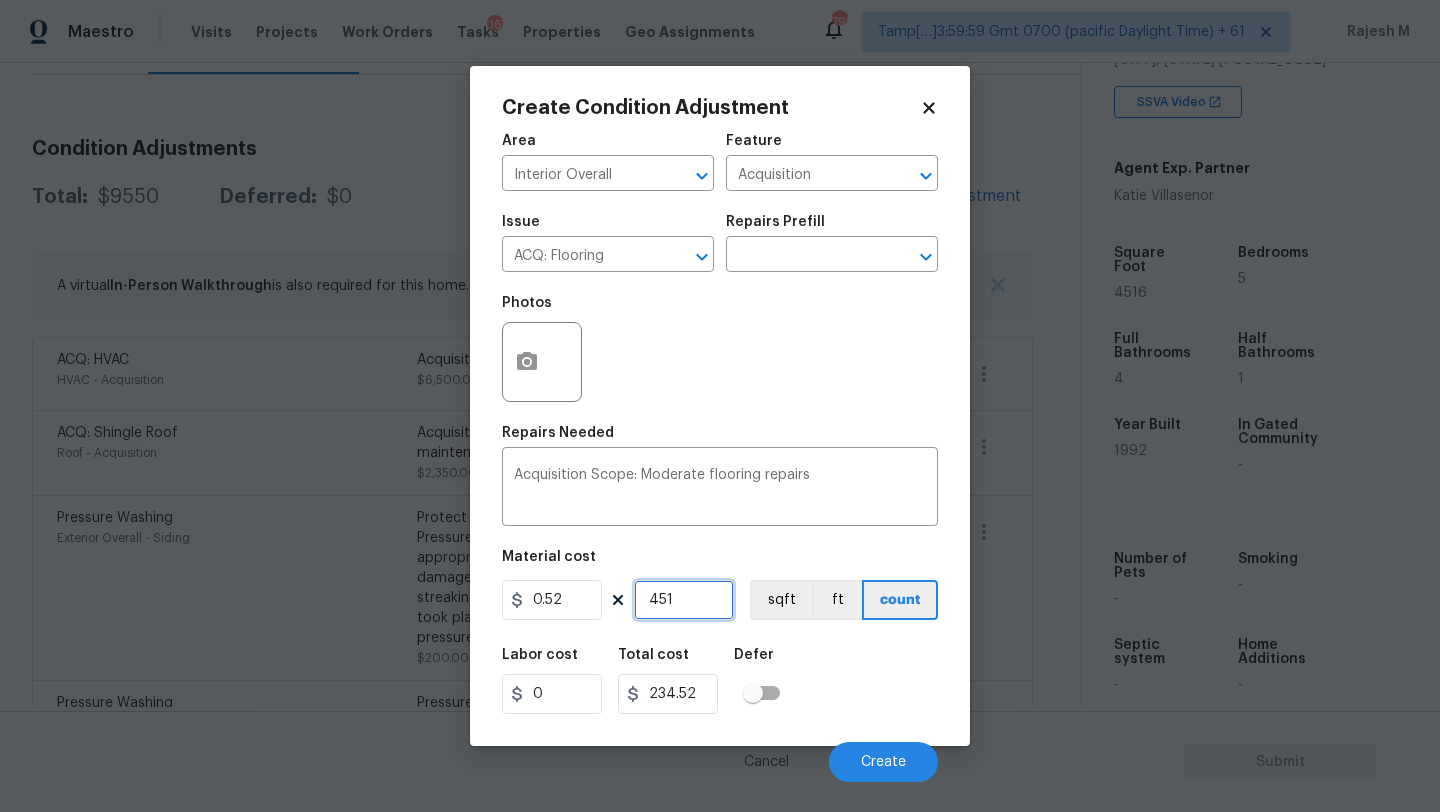 type on "4516" 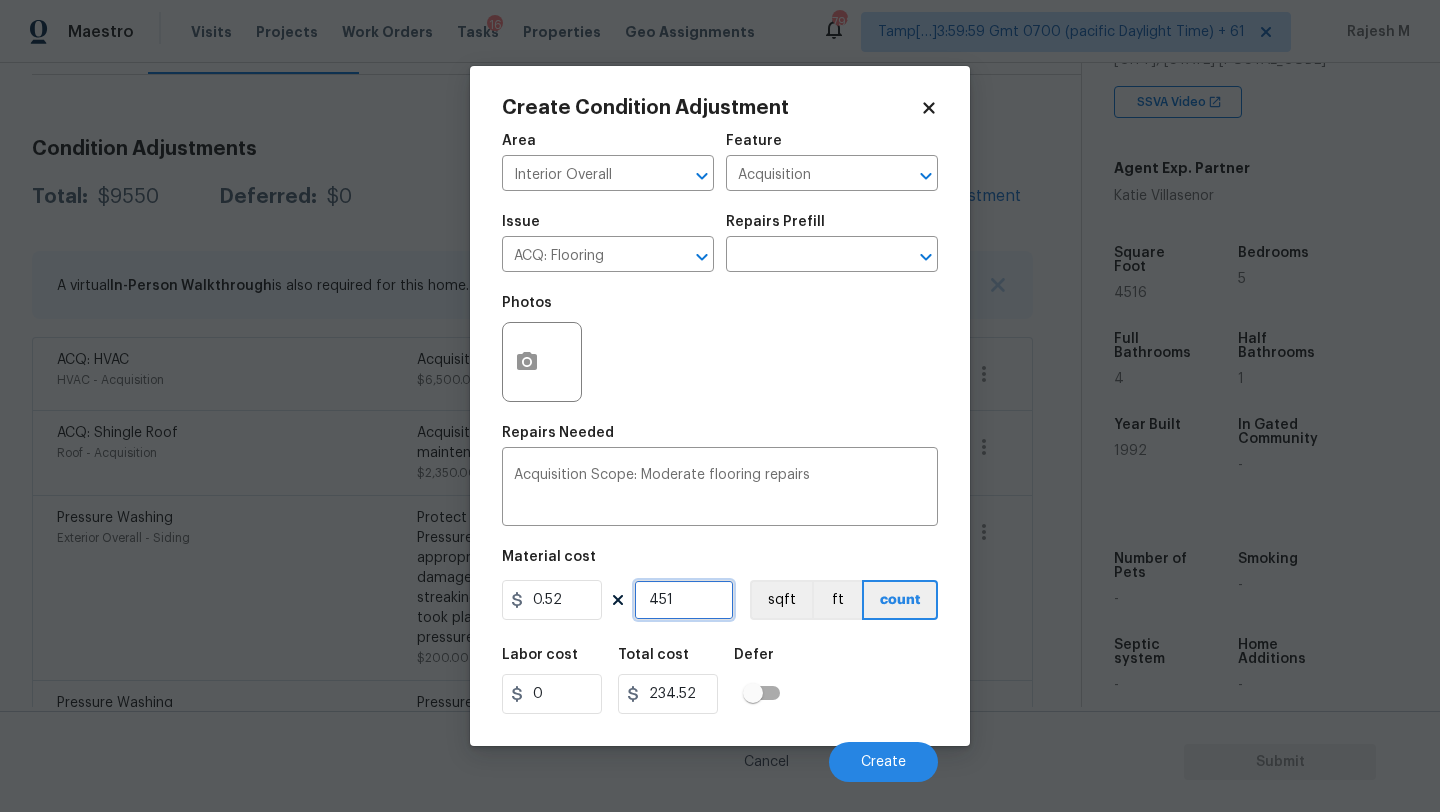 type on "2348.32" 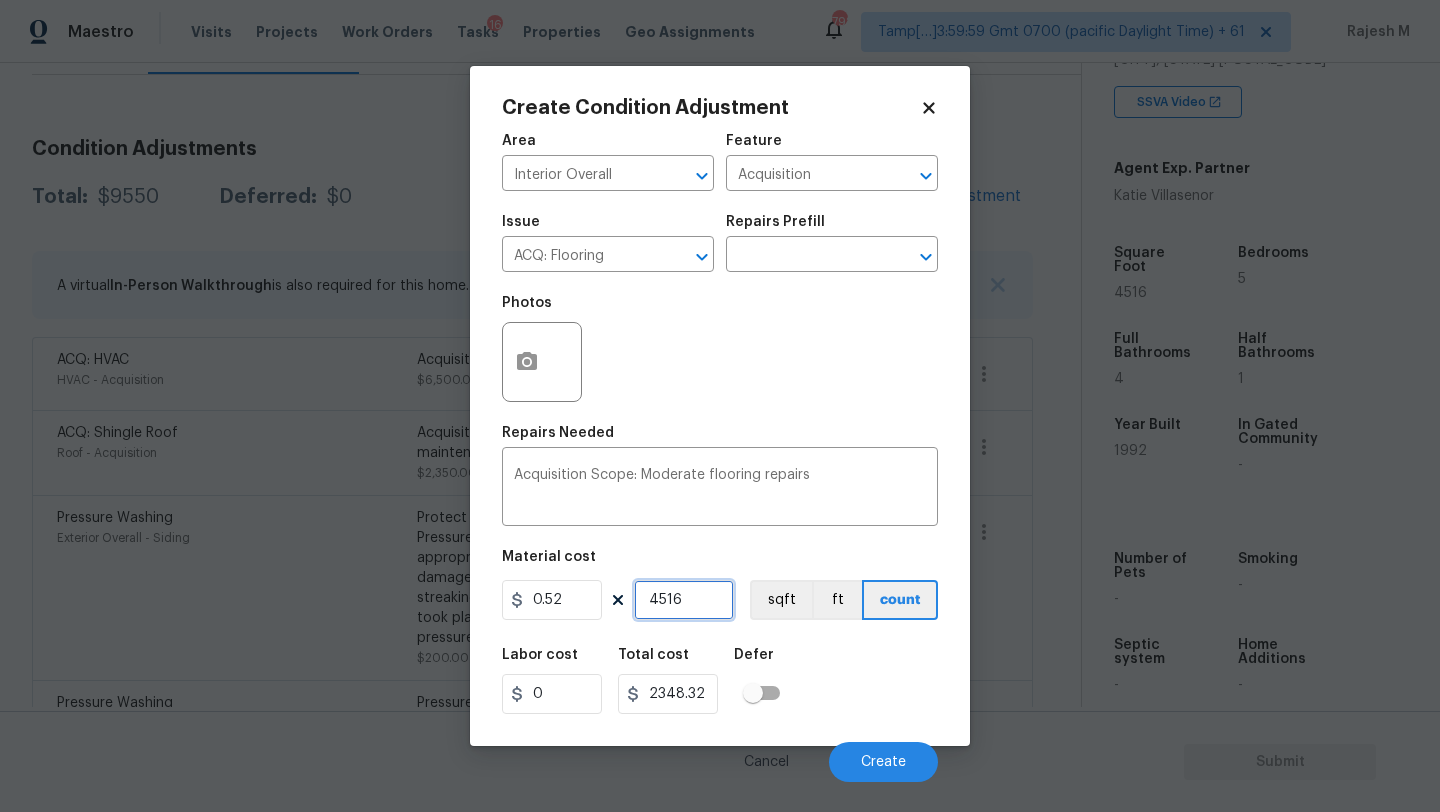 type on "4516" 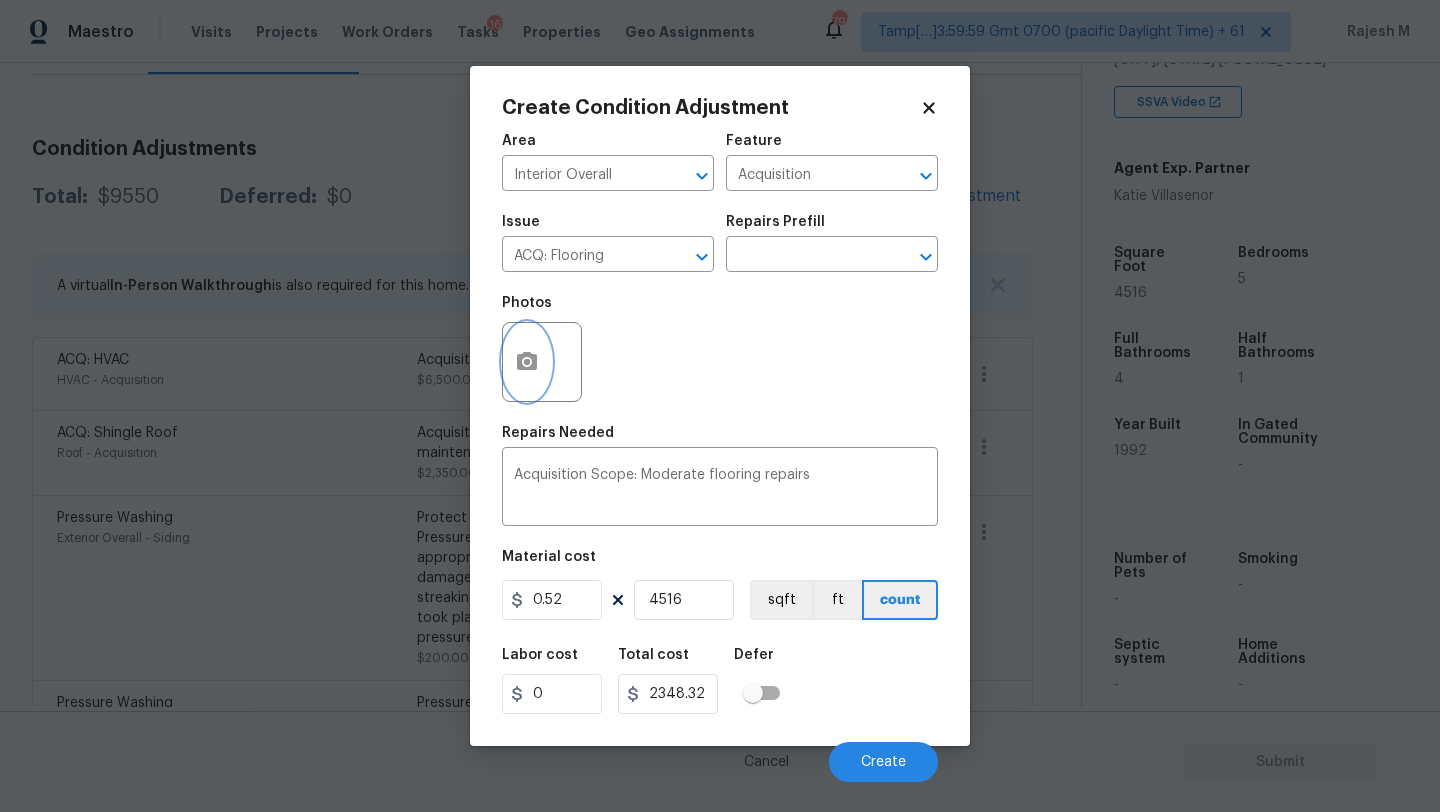 click 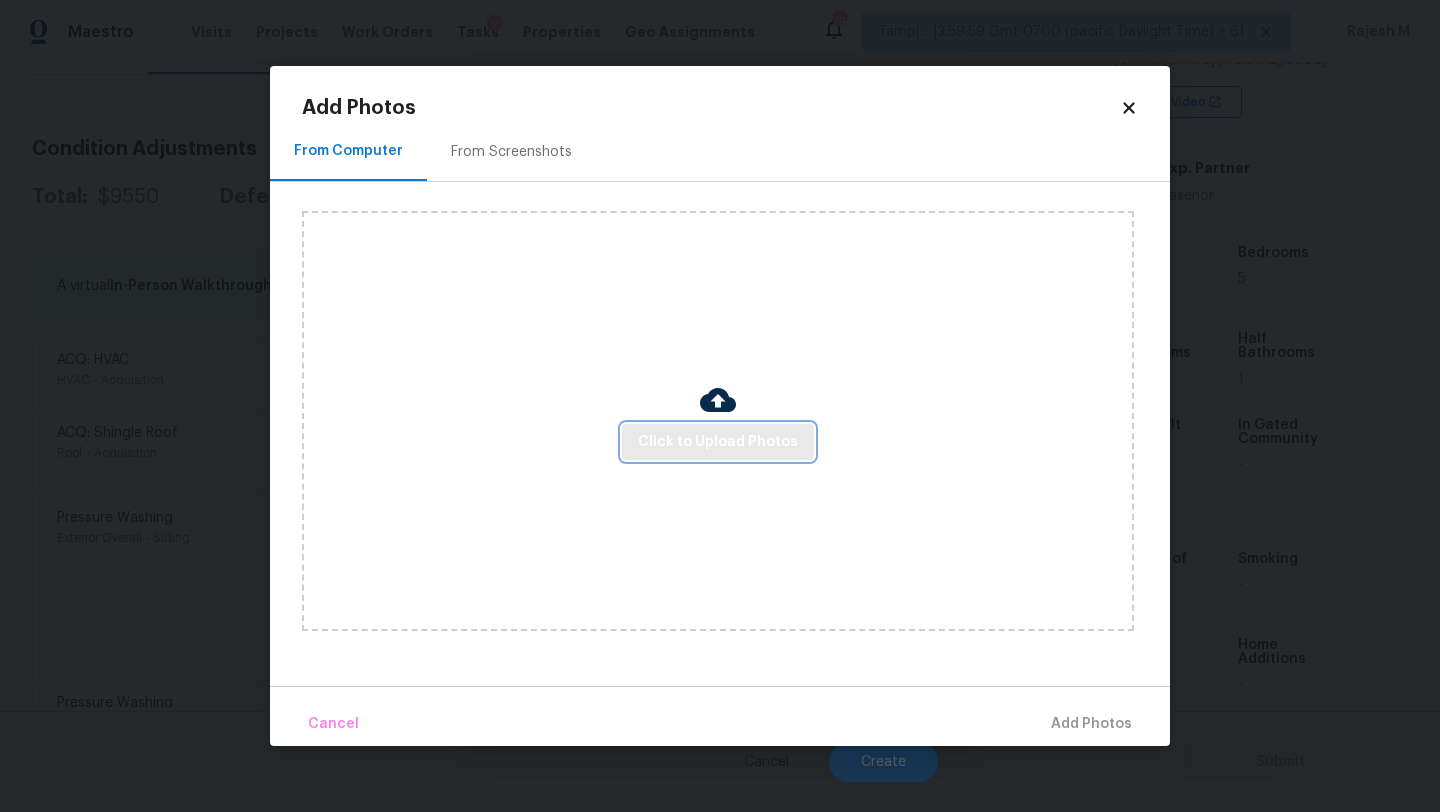 click on "Click to Upload Photos" at bounding box center [718, 442] 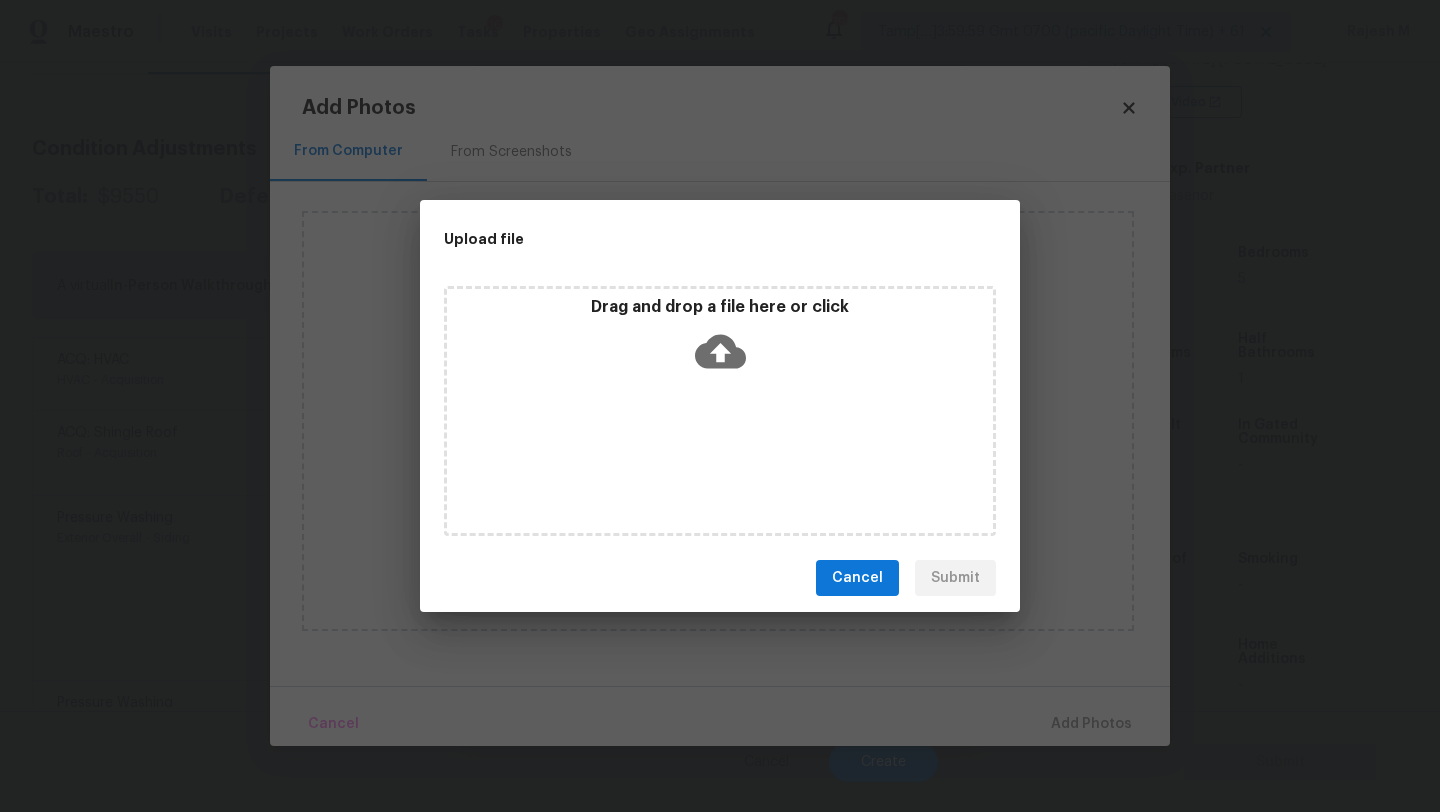 click on "Drag and drop a file here or click" at bounding box center [720, 340] 